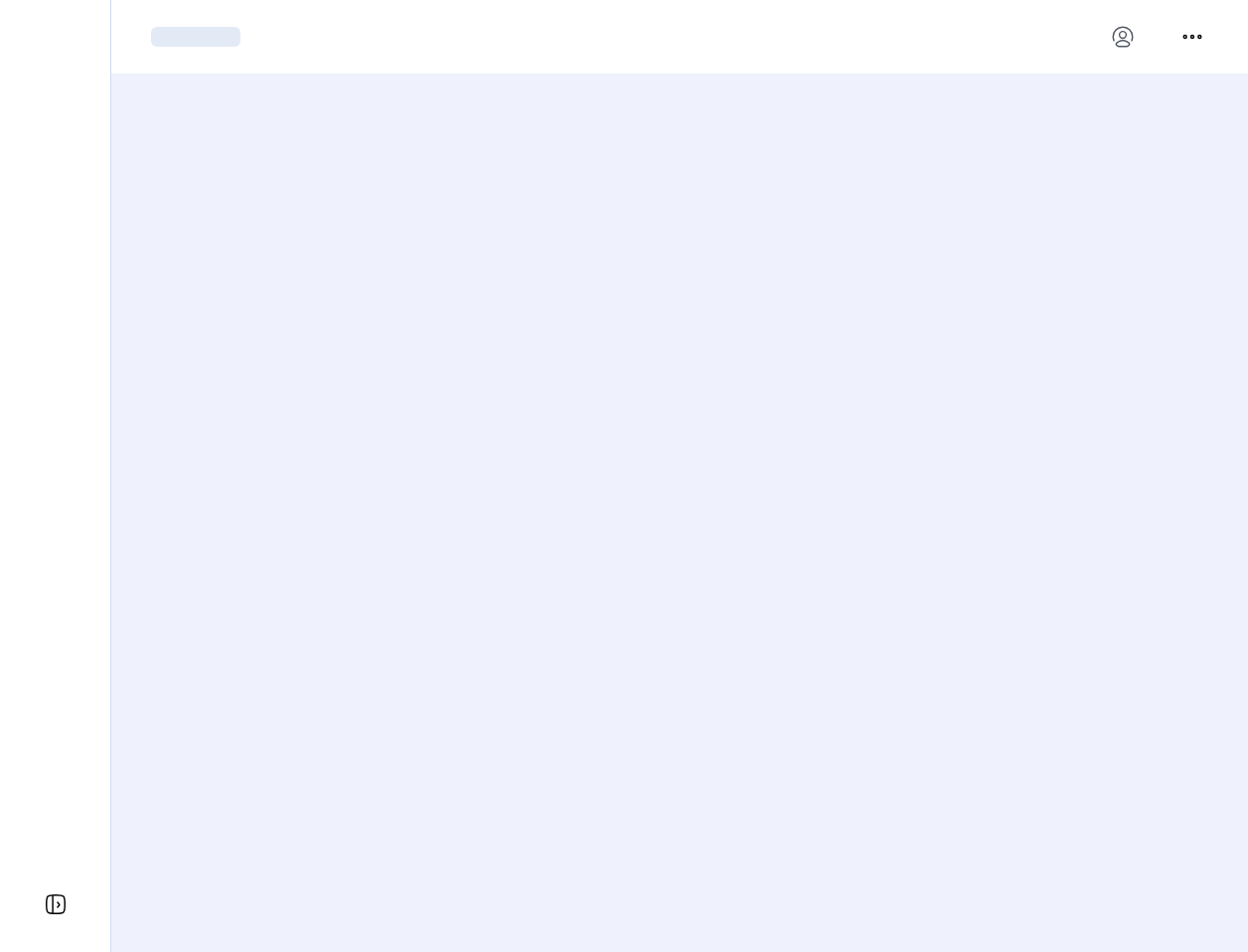 scroll, scrollTop: 0, scrollLeft: 0, axis: both 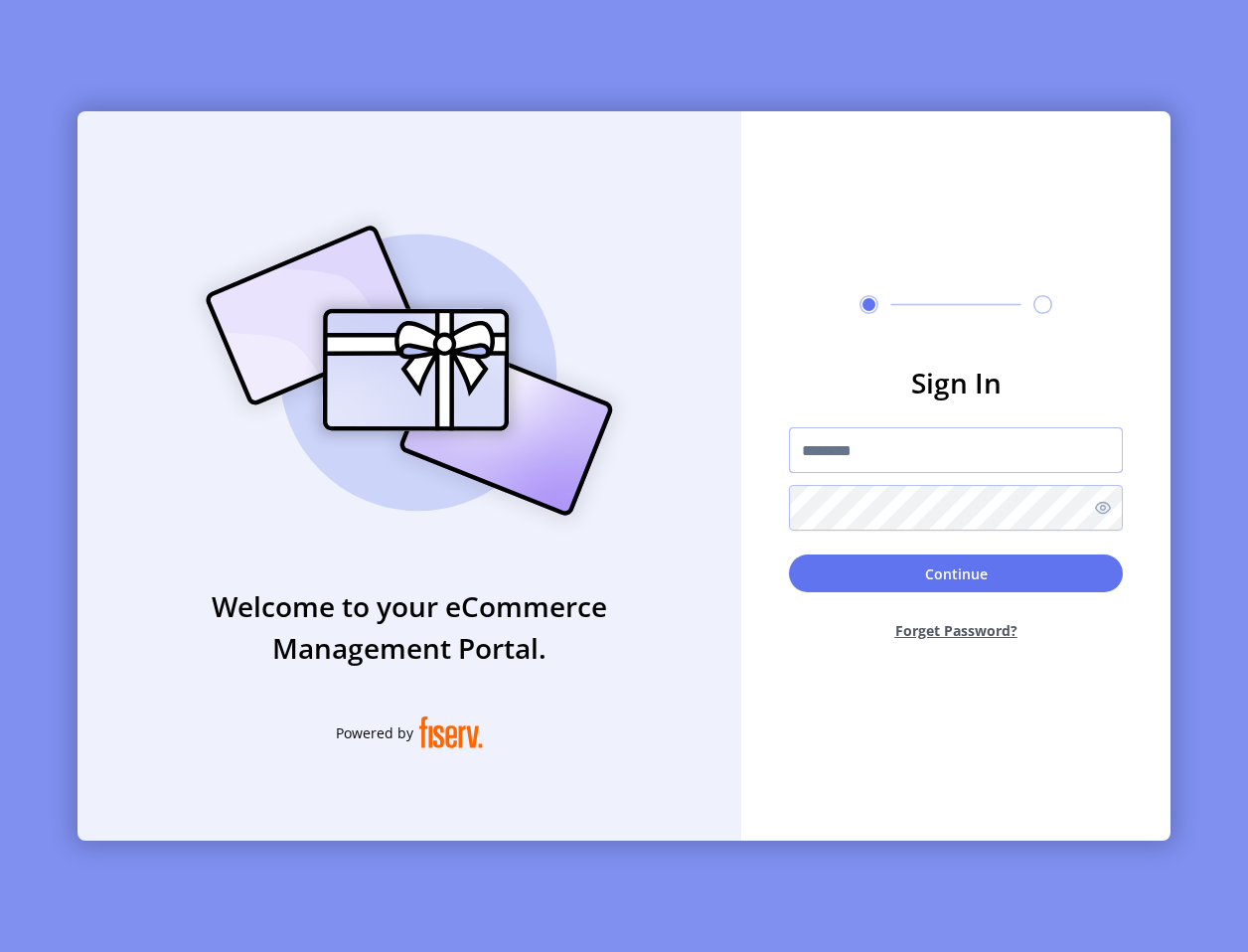 click at bounding box center [956, 450] 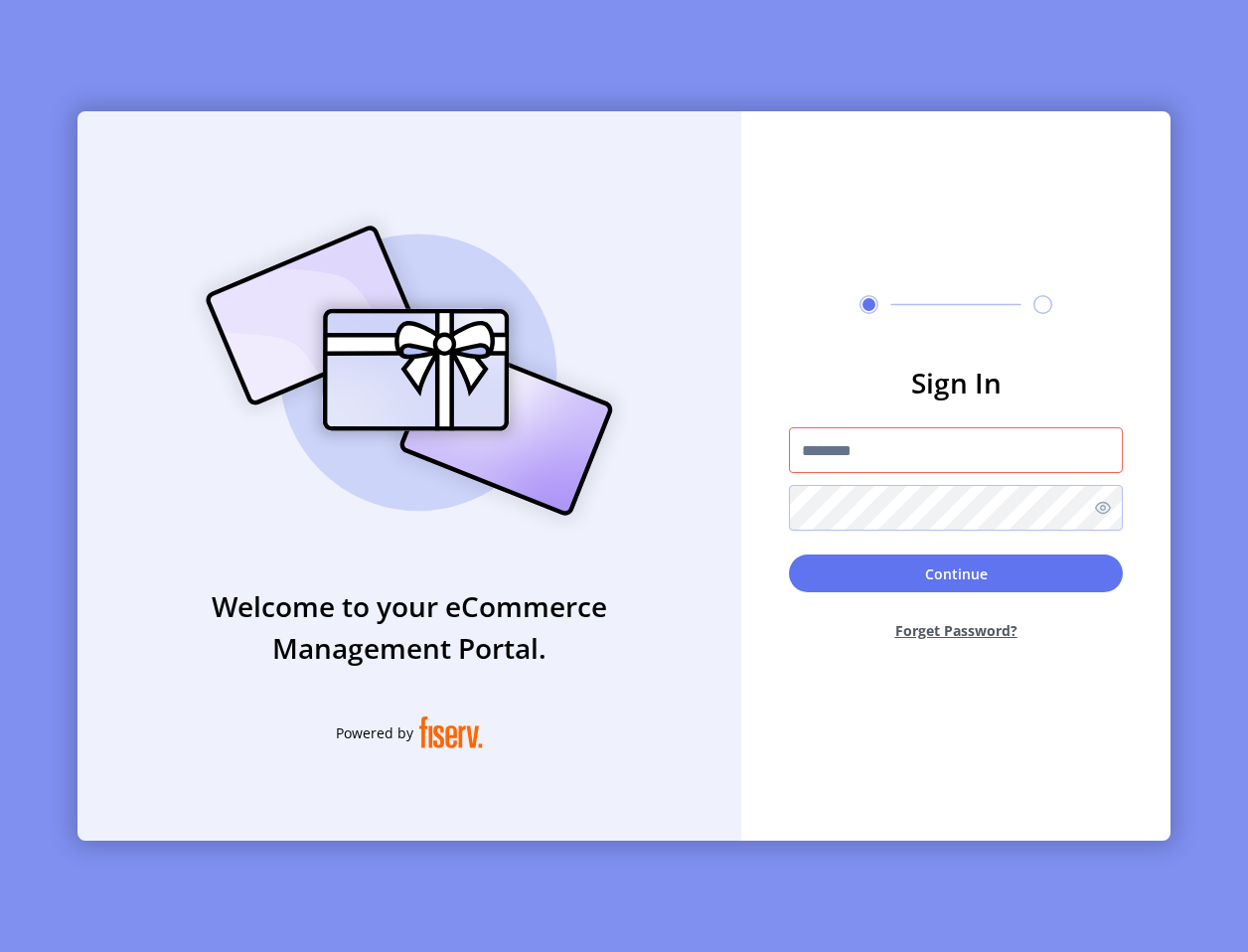 click on "Sign In  Continue  Forget Password?" 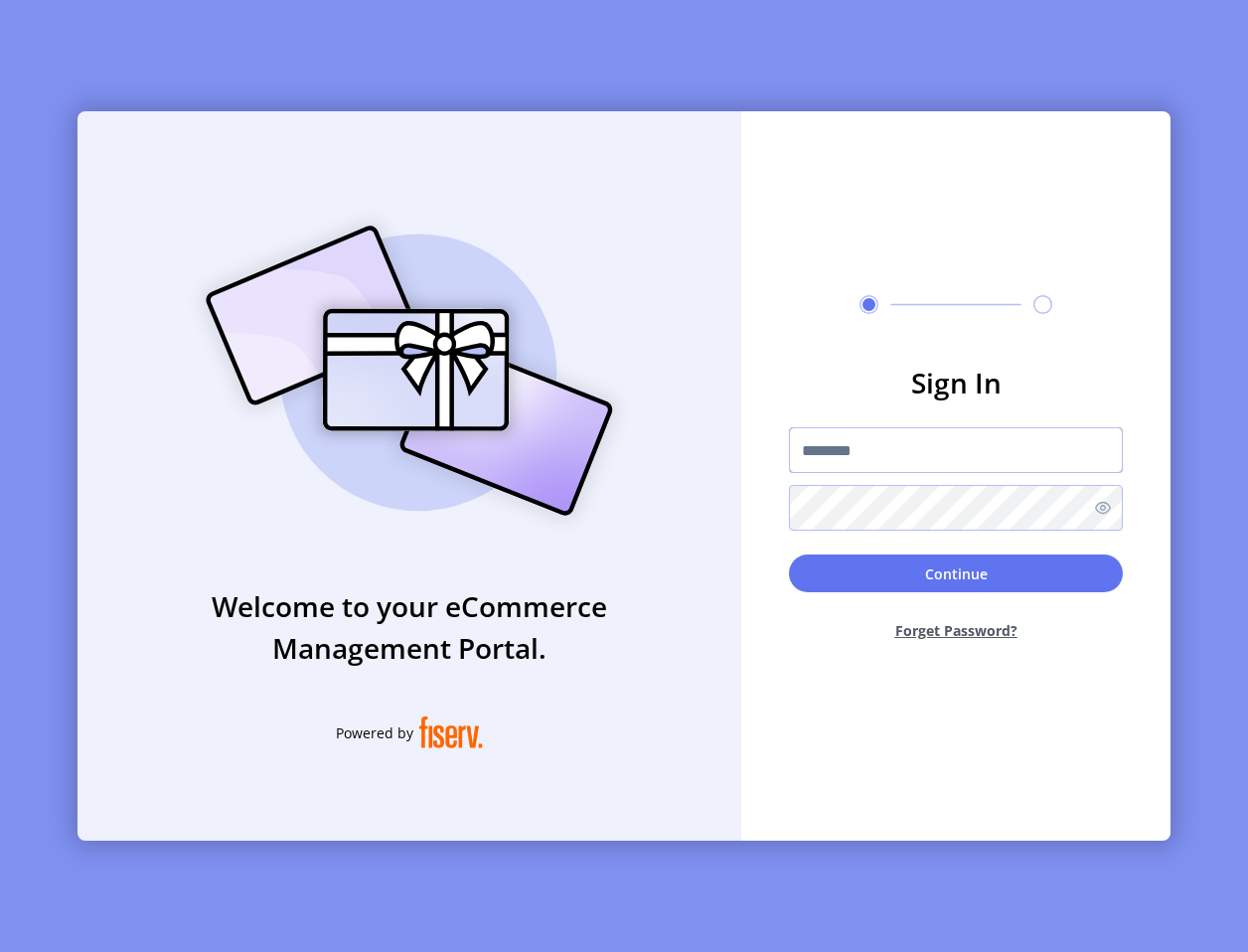 click at bounding box center (956, 450) 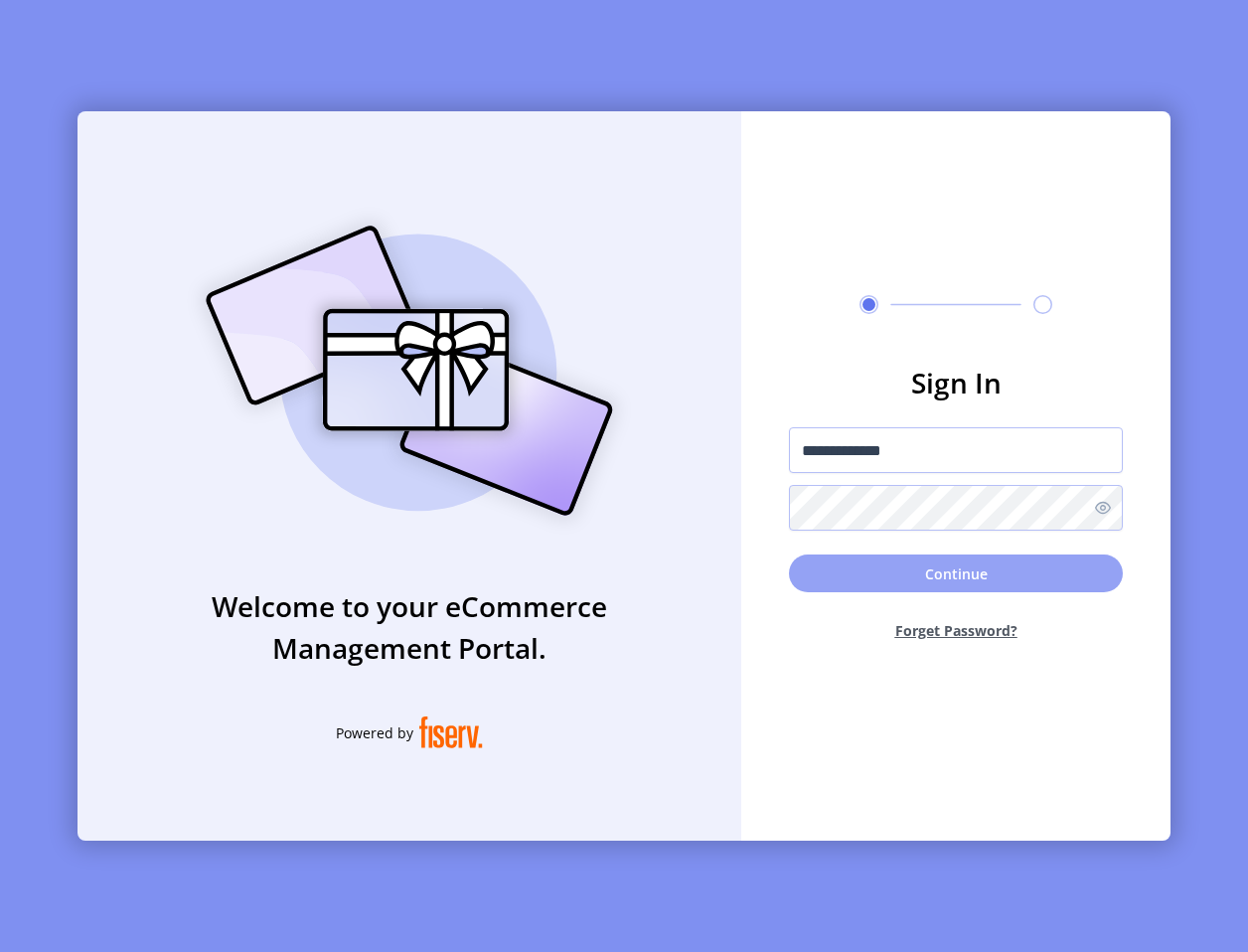 click on "Continue" 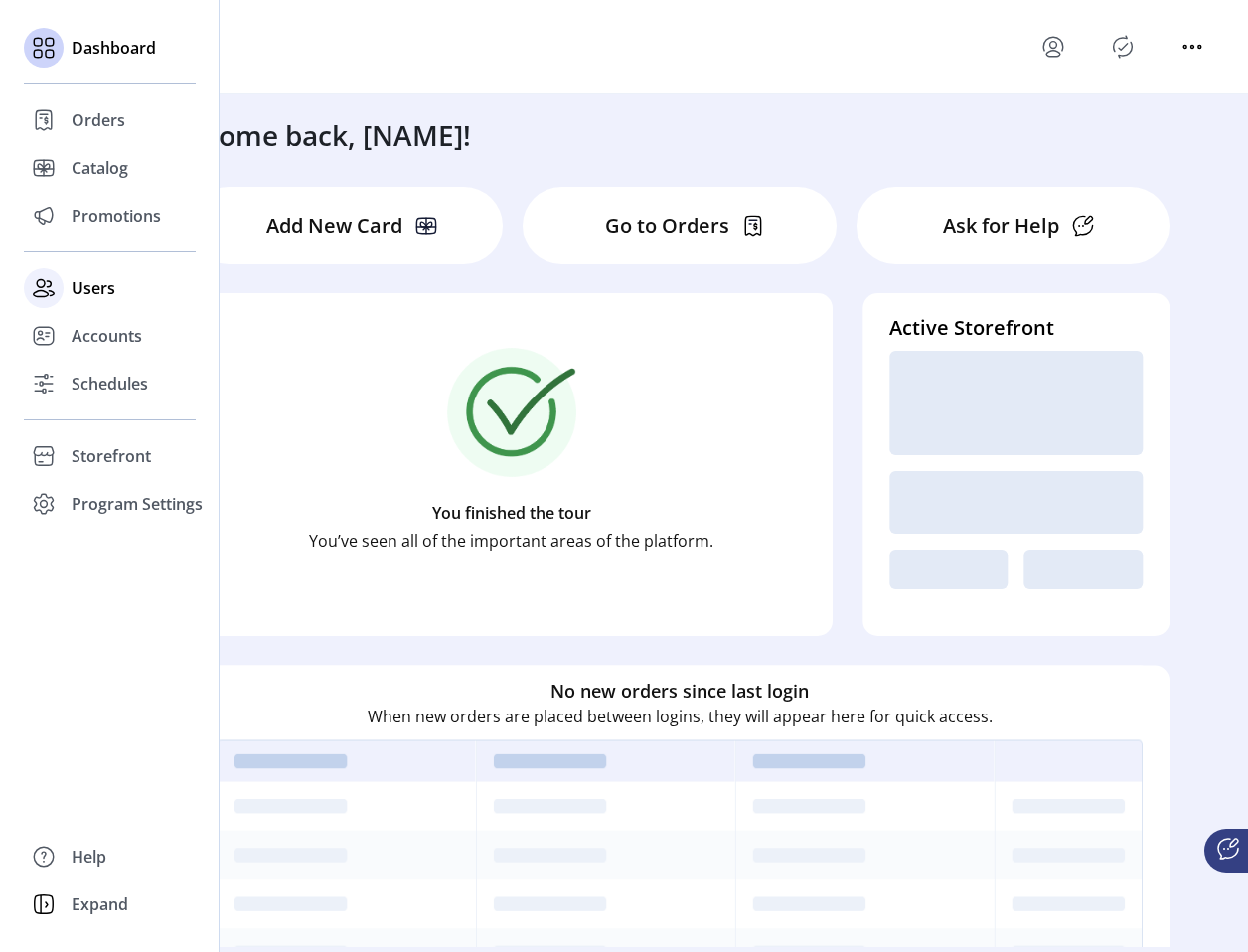 click on "Users" 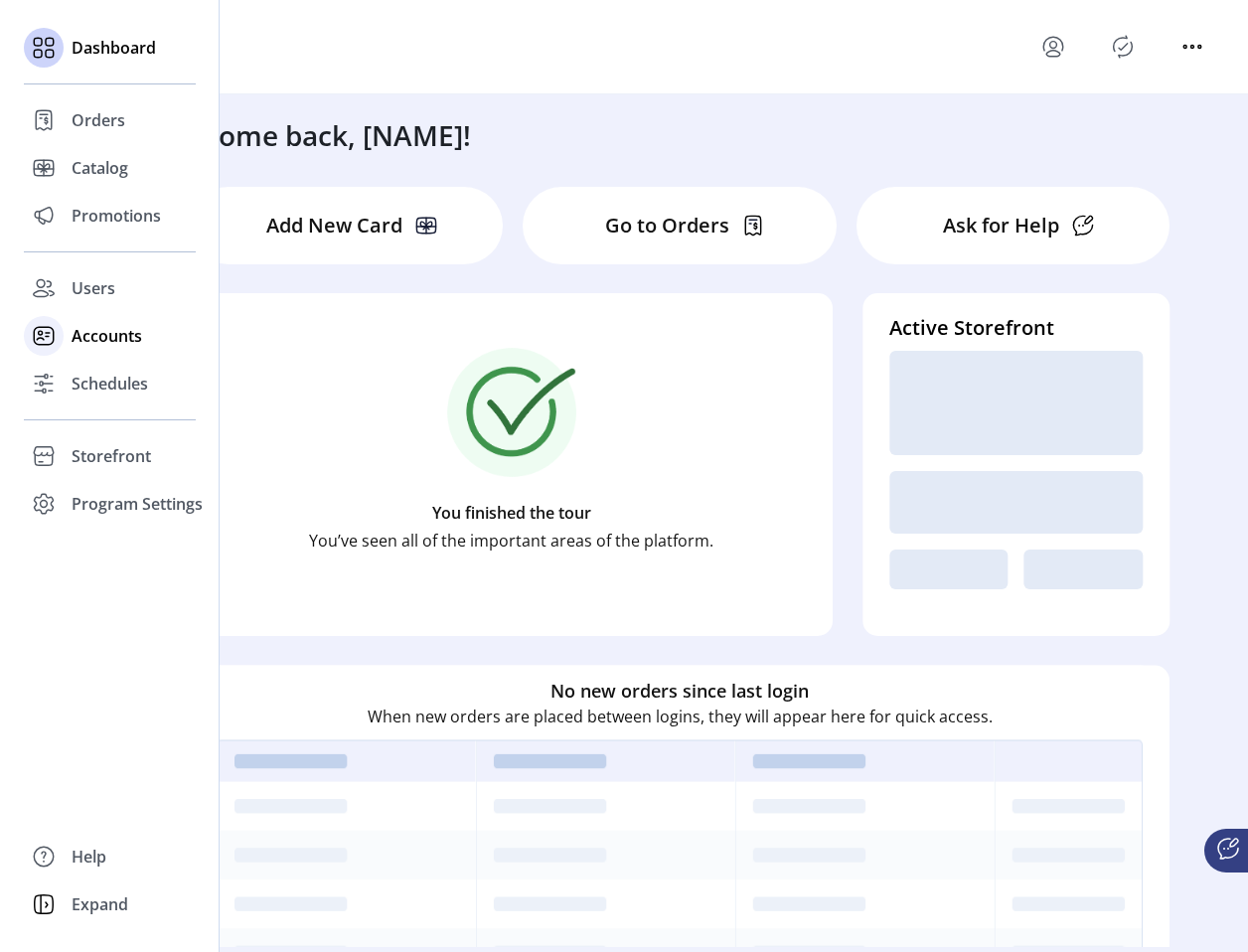 click on "Accounts" 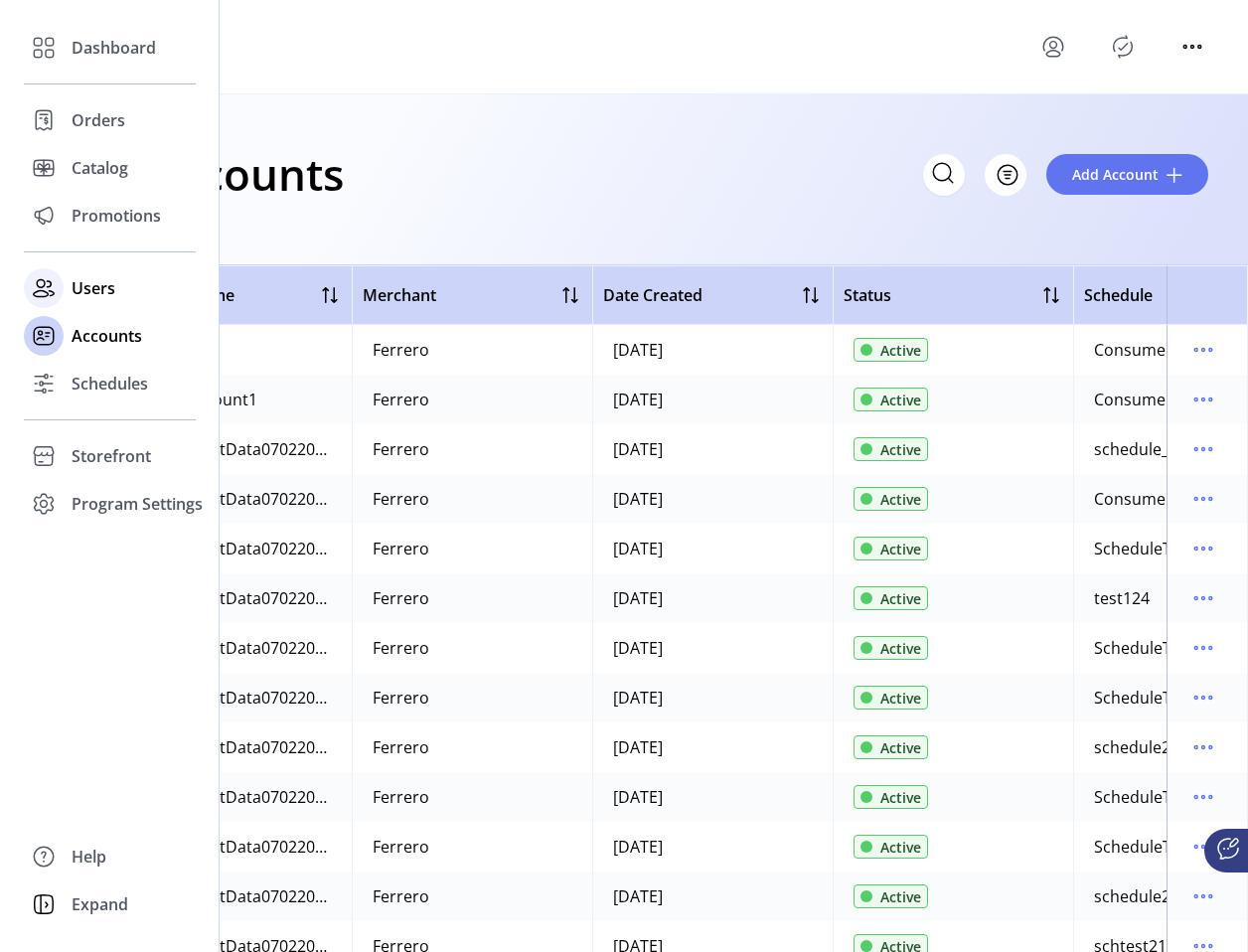 click on "Users" 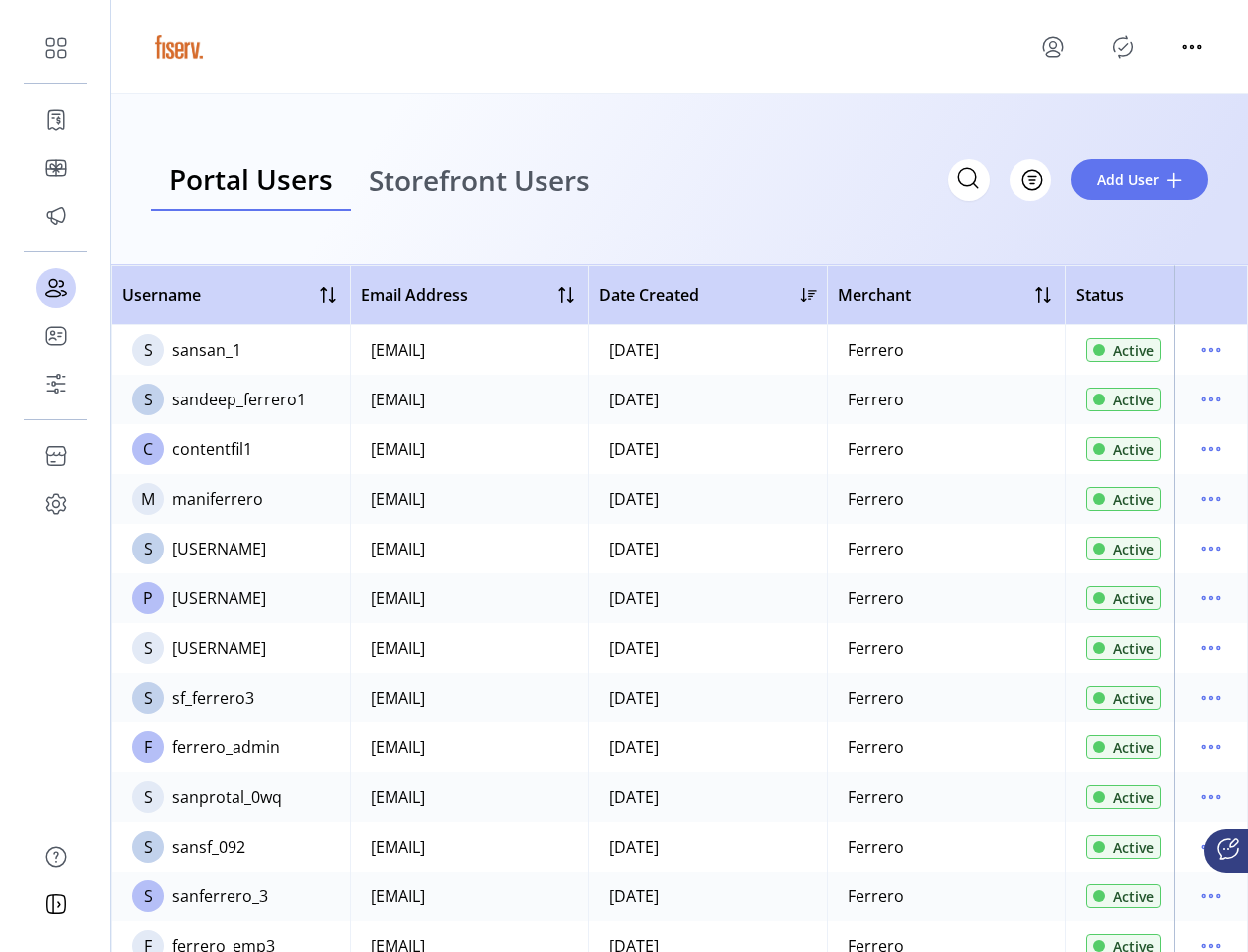 click on "Storefront Users" at bounding box center (479, 180) 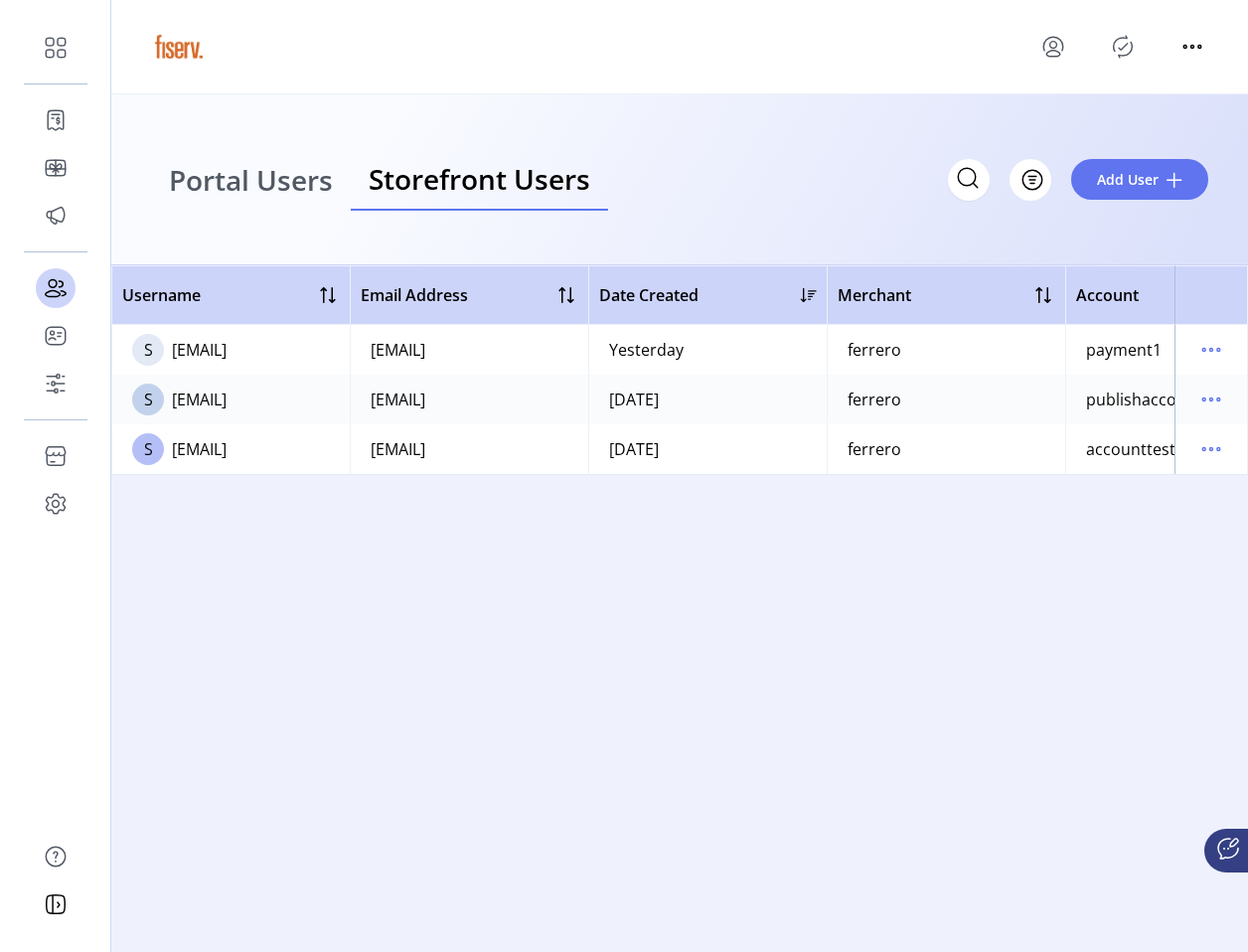 click on "Portal Users" at bounding box center (250, 180) 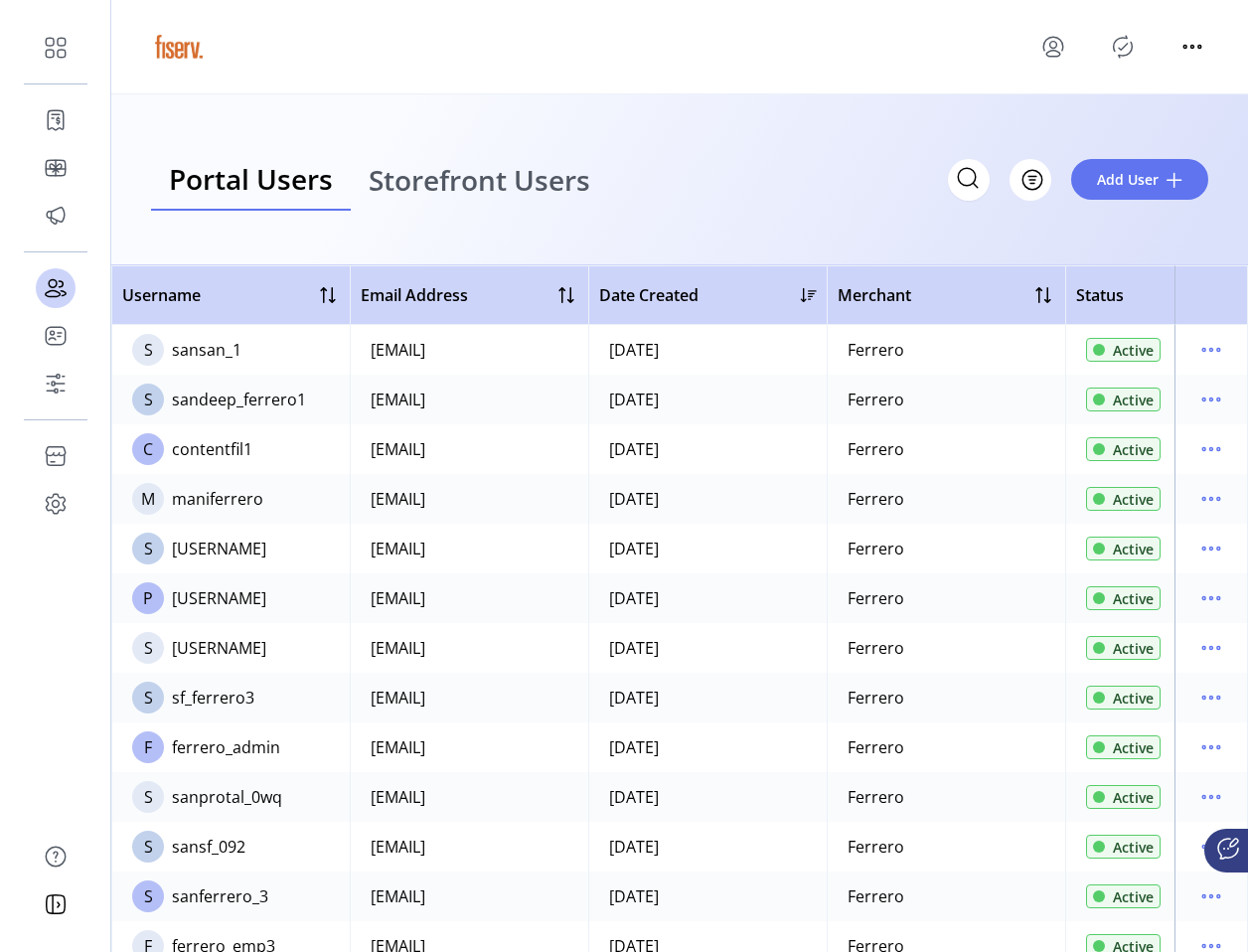 click on "Portal Users Storefront Users
Filter Add User" 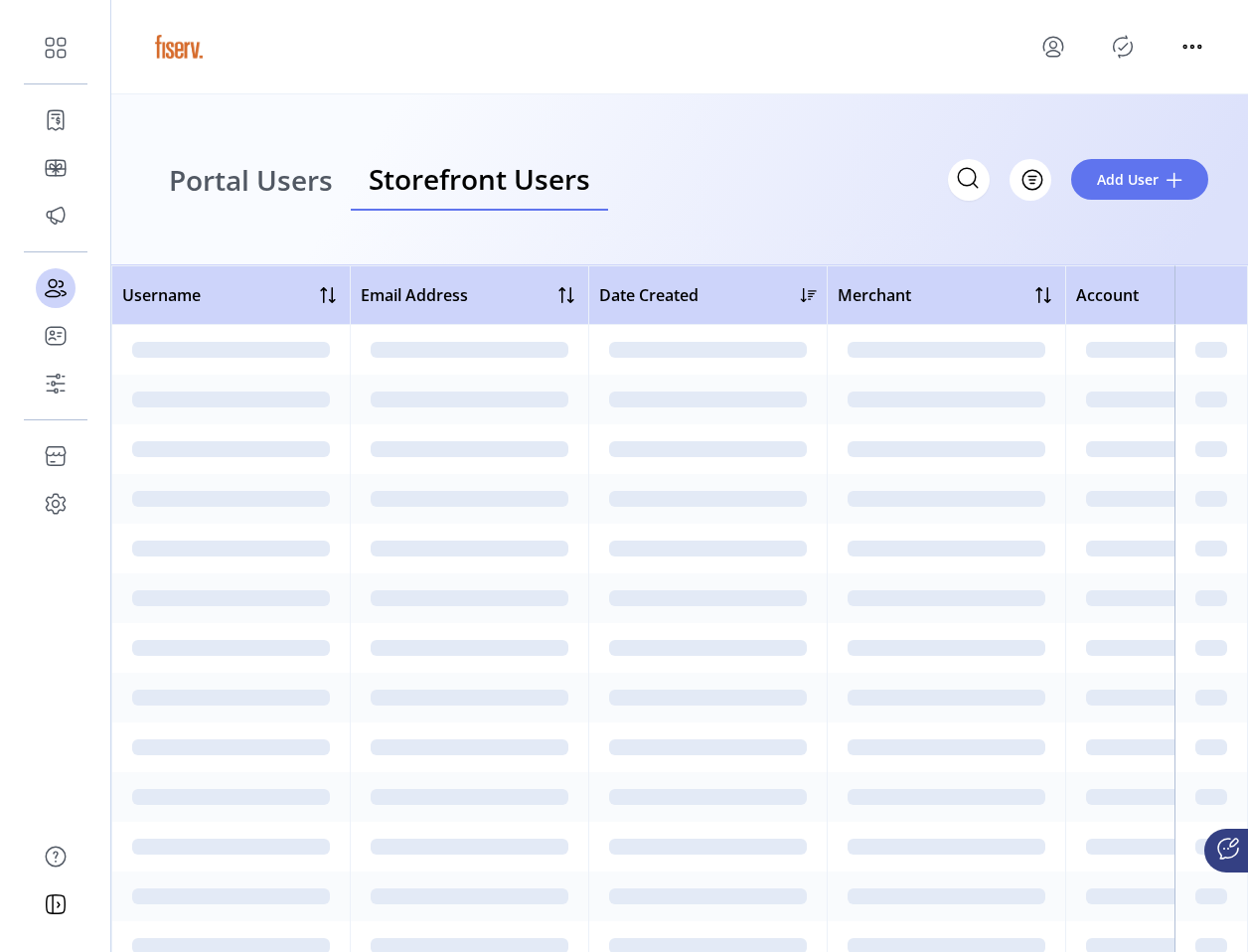 click on "Portal Users" at bounding box center [250, 180] 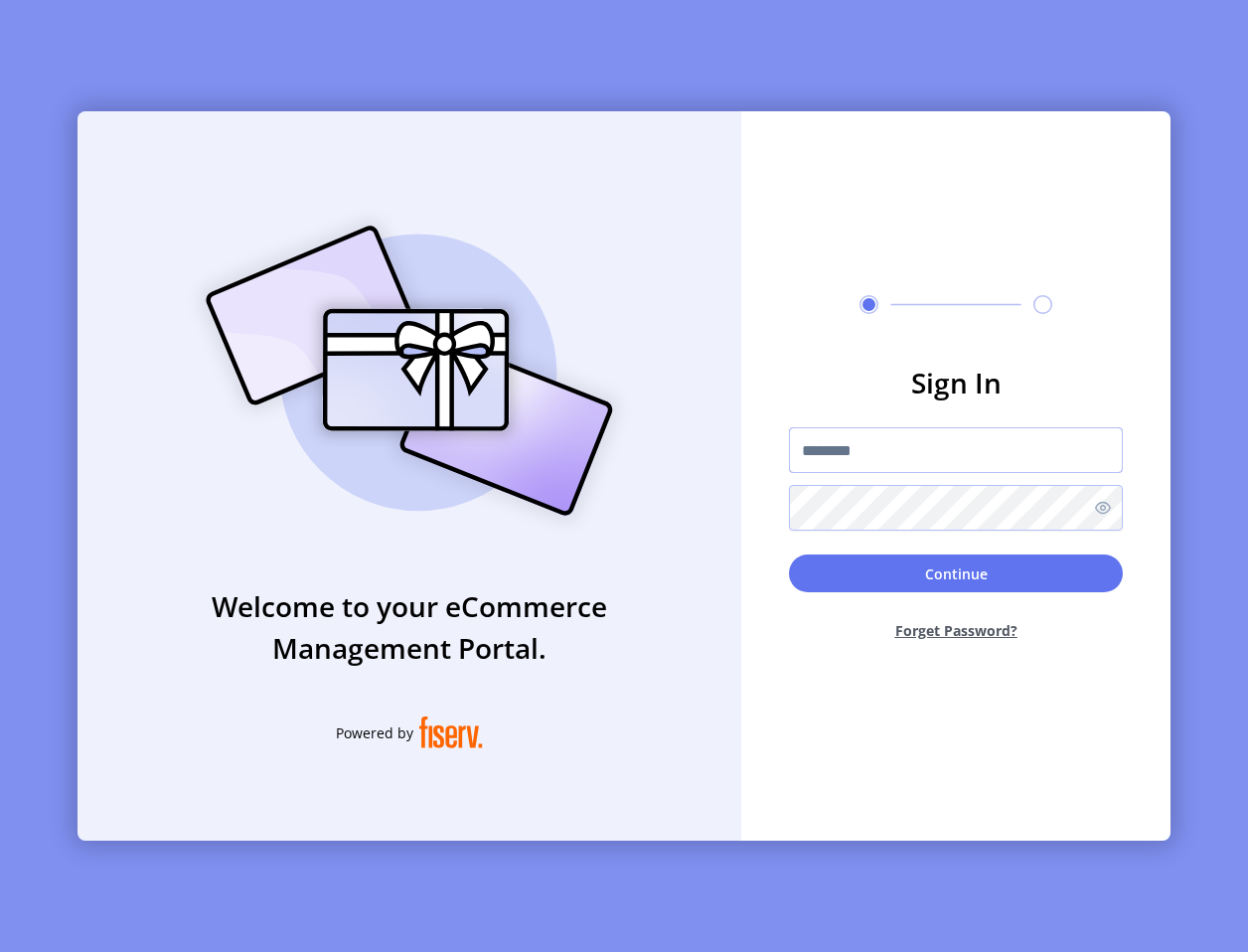 click at bounding box center (956, 450) 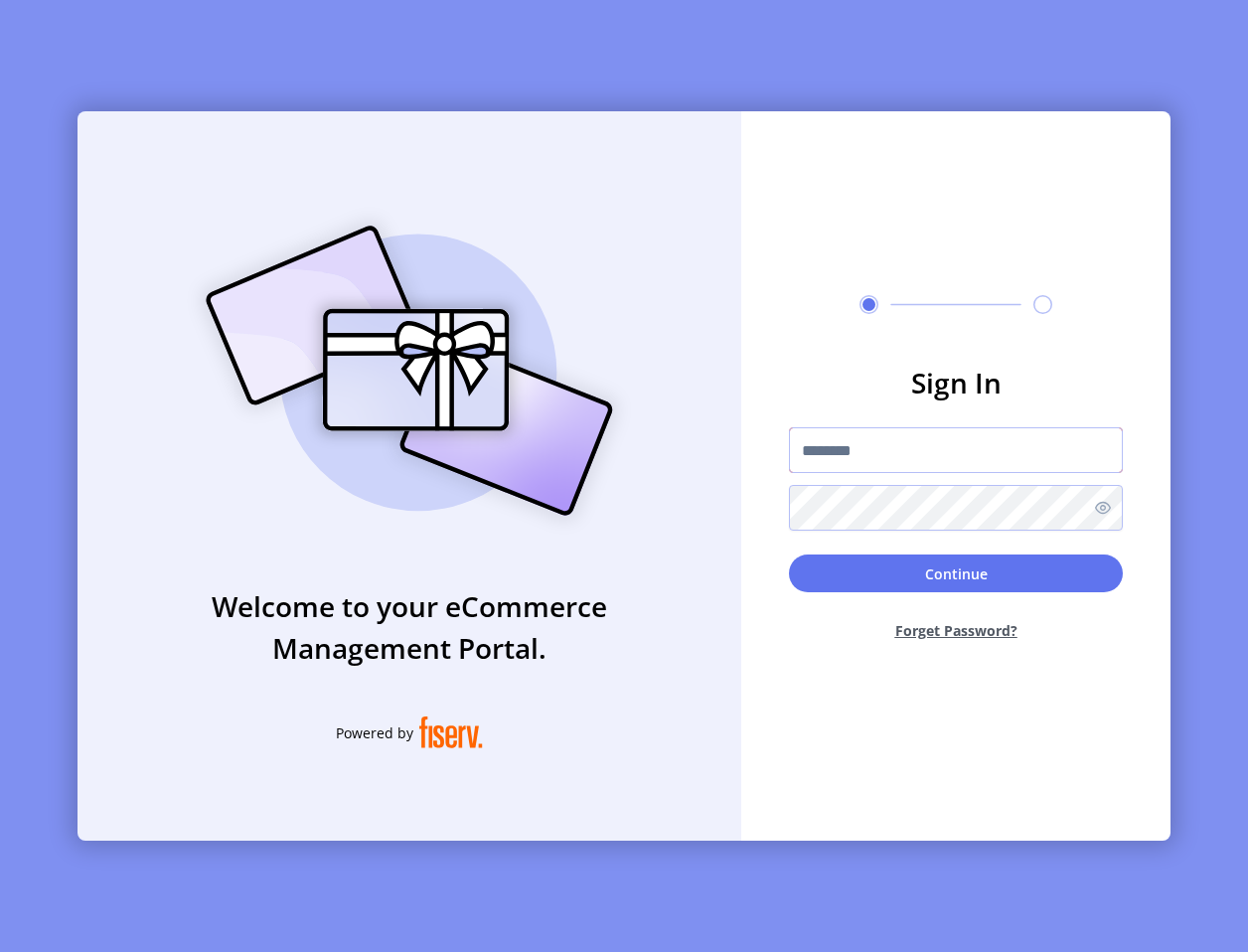 type on "**********" 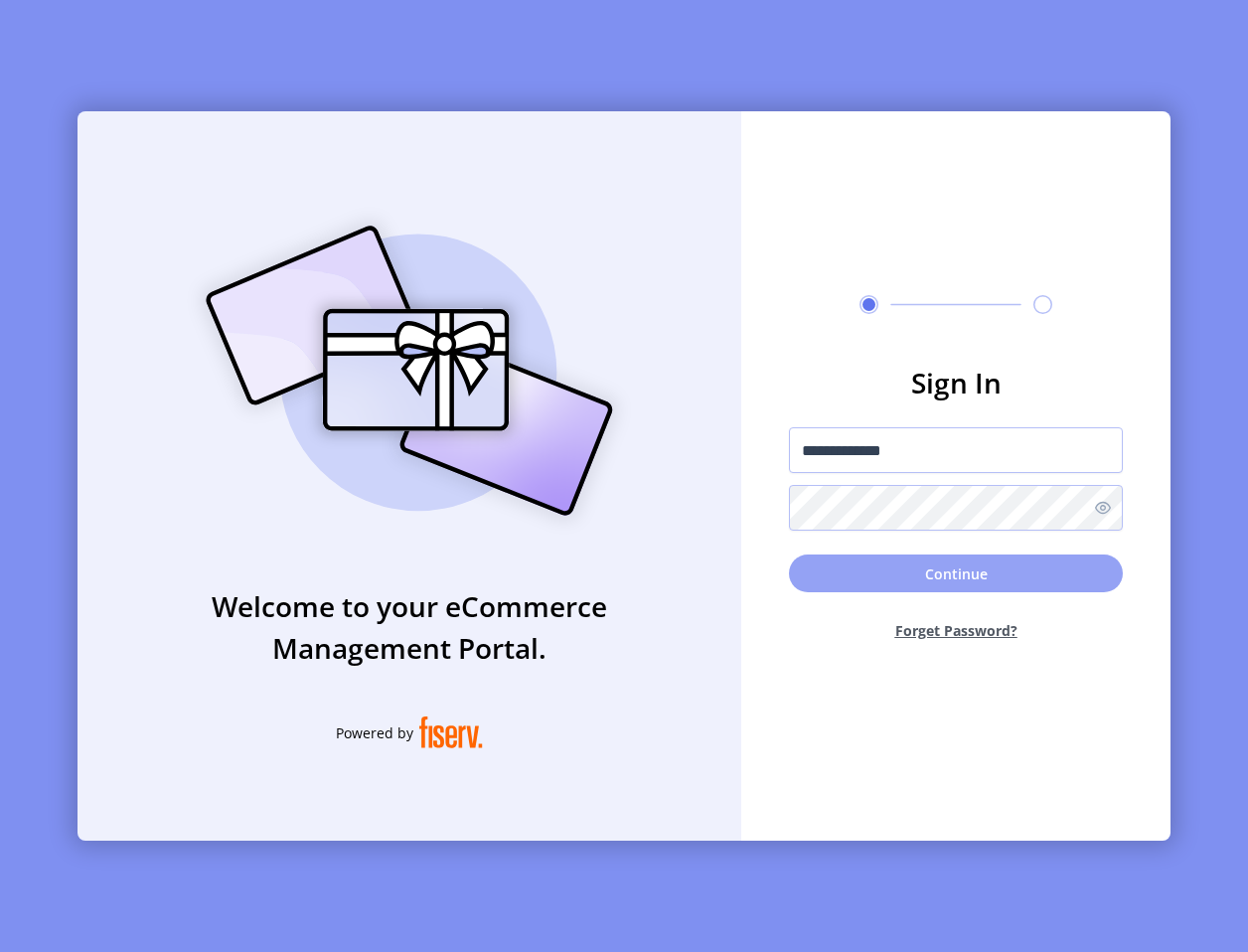 click on "Continue" 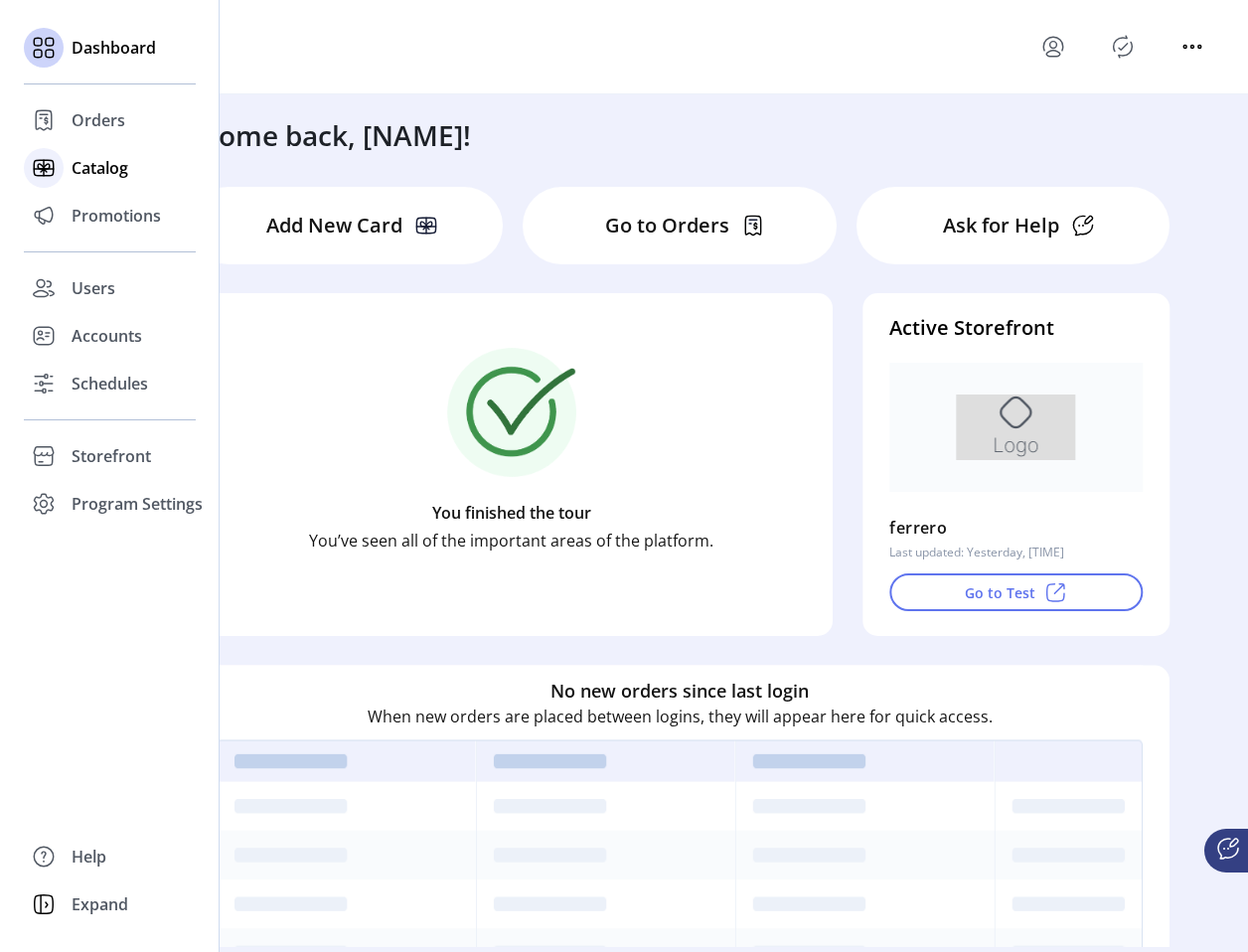 click 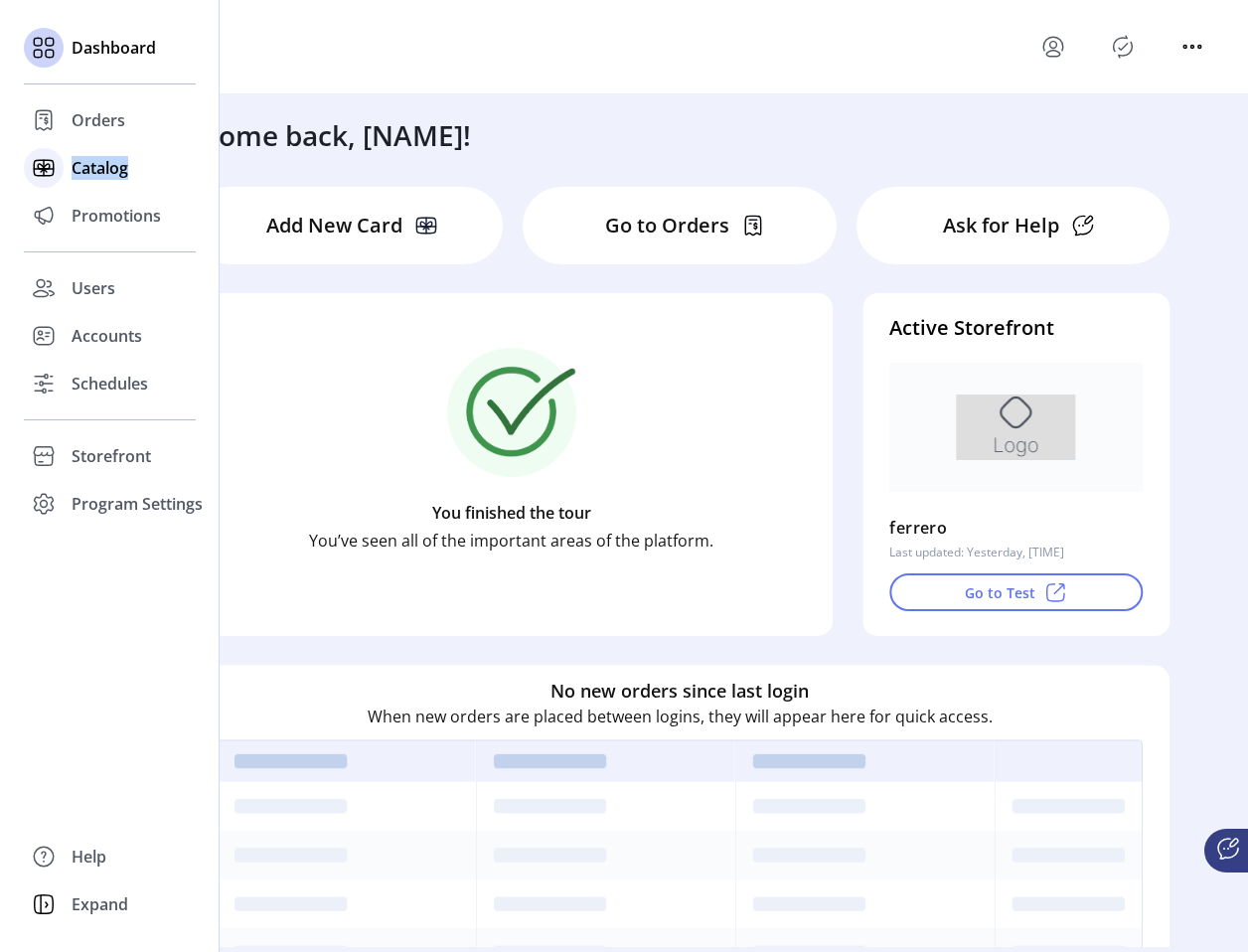 click 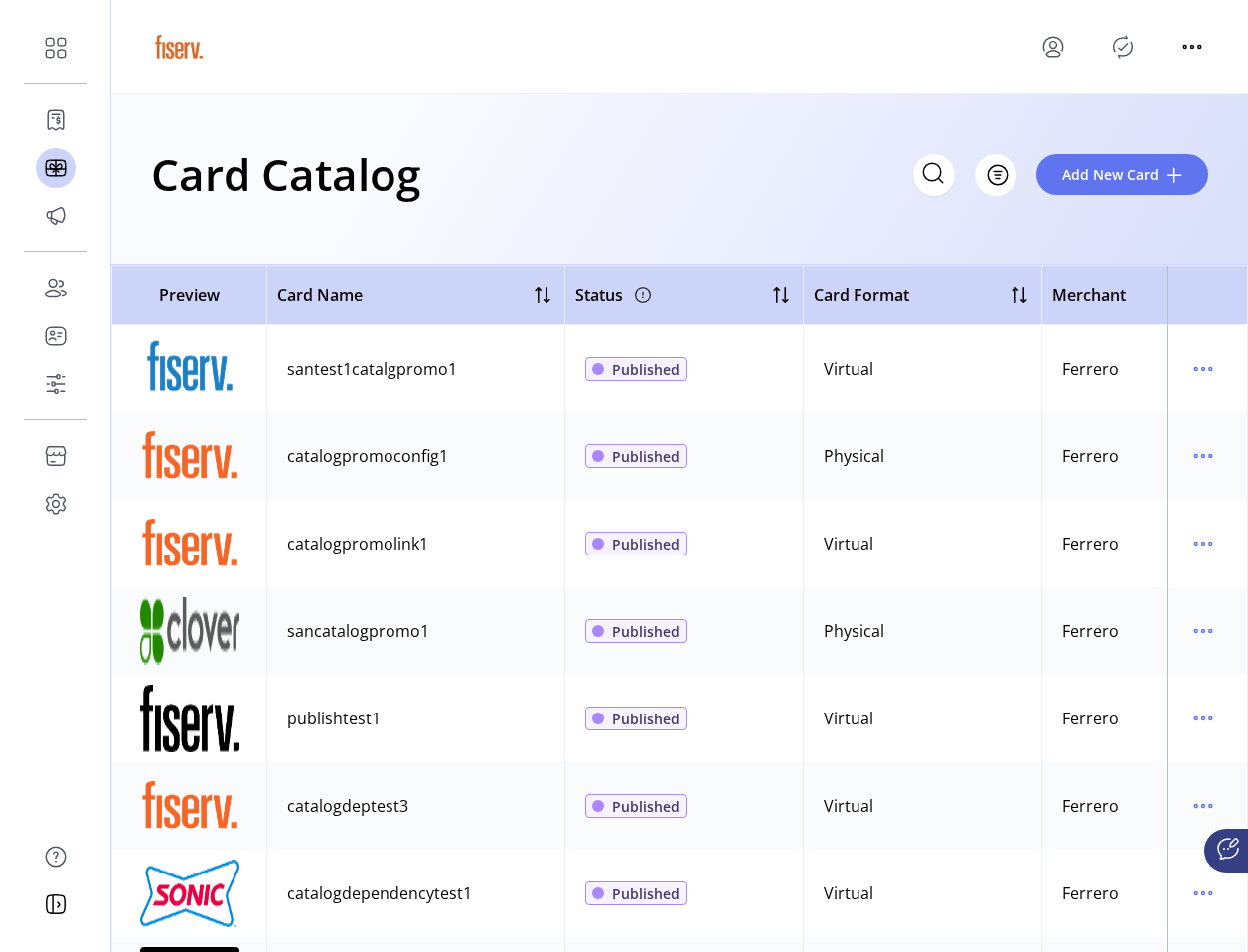 click 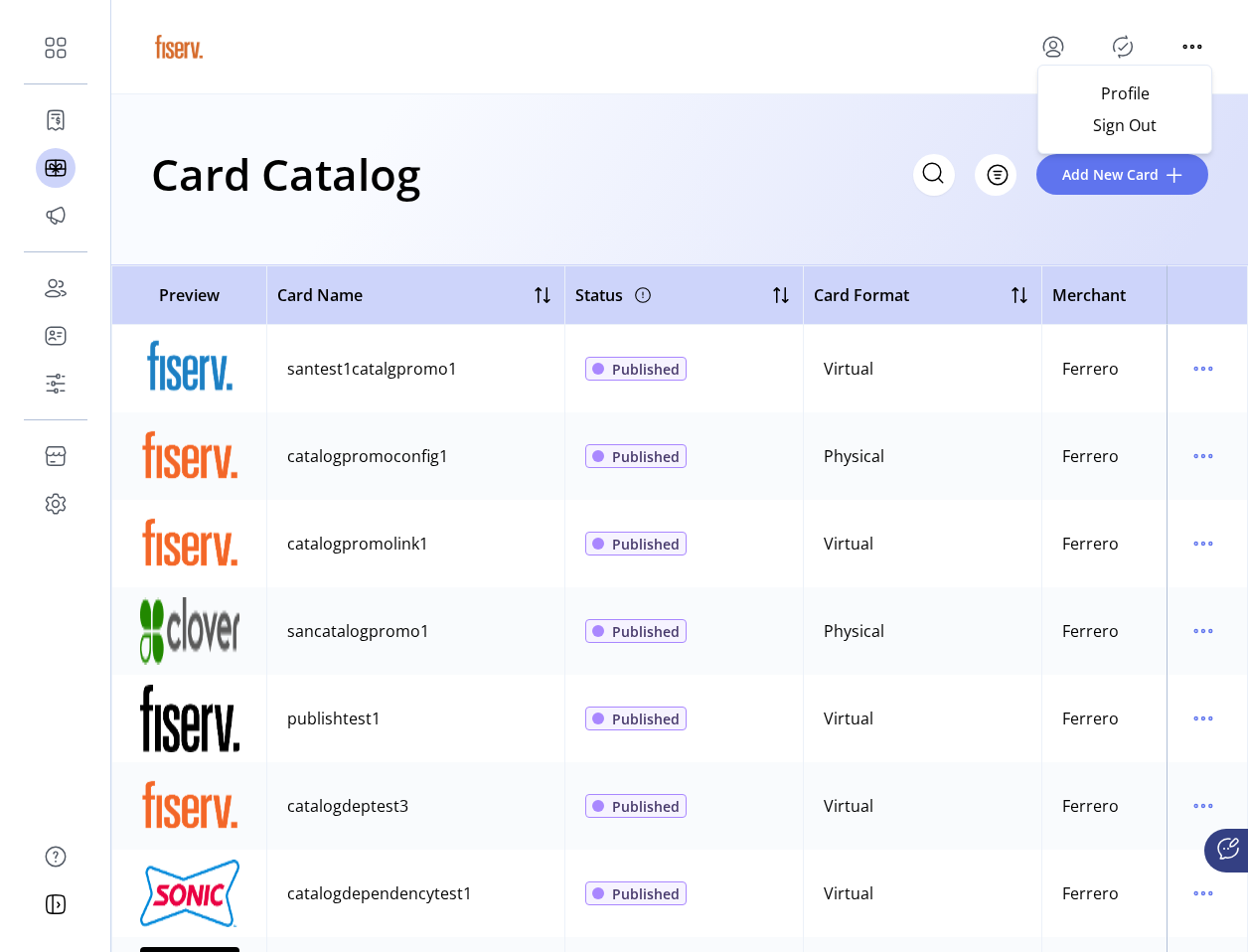 click 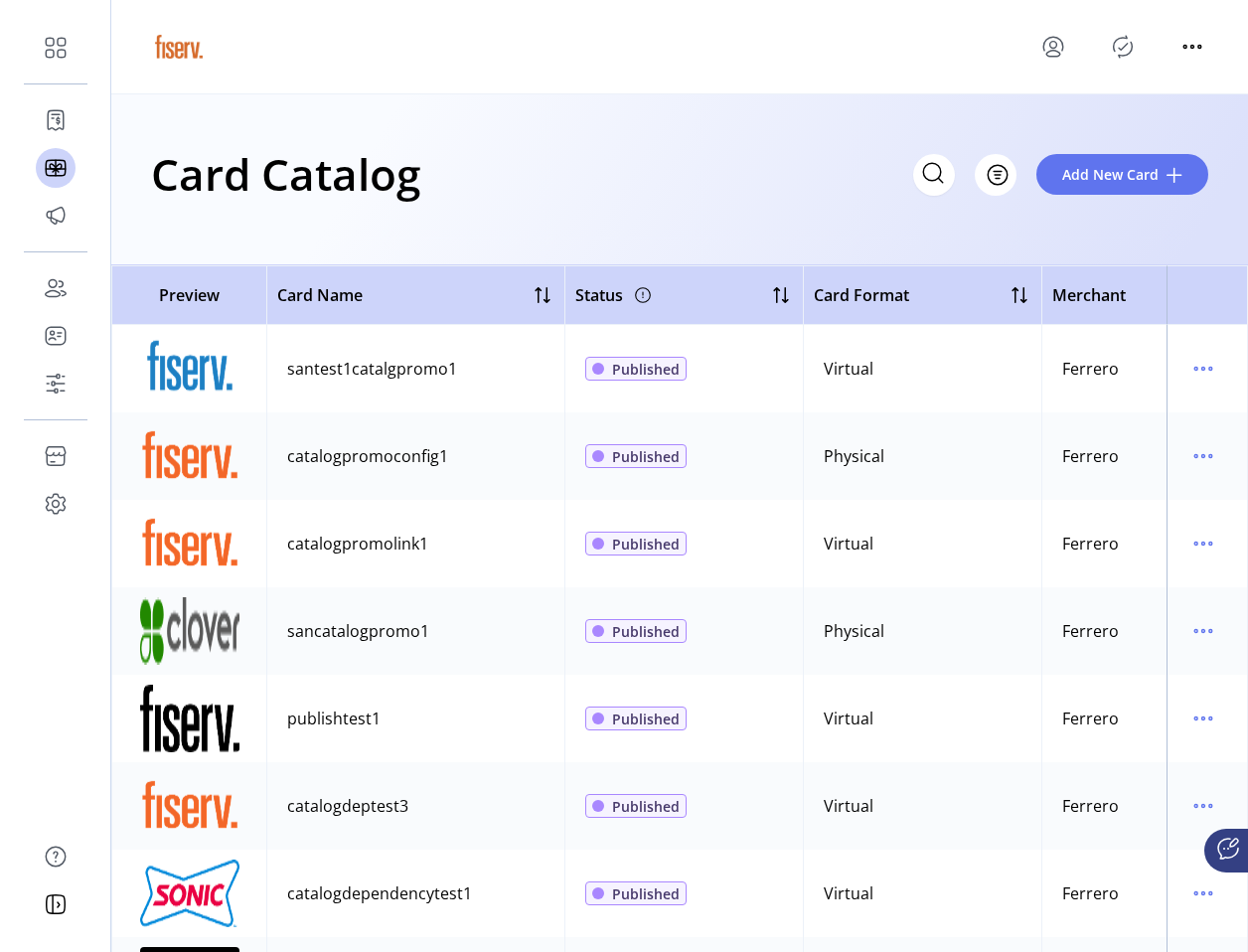 click 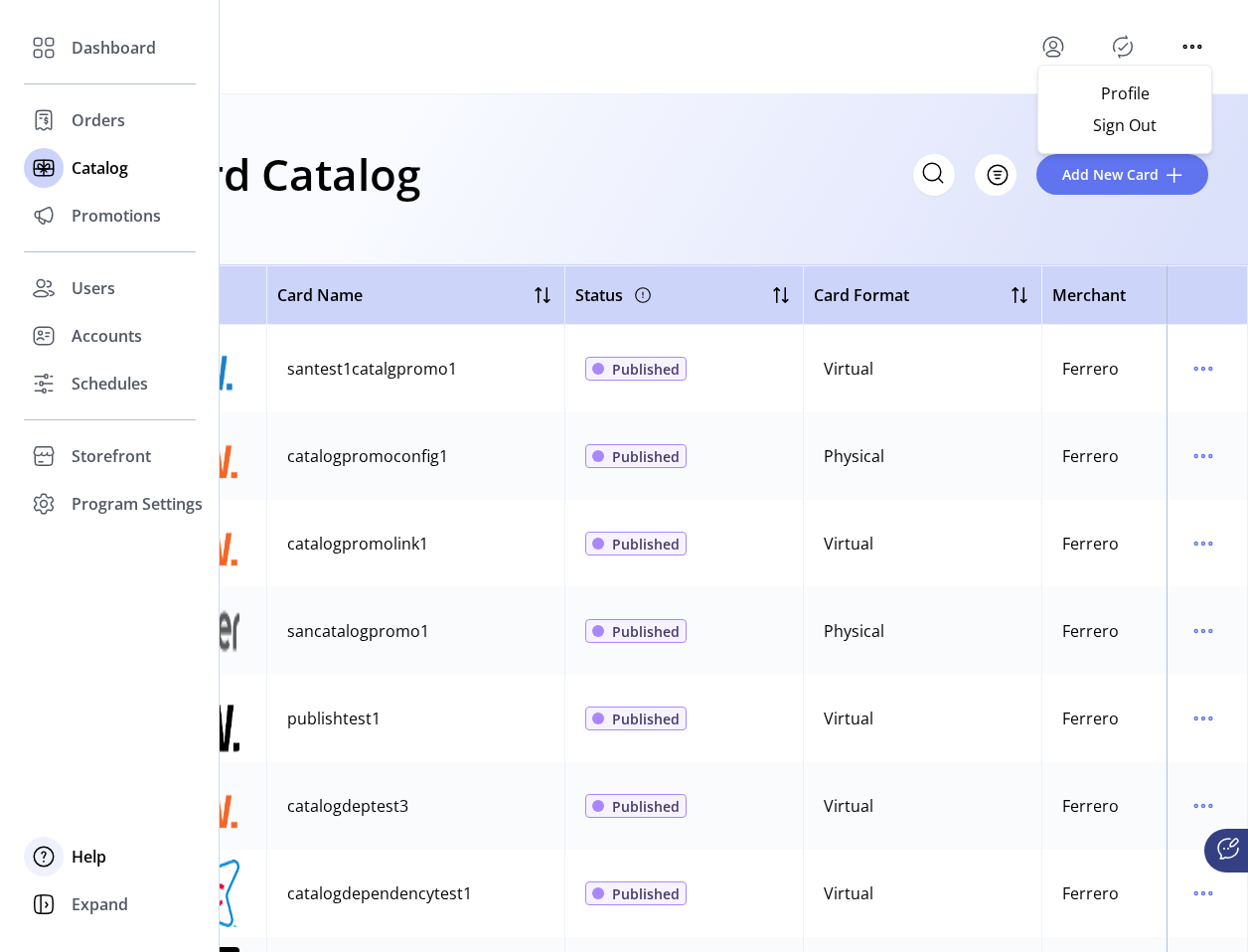 click on "Help" 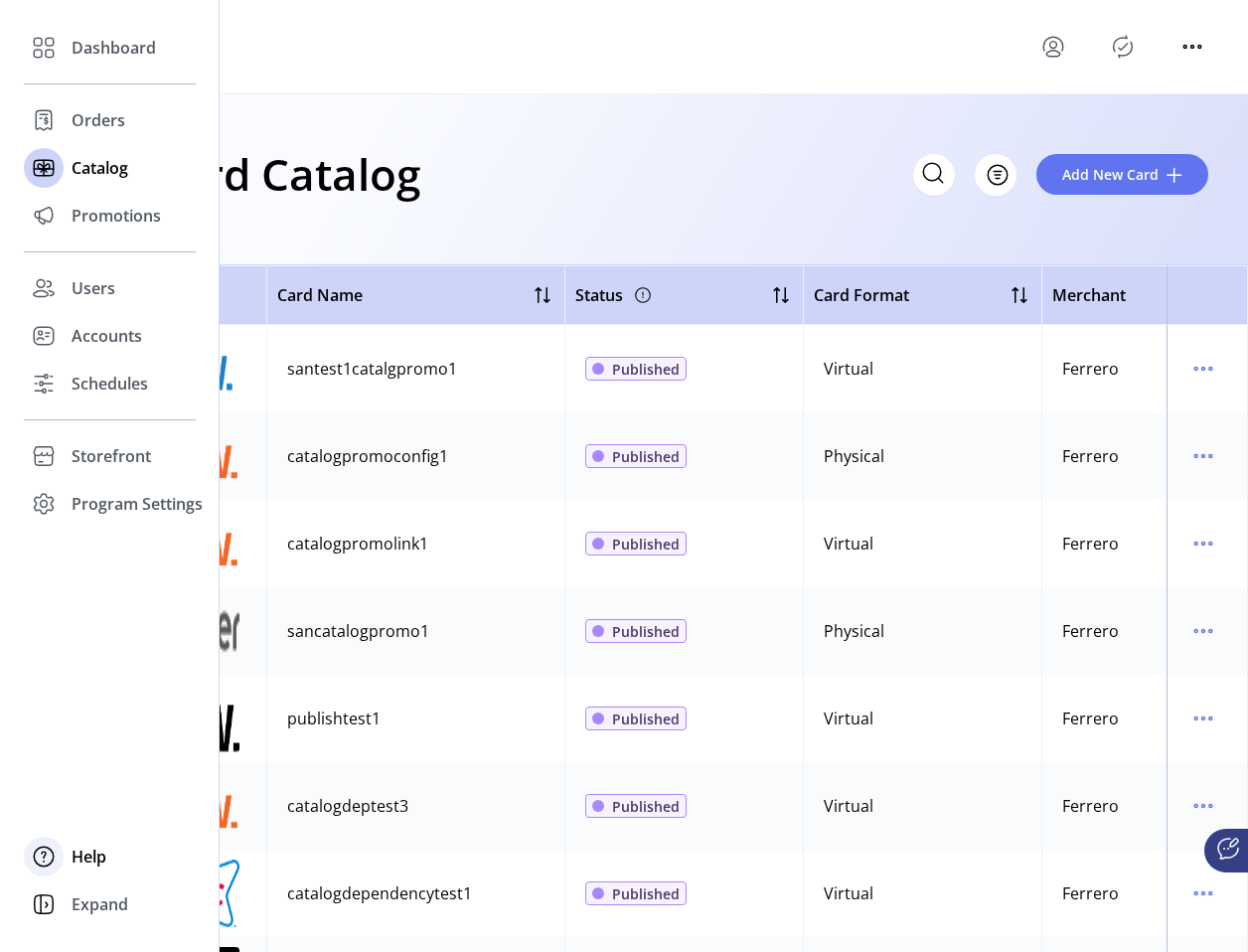 click on "Help" 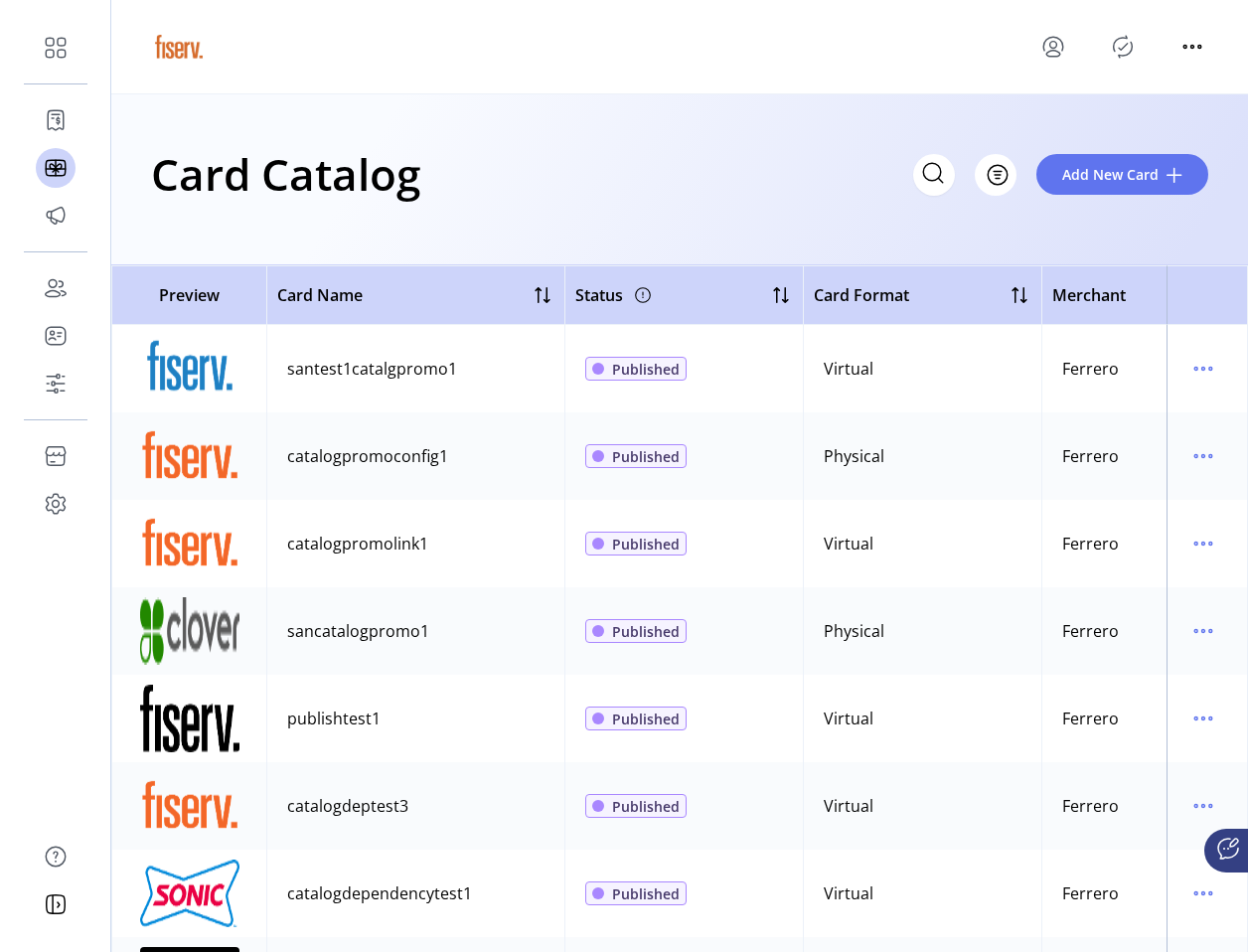 click 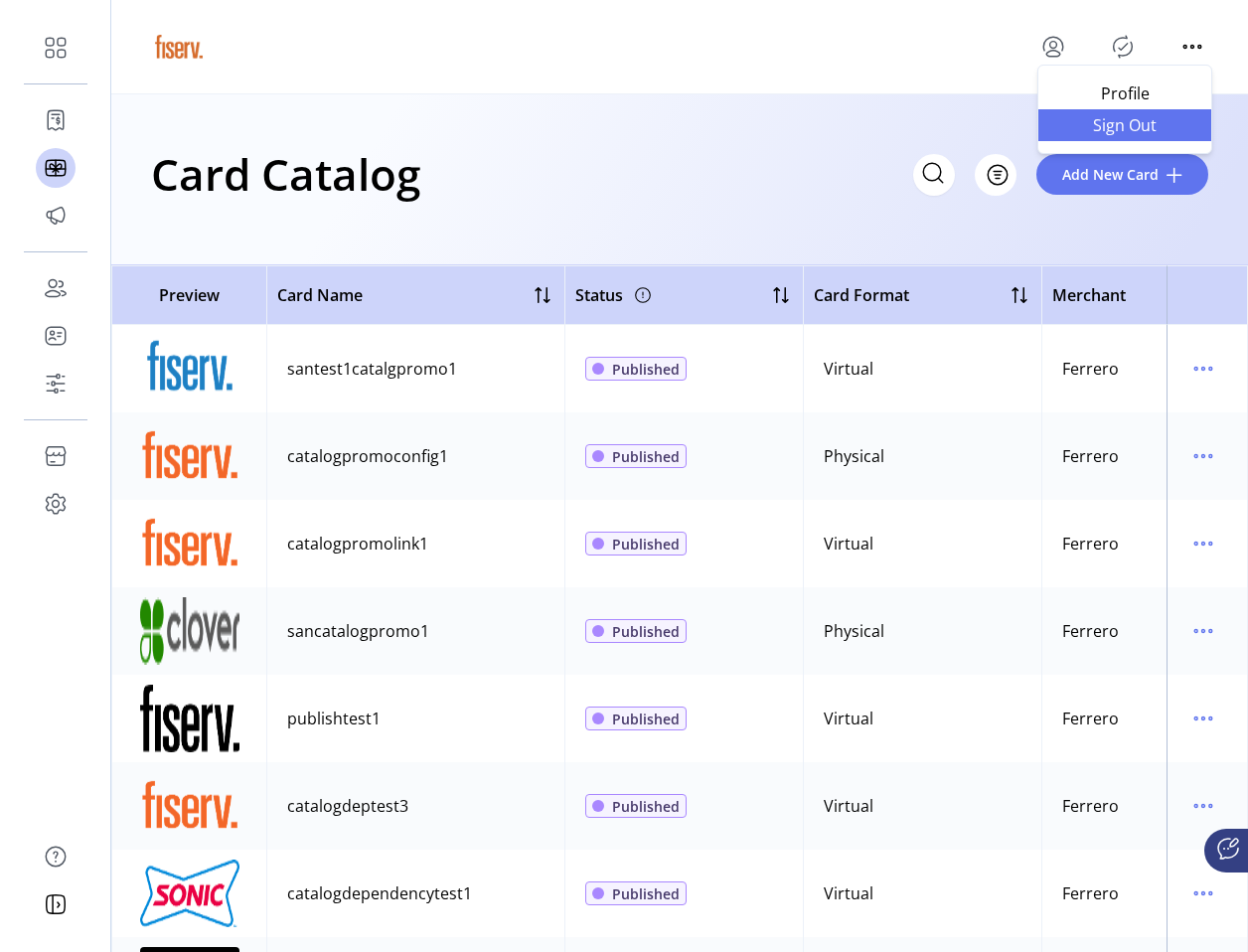click on "Sign Out" at bounding box center (1125, 125) 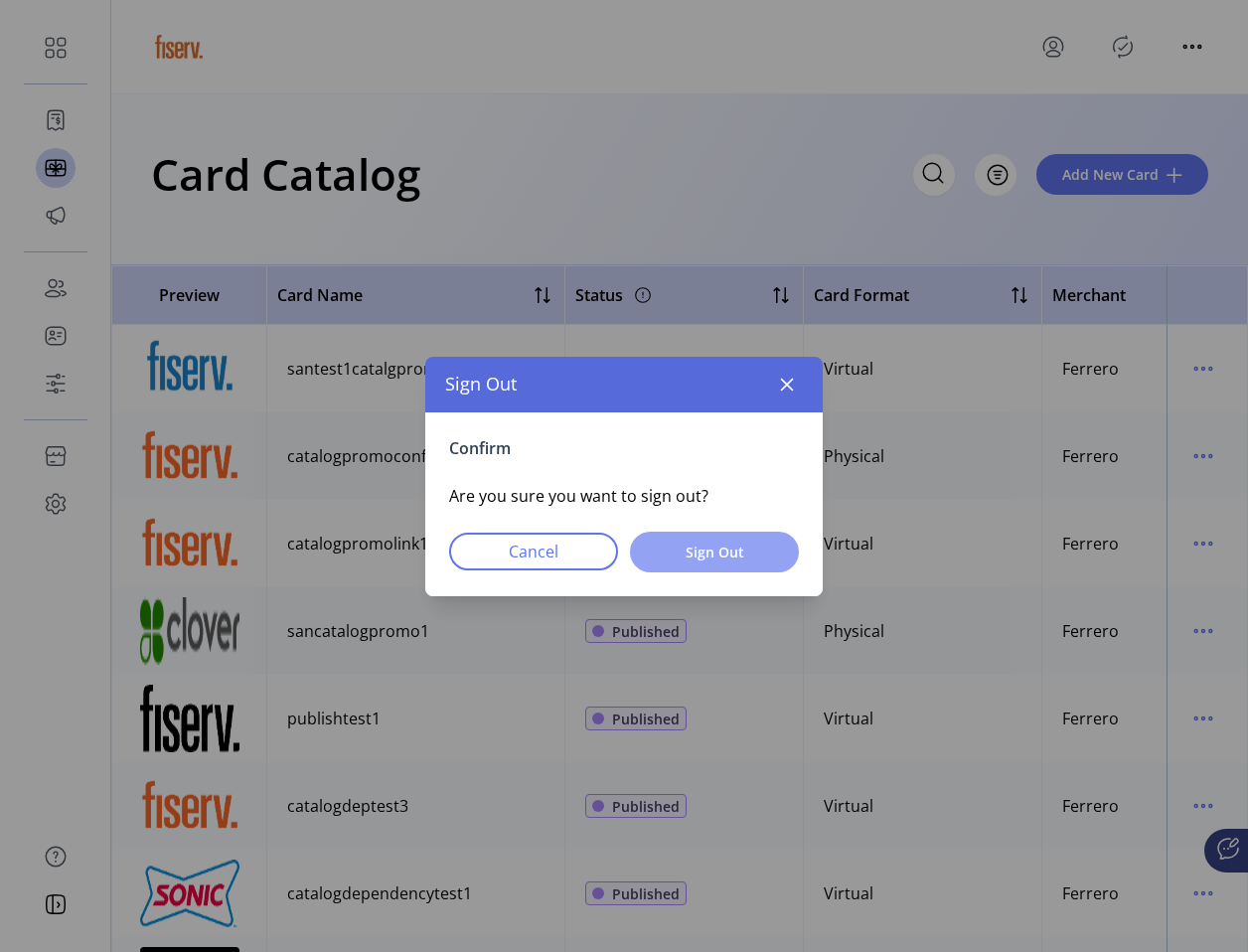 click on "Sign Out" at bounding box center [714, 552] 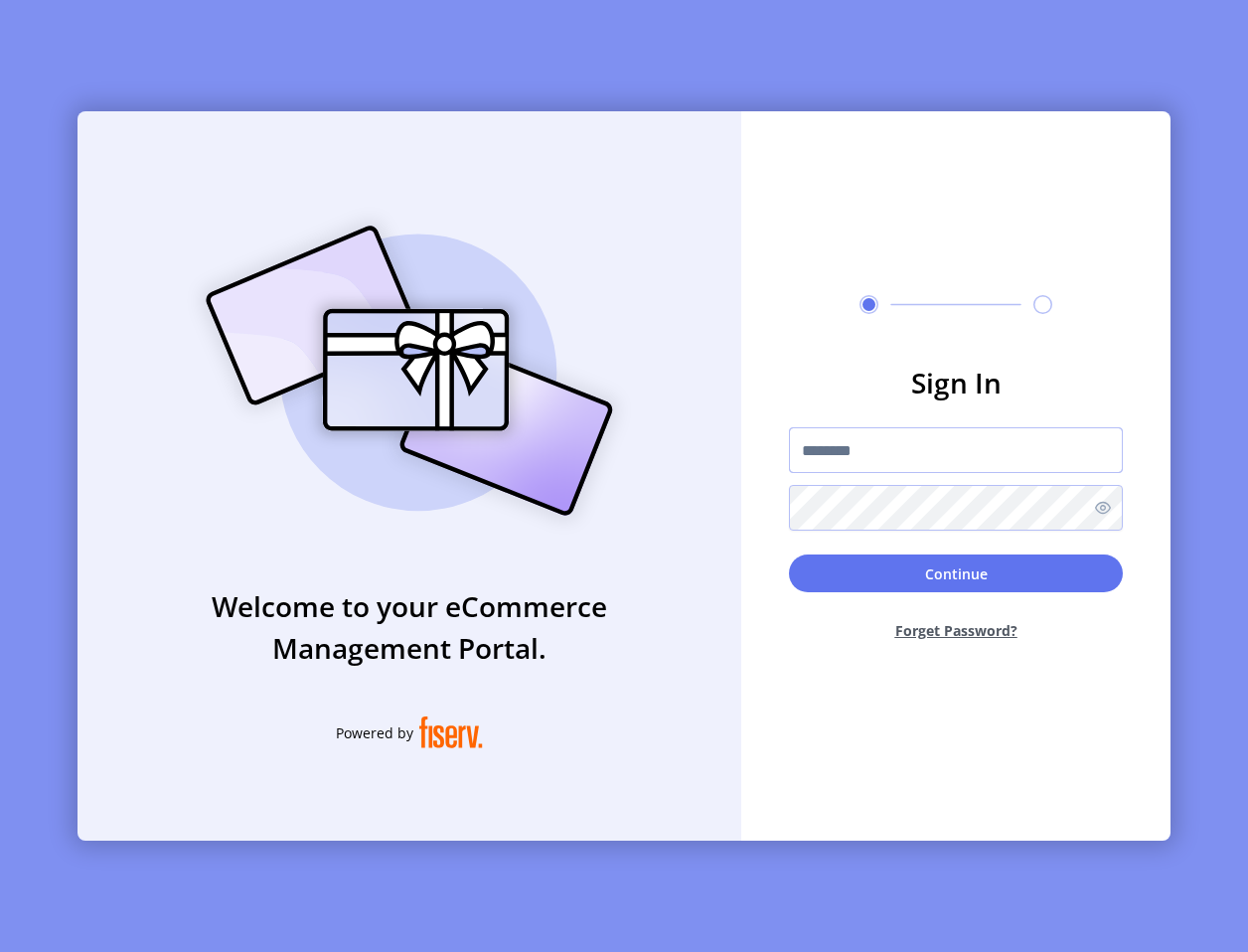click at bounding box center [956, 450] 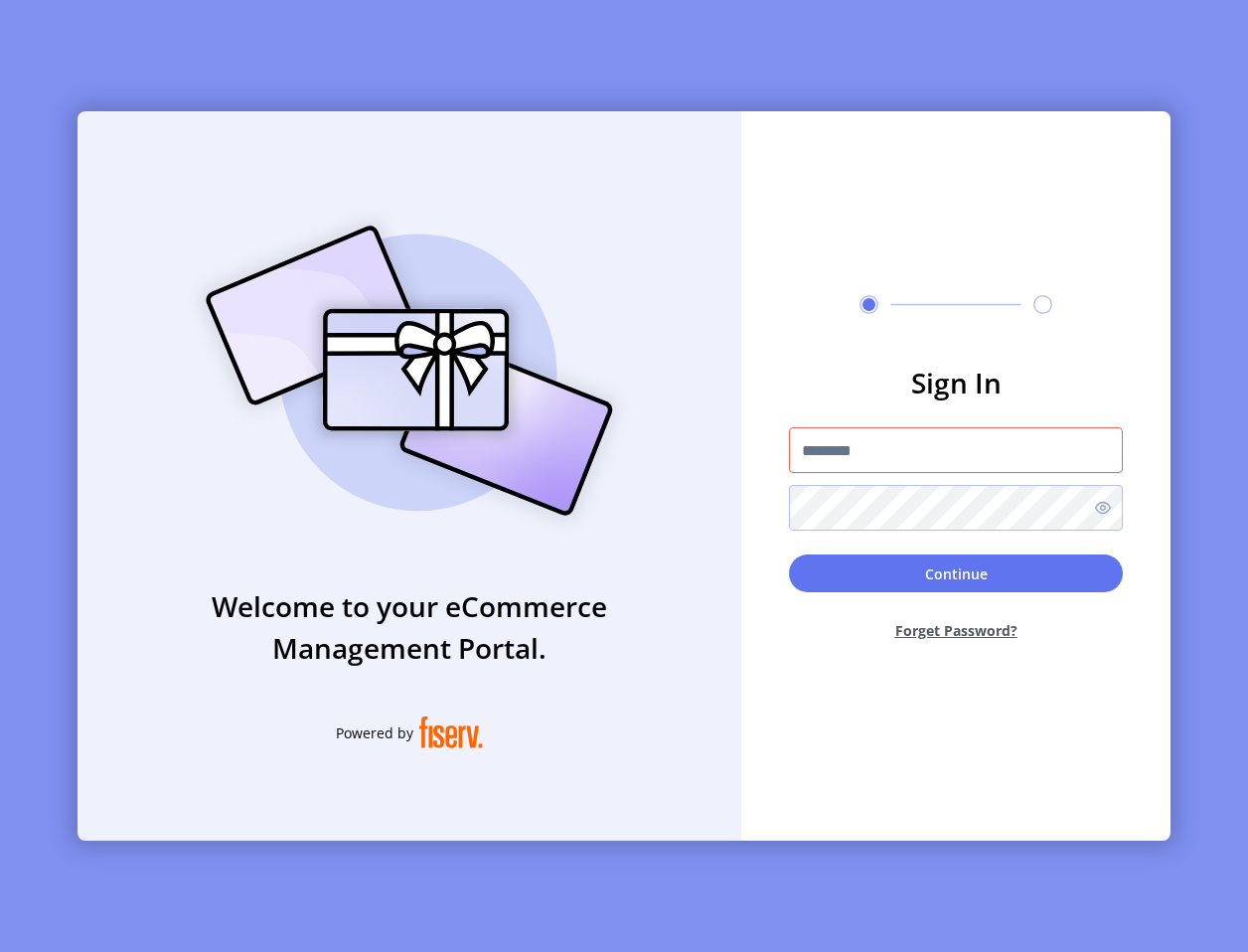 click on "Sign In  Continue  Forget Password?" 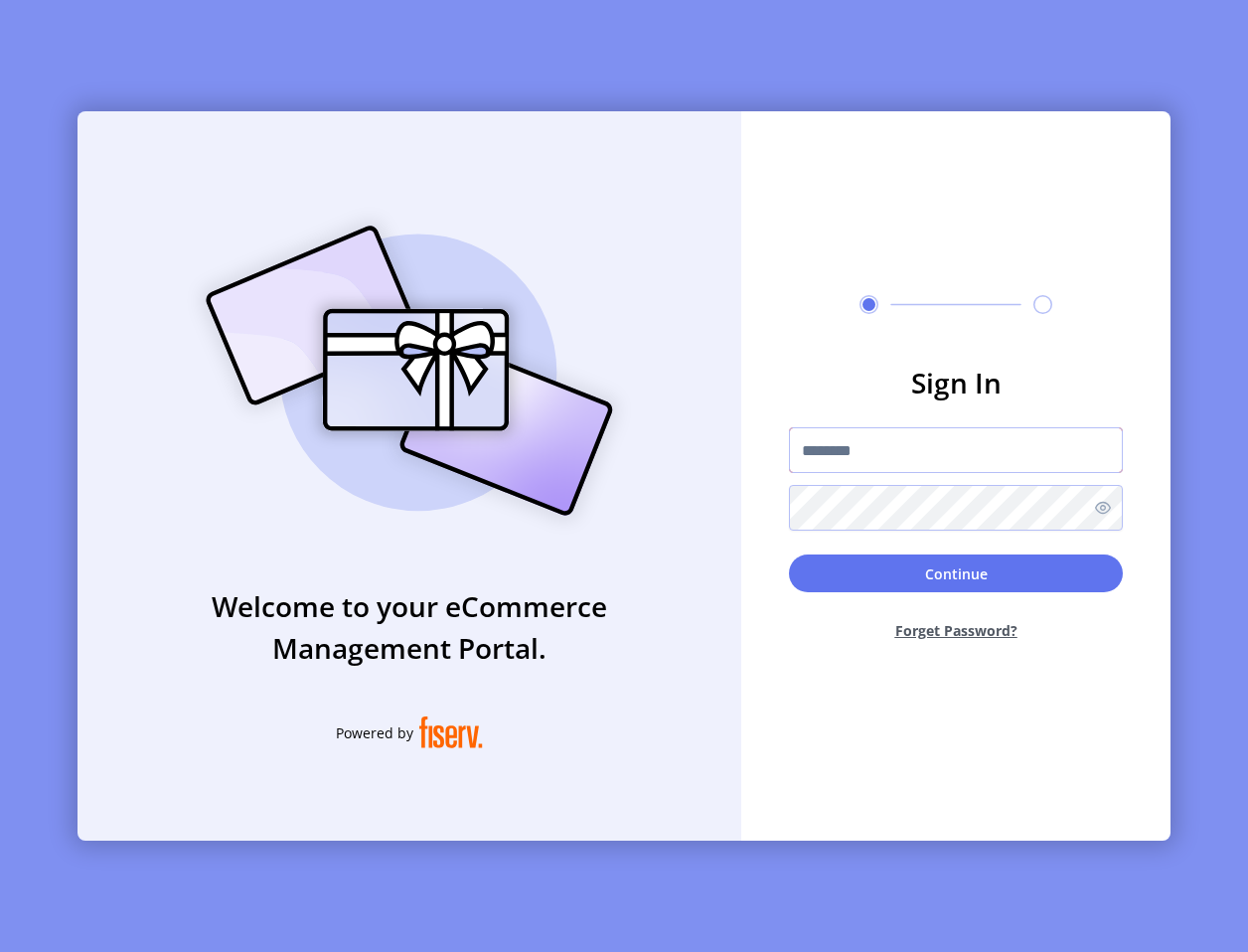 click at bounding box center [956, 450] 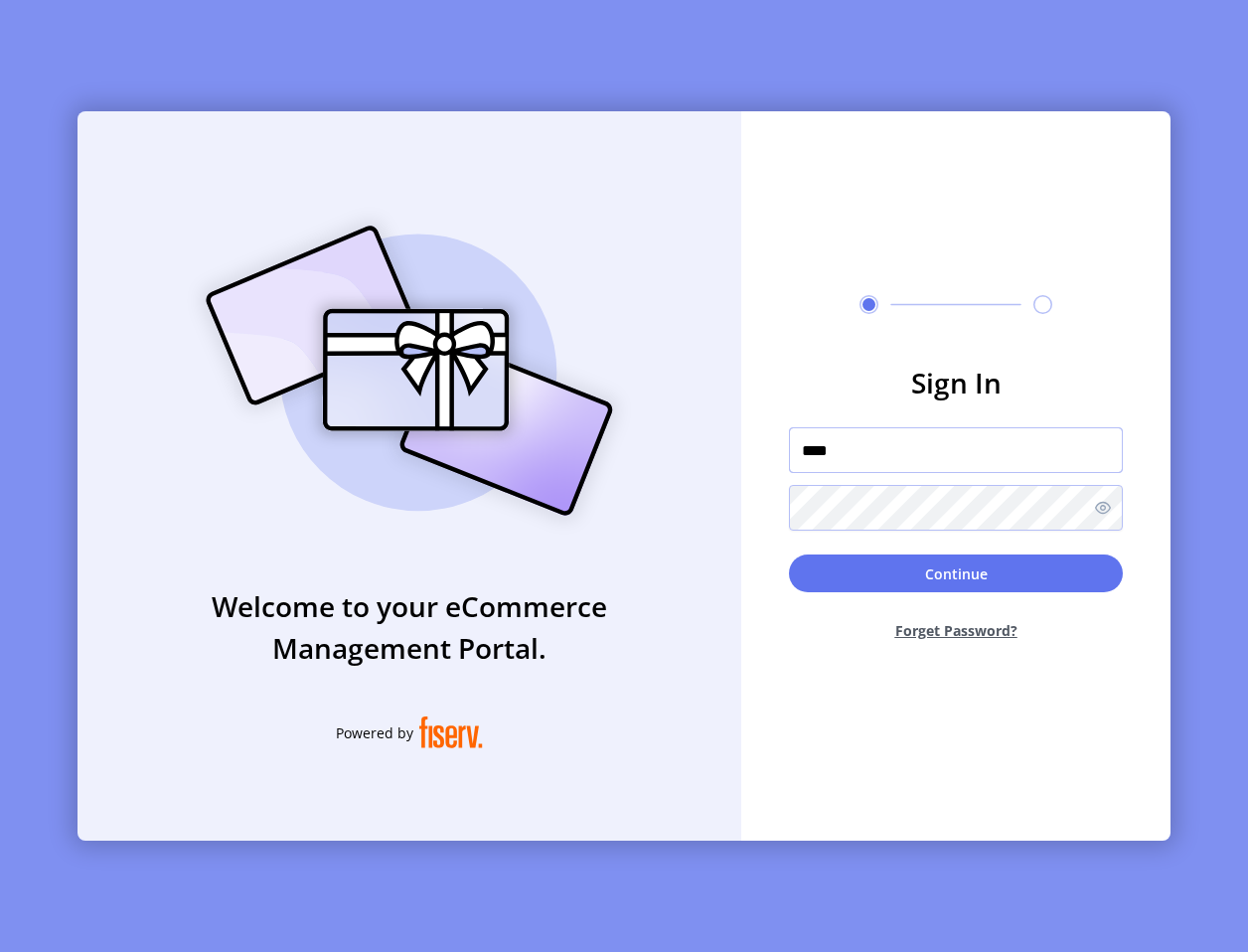 click on "****" at bounding box center (956, 450) 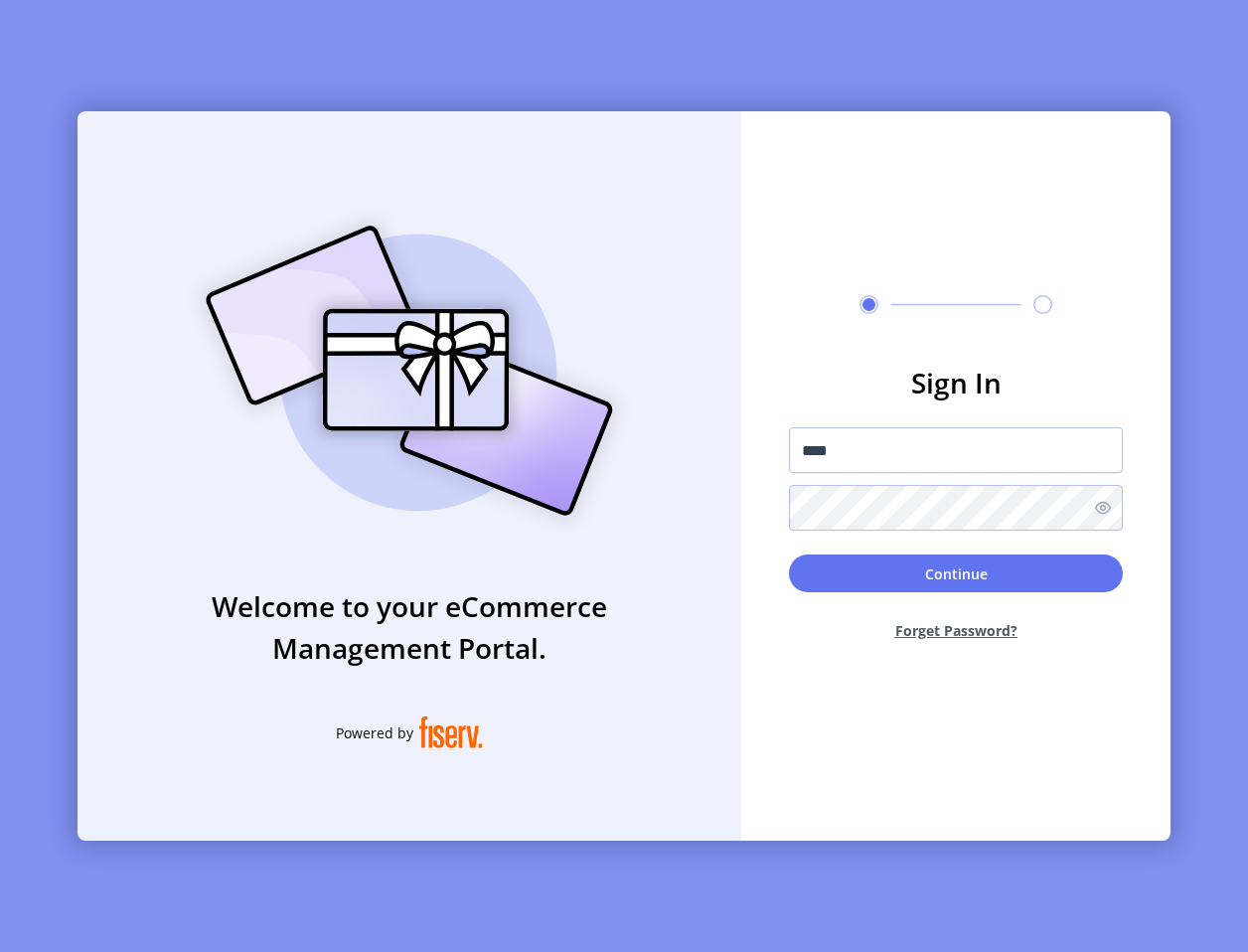 click on "Sign In ****  Continue  Forget Password?" 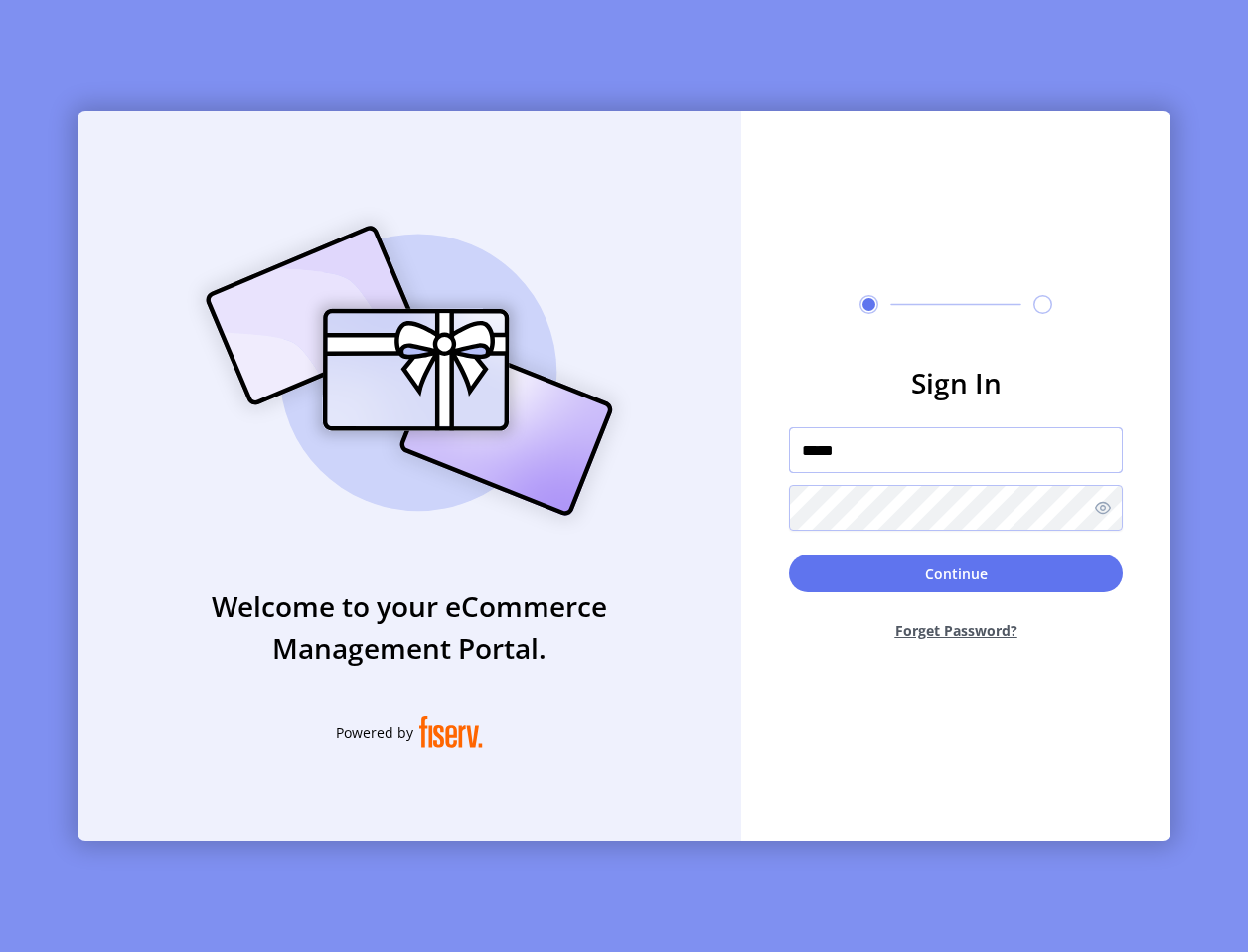 click on "*****" at bounding box center [956, 450] 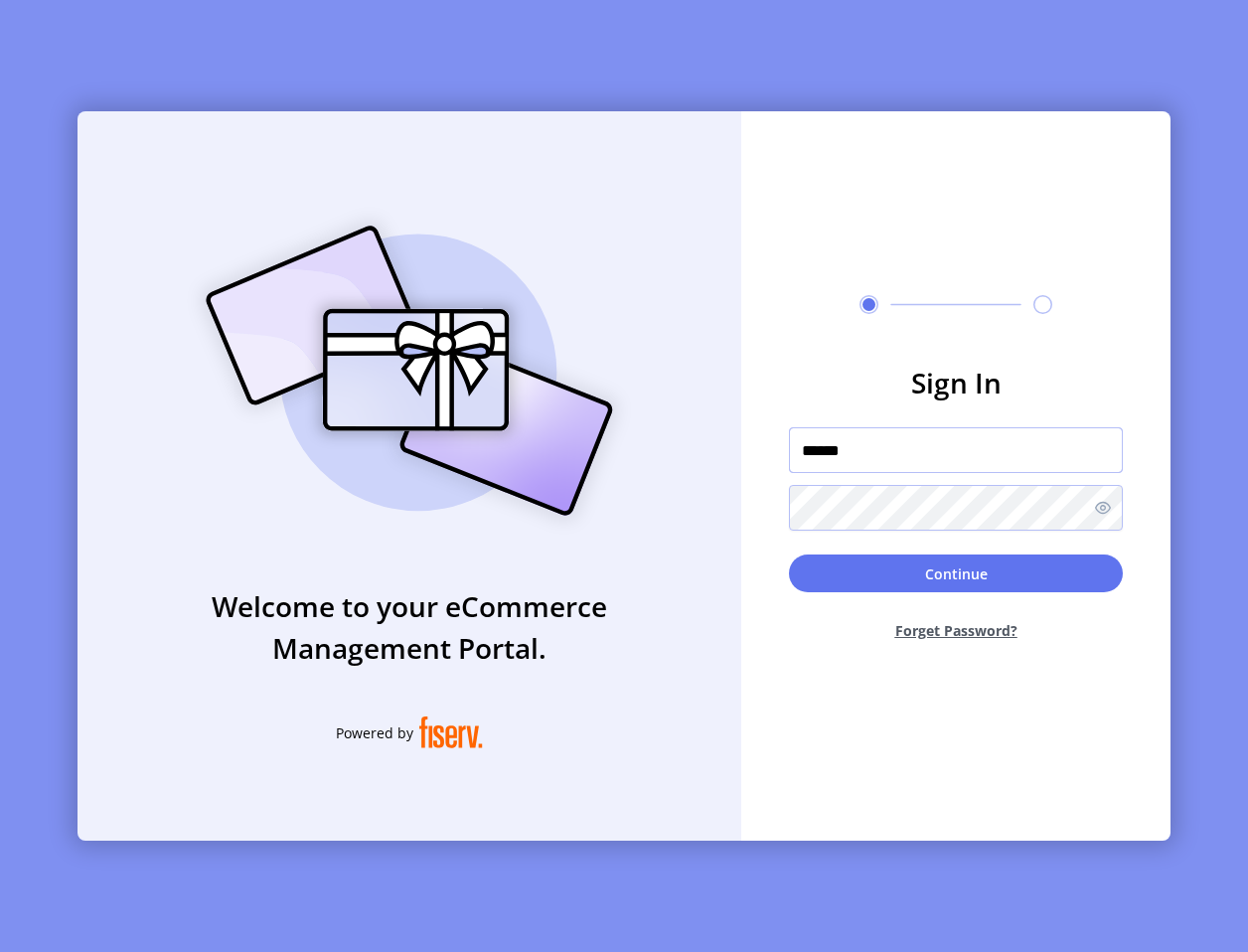 click on "******" at bounding box center [956, 450] 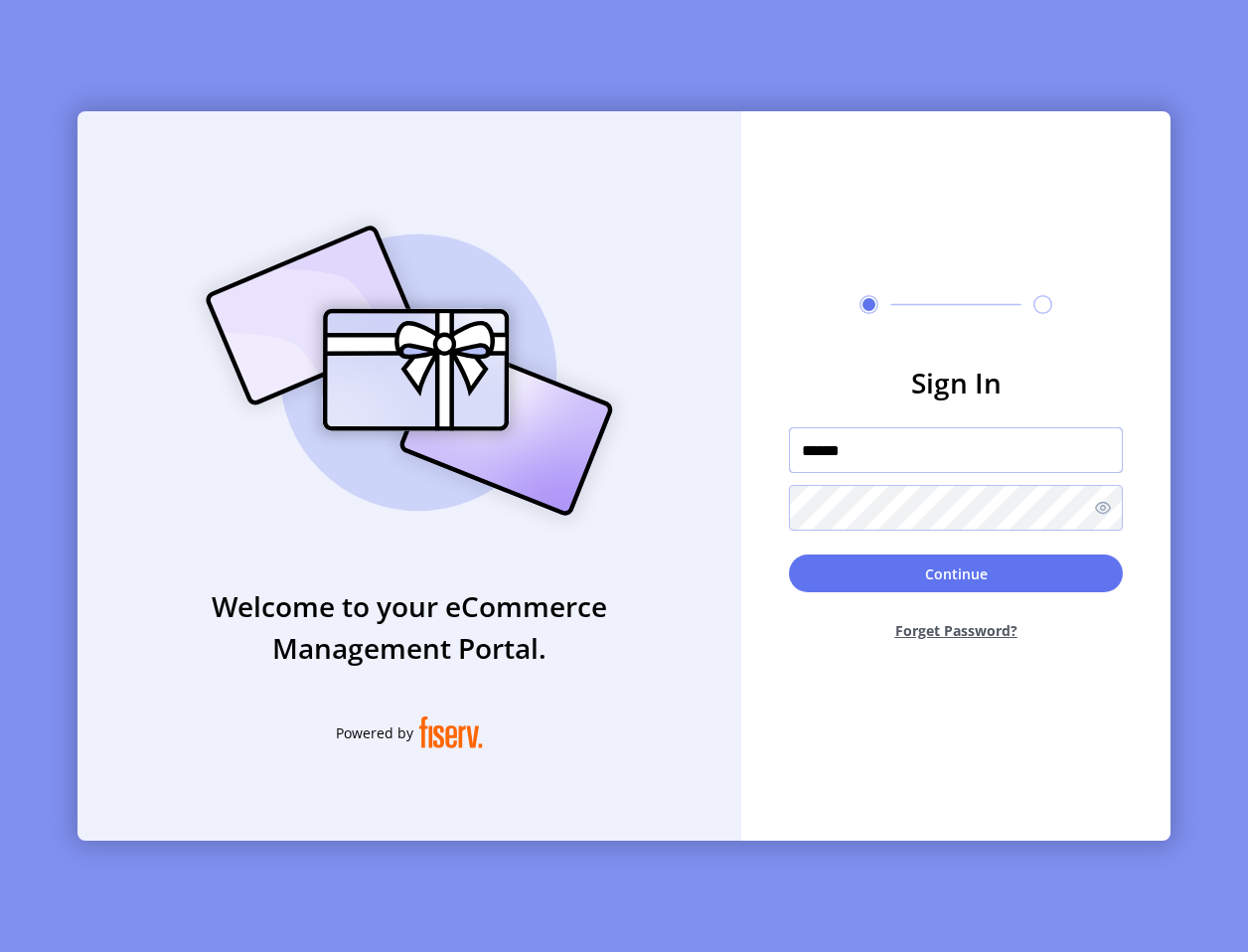 drag, startPoint x: 870, startPoint y: 461, endPoint x: 711, endPoint y: 458, distance: 159.0283 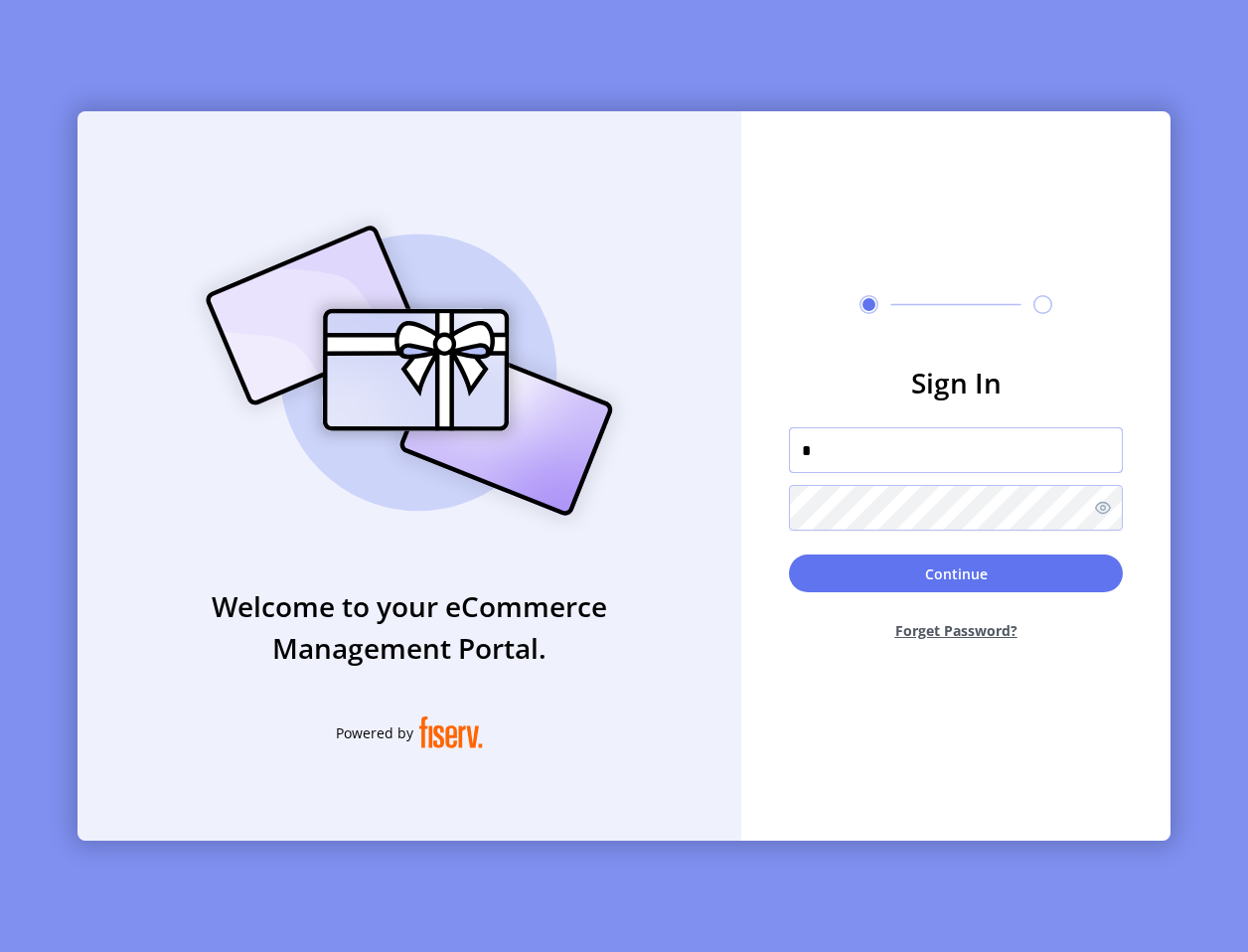 type on "**********" 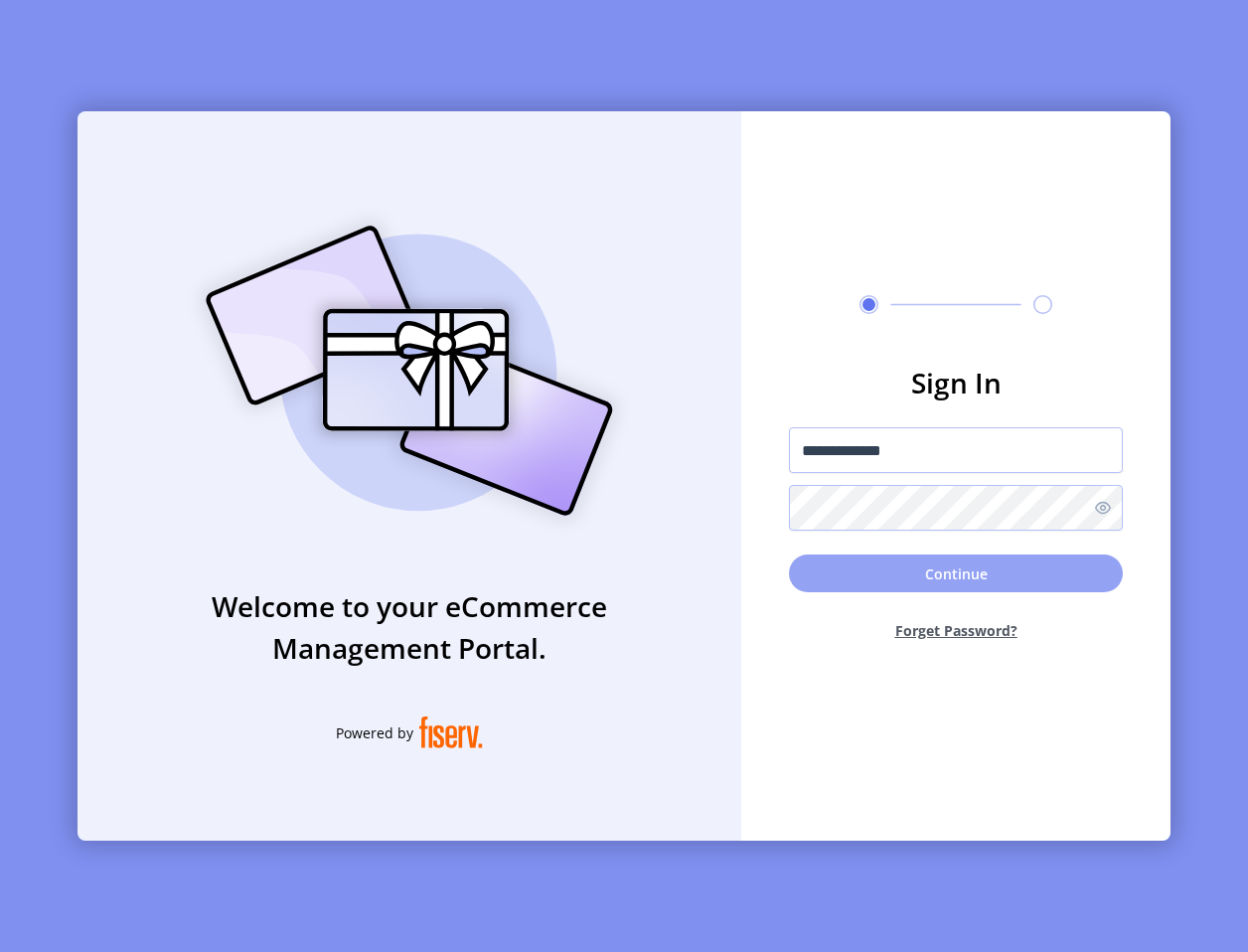 click on "Continue" 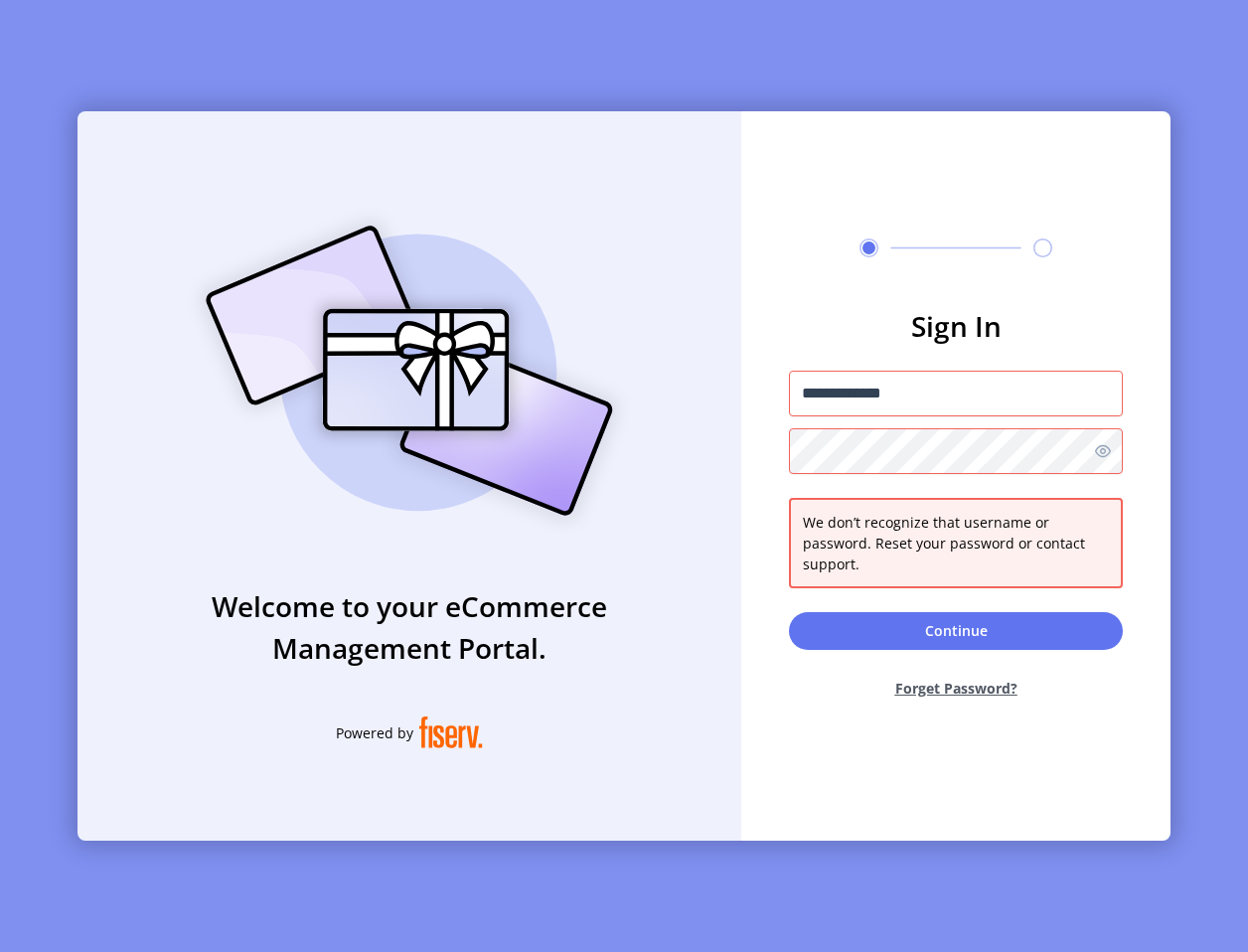 click 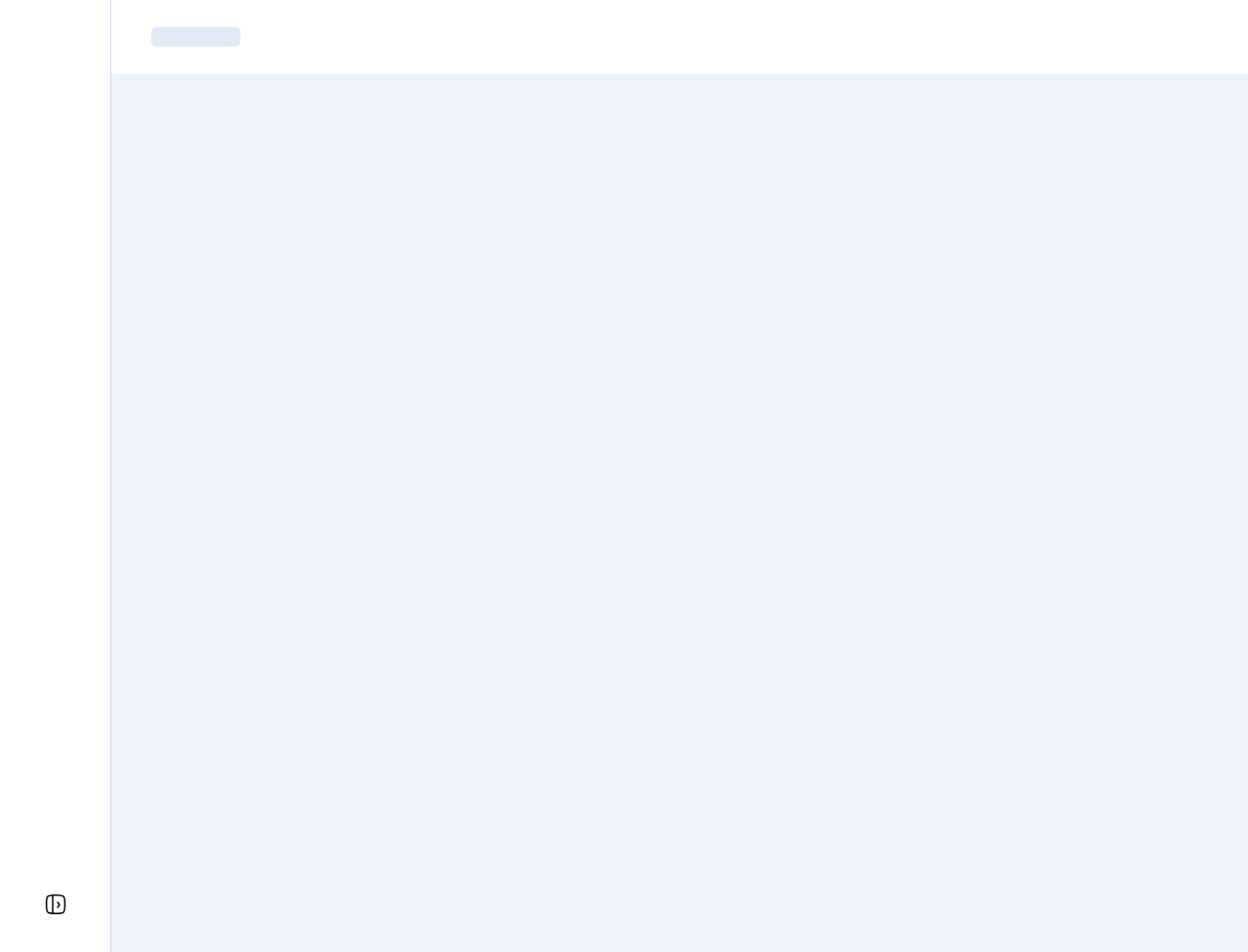 scroll, scrollTop: 0, scrollLeft: 0, axis: both 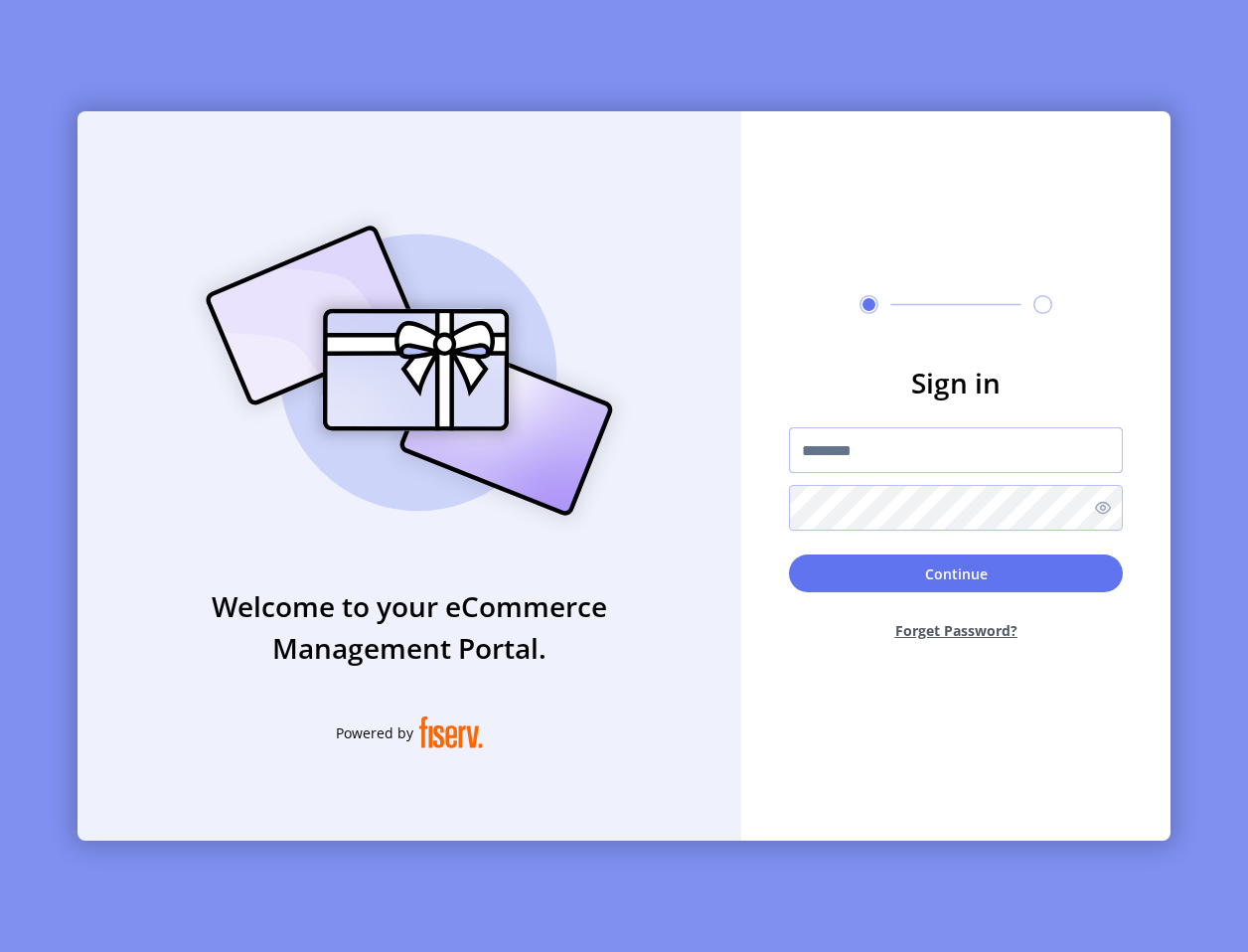 click at bounding box center [956, 450] 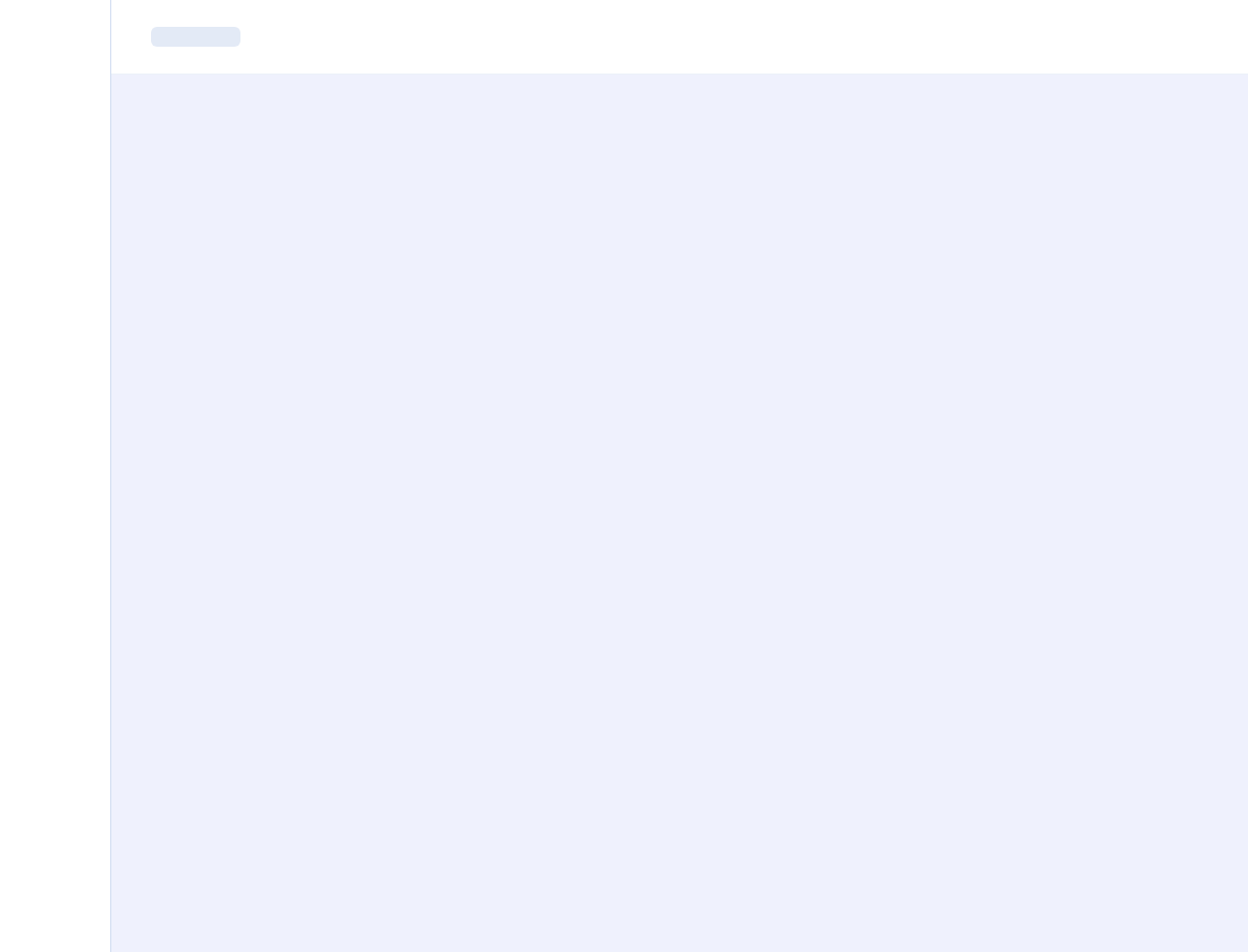 scroll, scrollTop: 0, scrollLeft: 0, axis: both 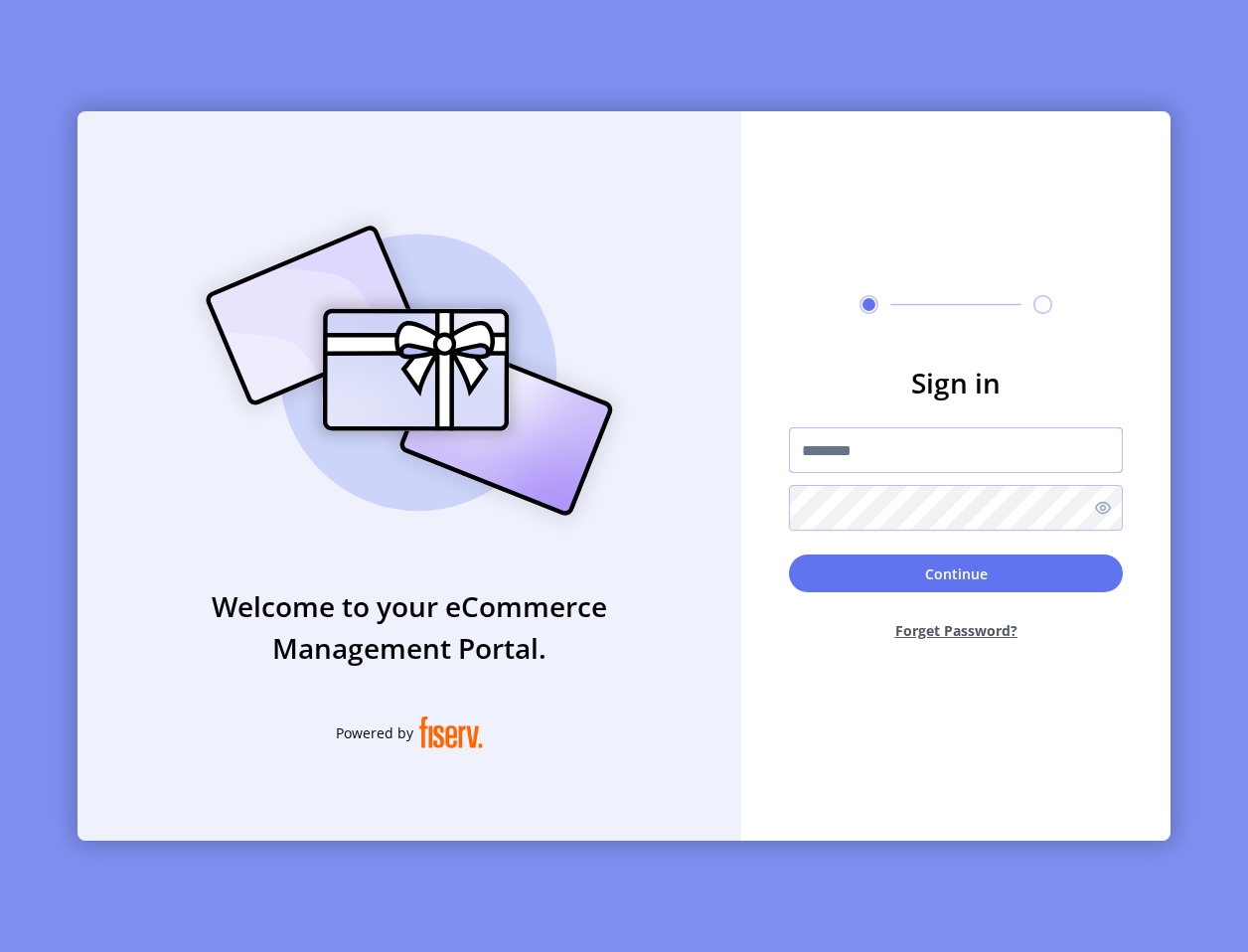 click at bounding box center [956, 450] 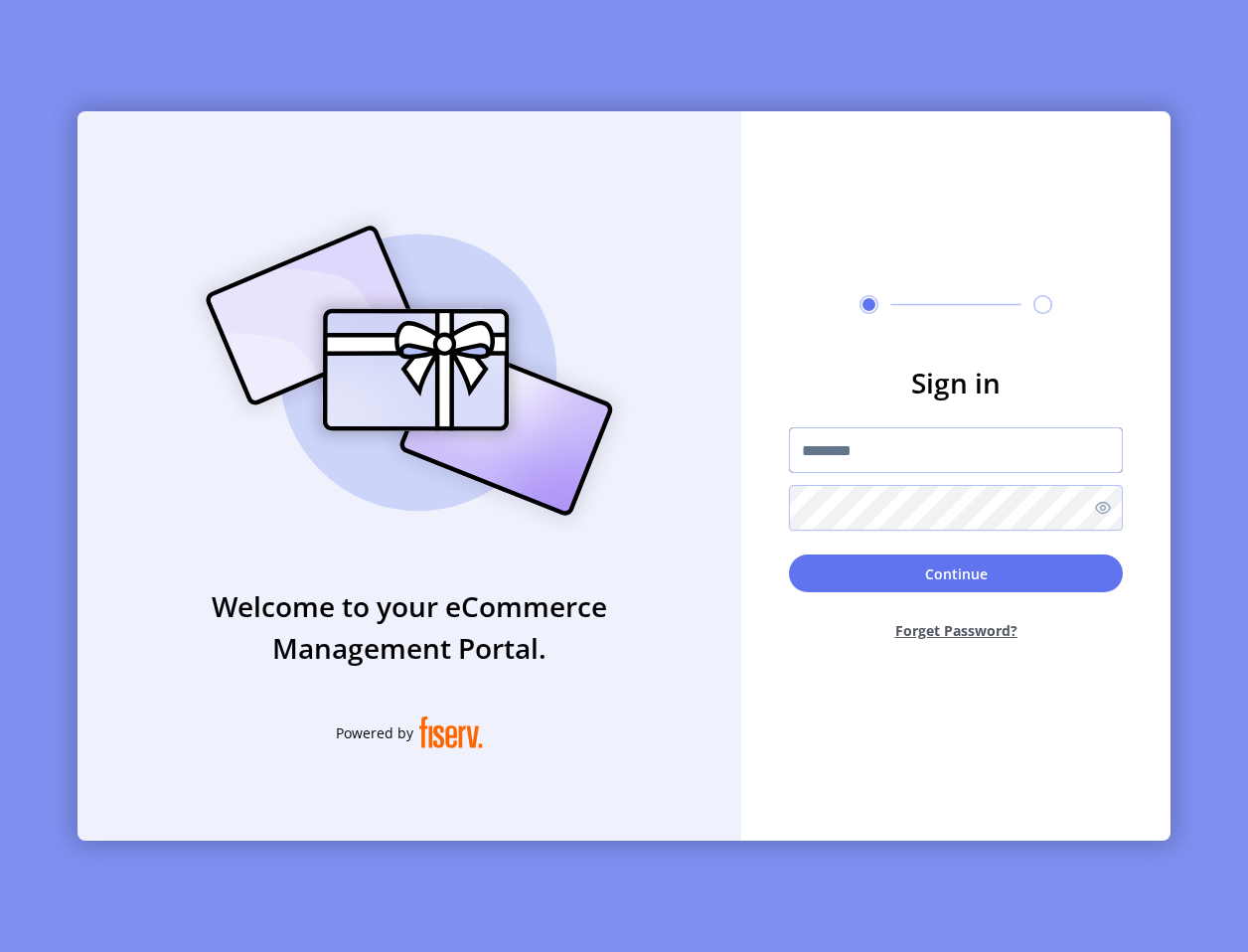 type on "**********" 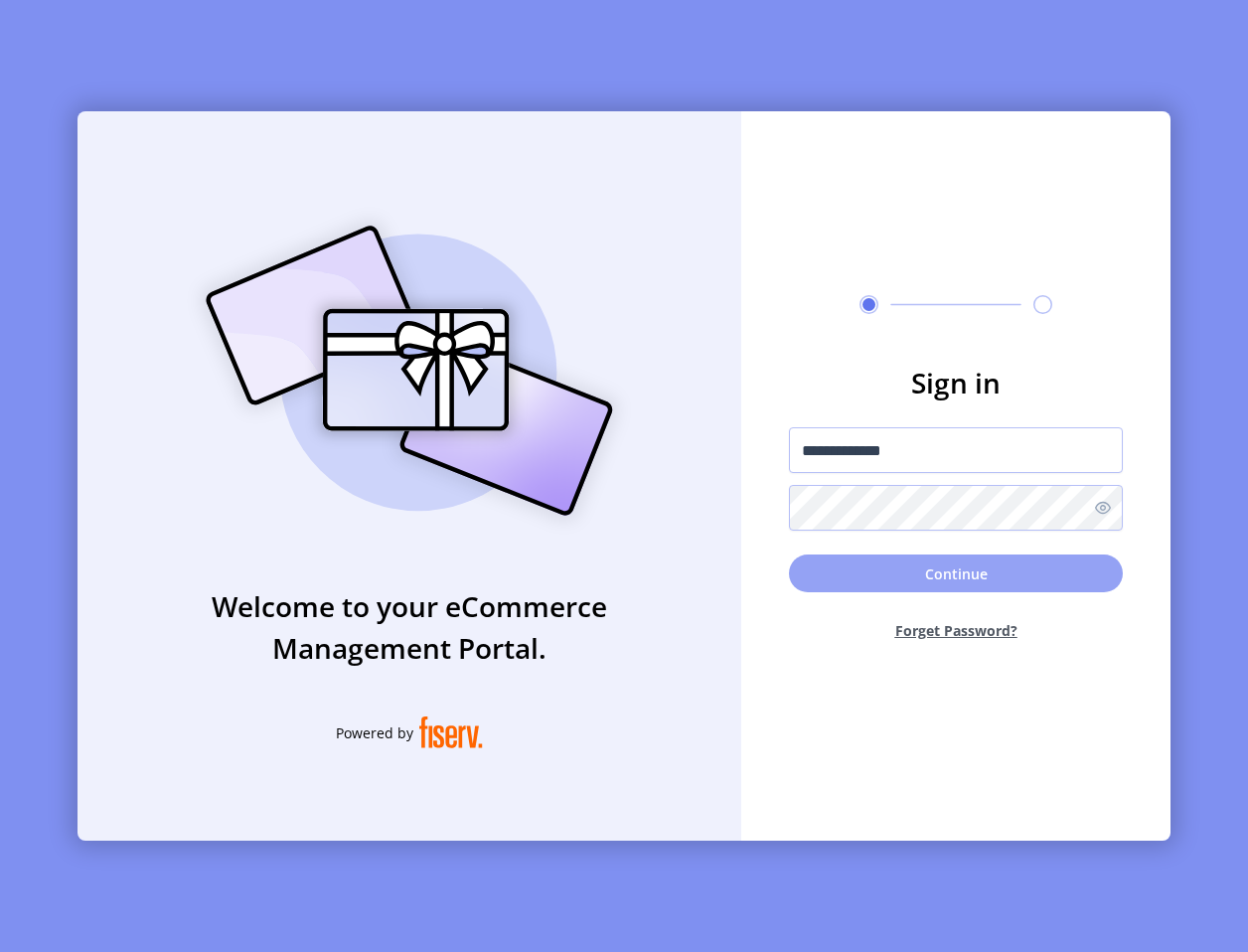 click on "Continue" 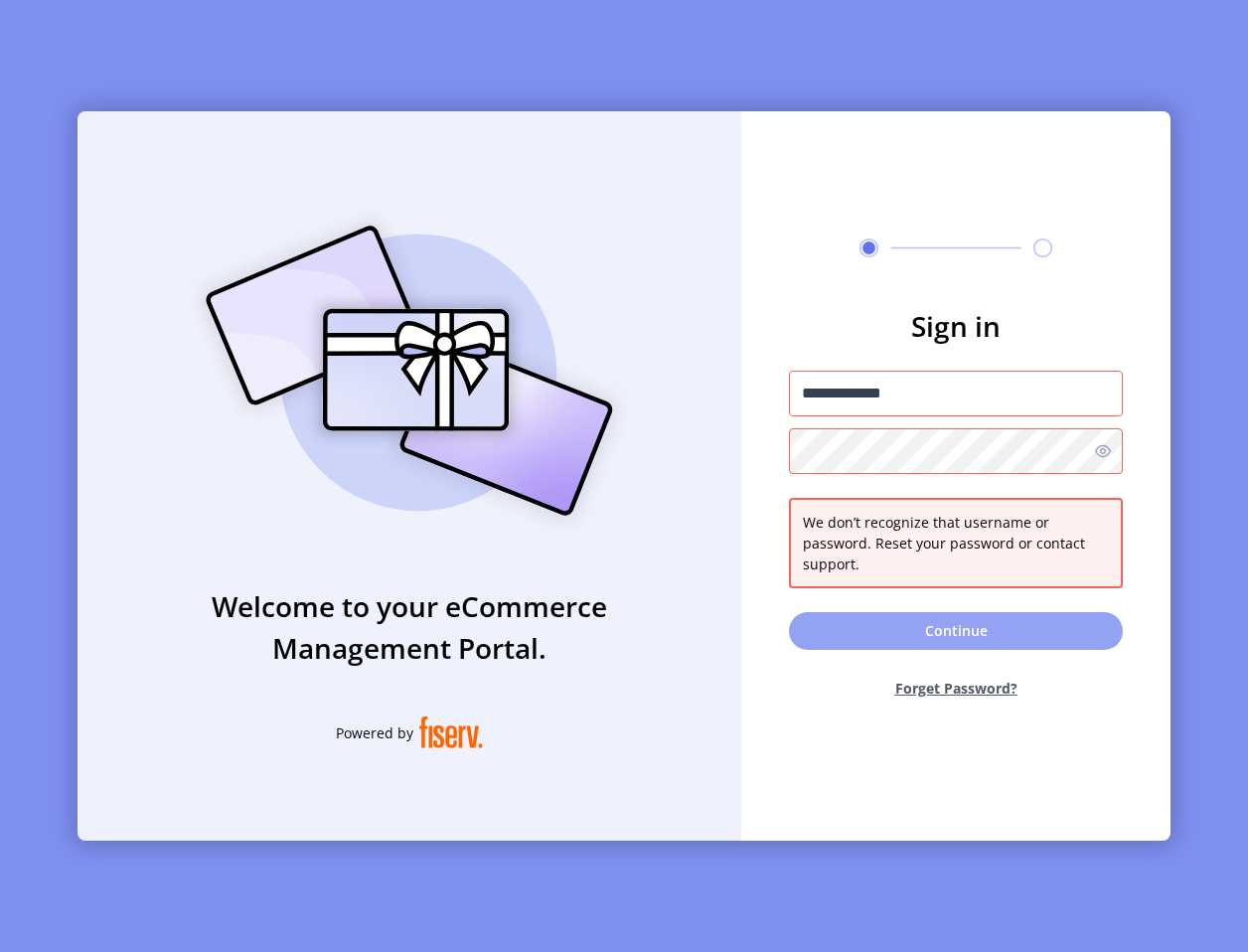 click on "Continue" 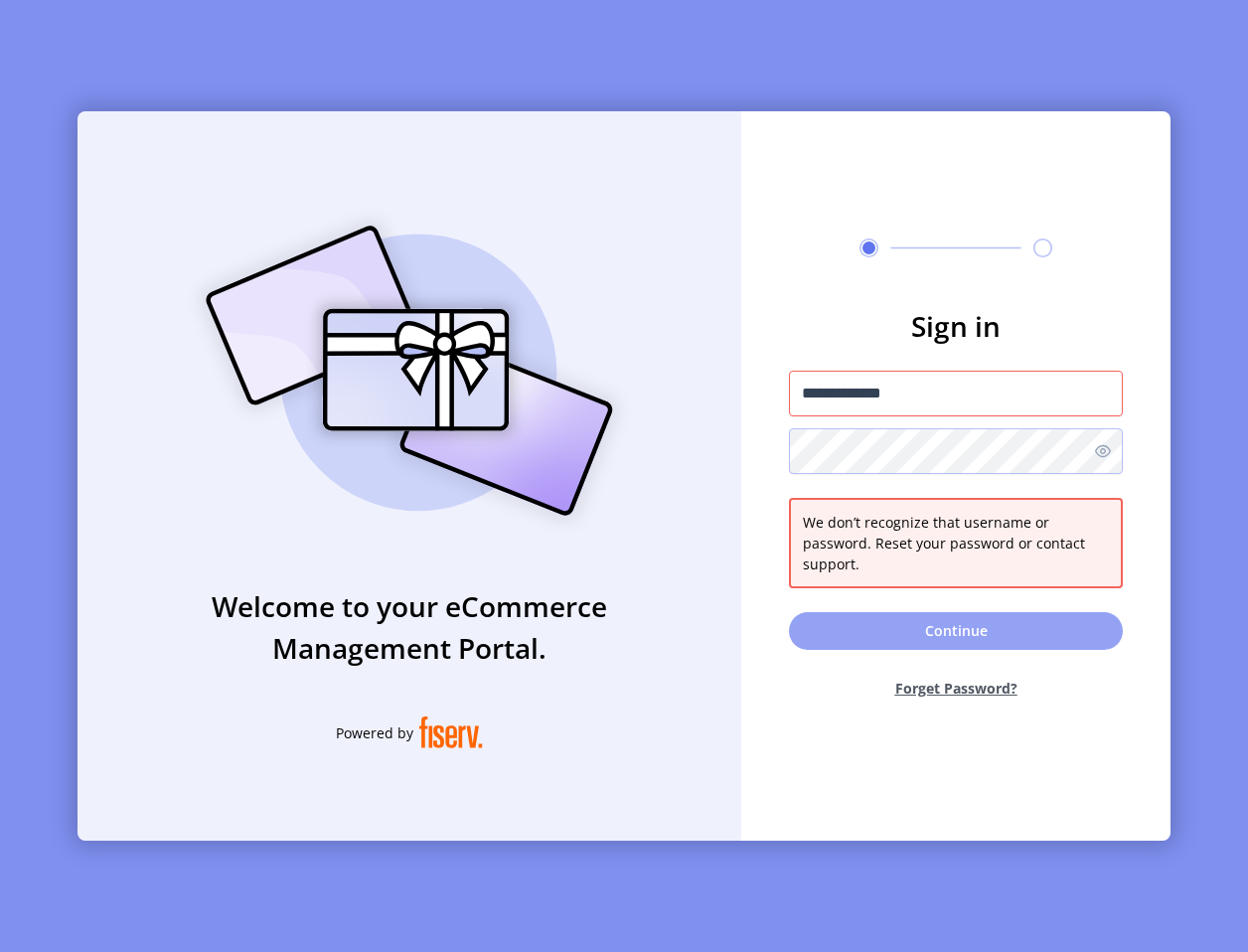 click on "Continue" 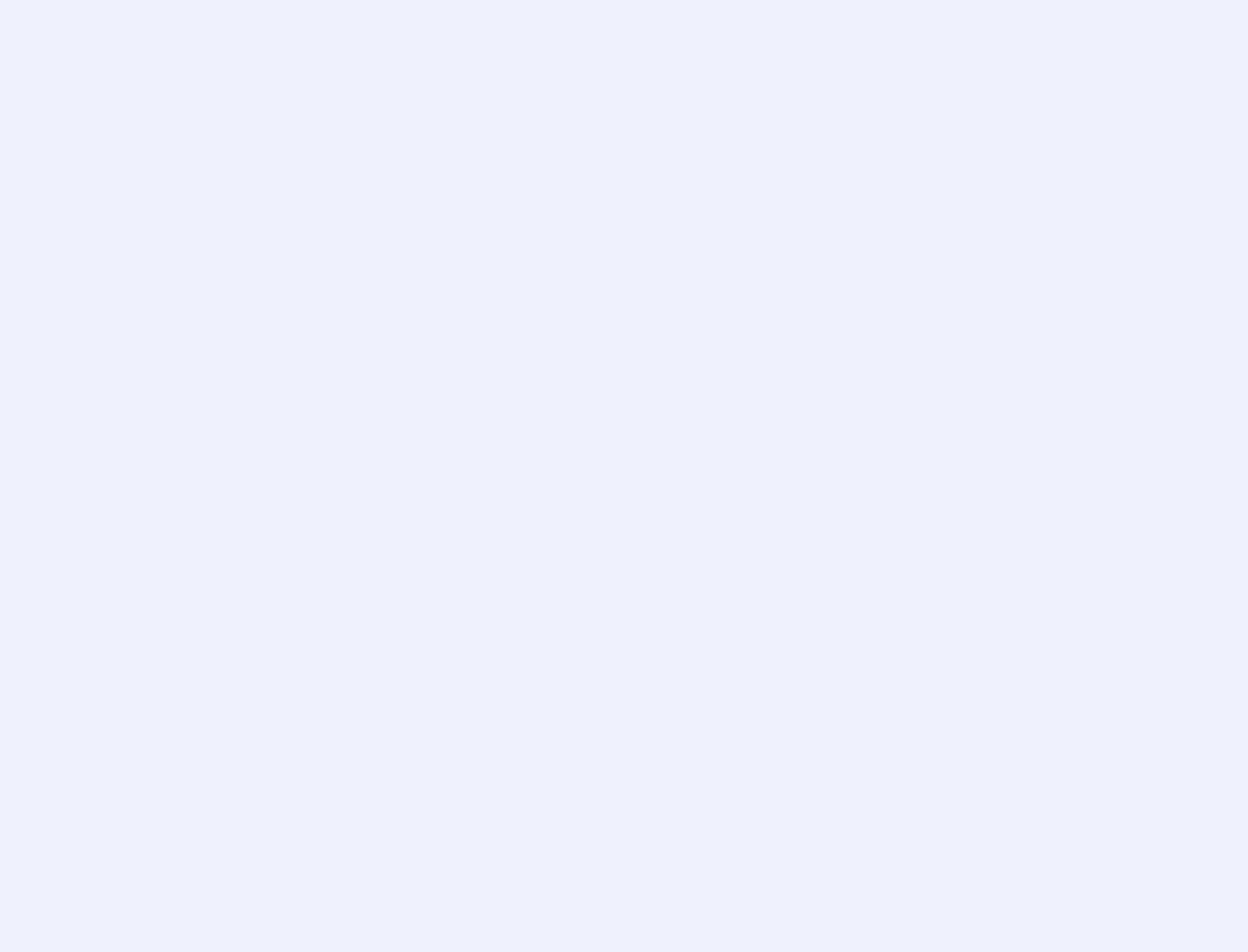 scroll, scrollTop: 0, scrollLeft: 0, axis: both 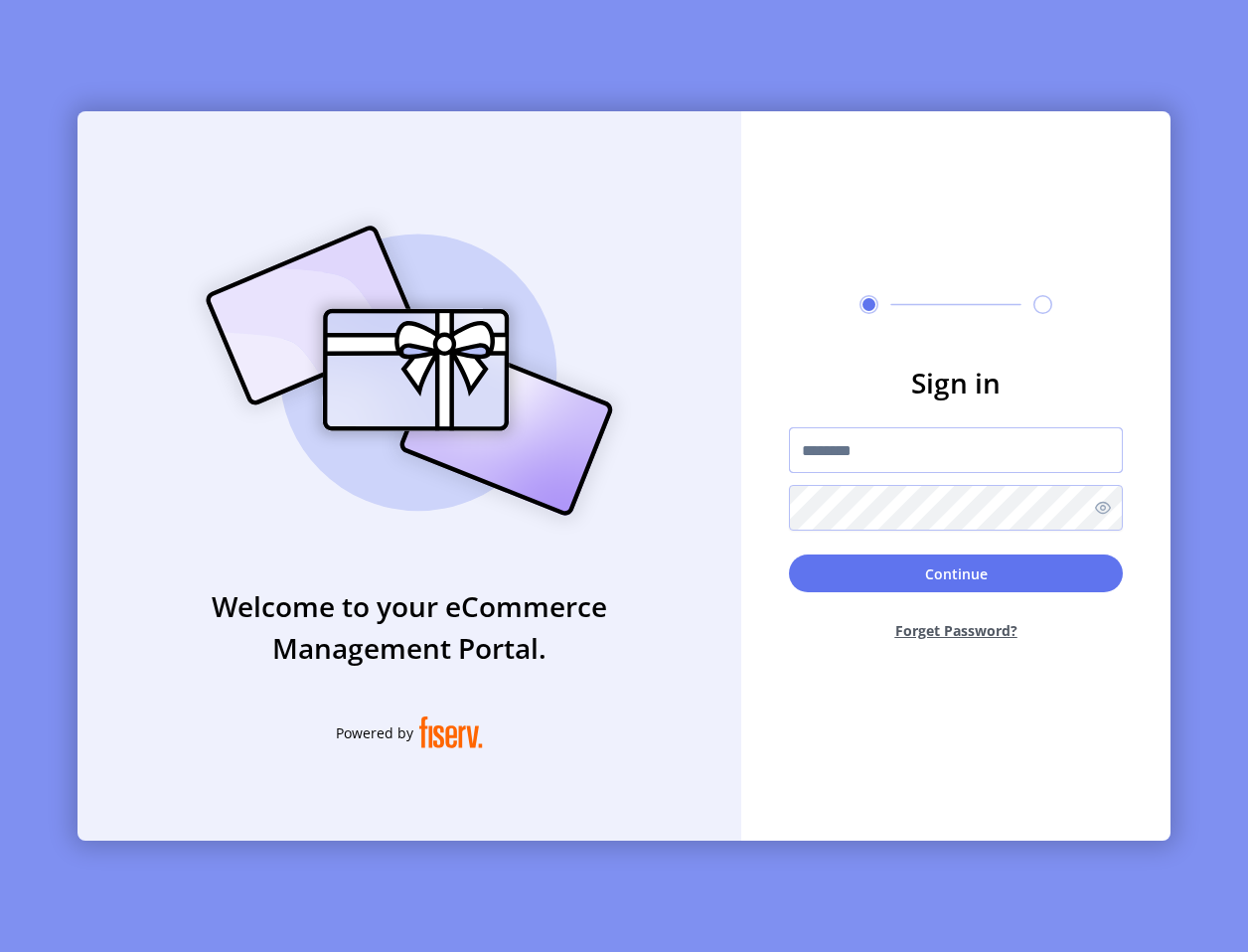 click at bounding box center (956, 450) 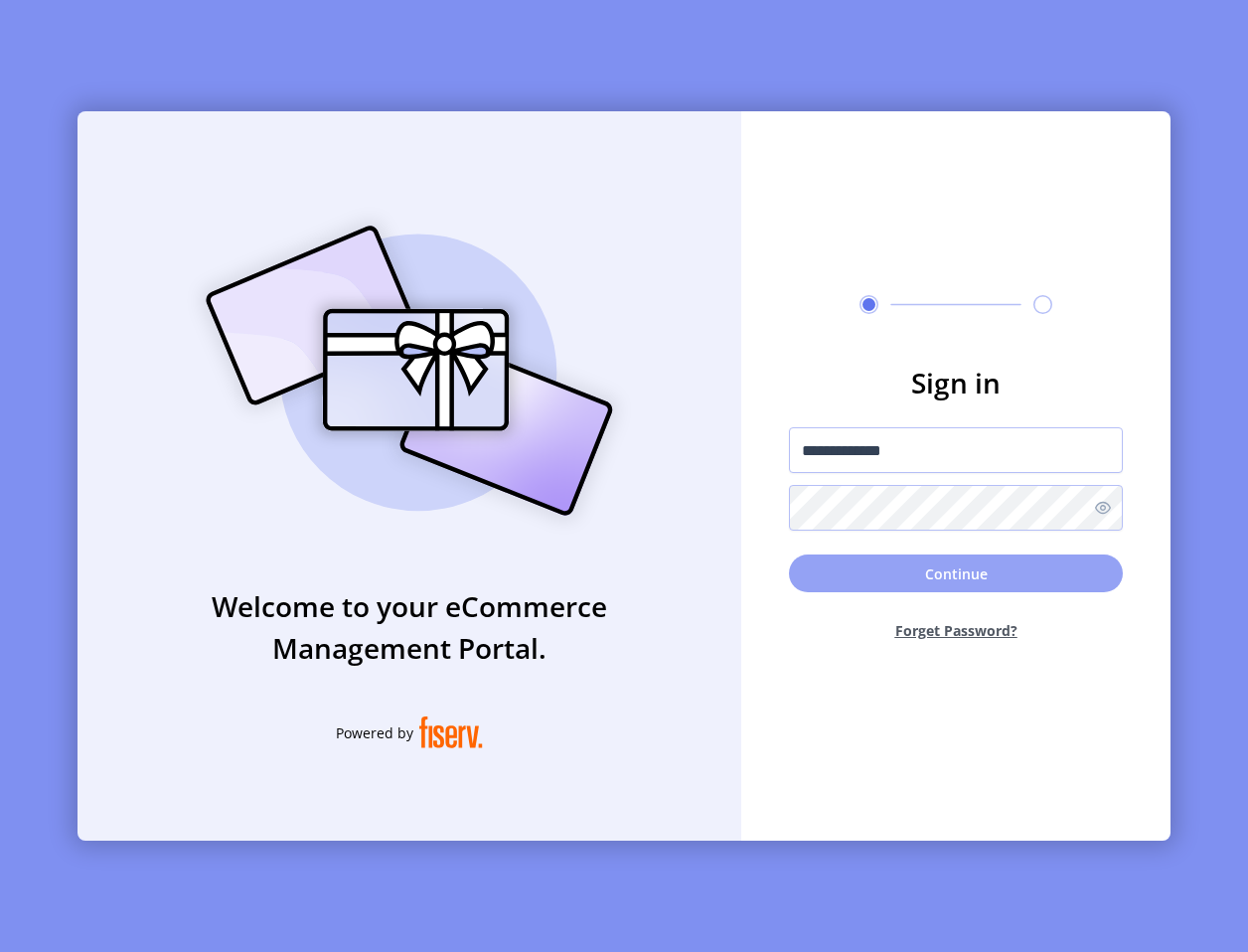 click on "Continue" 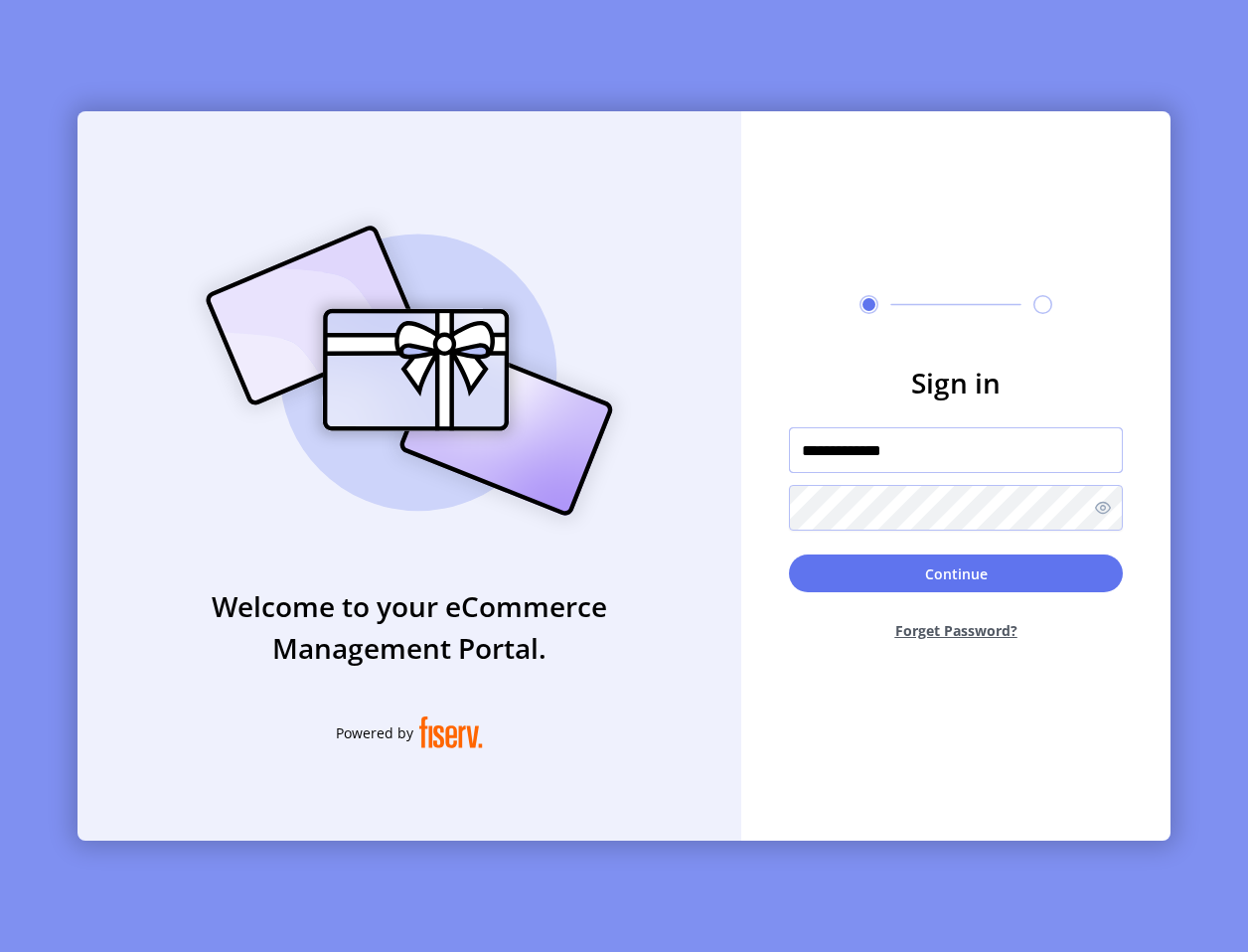 click on "**********" at bounding box center [956, 450] 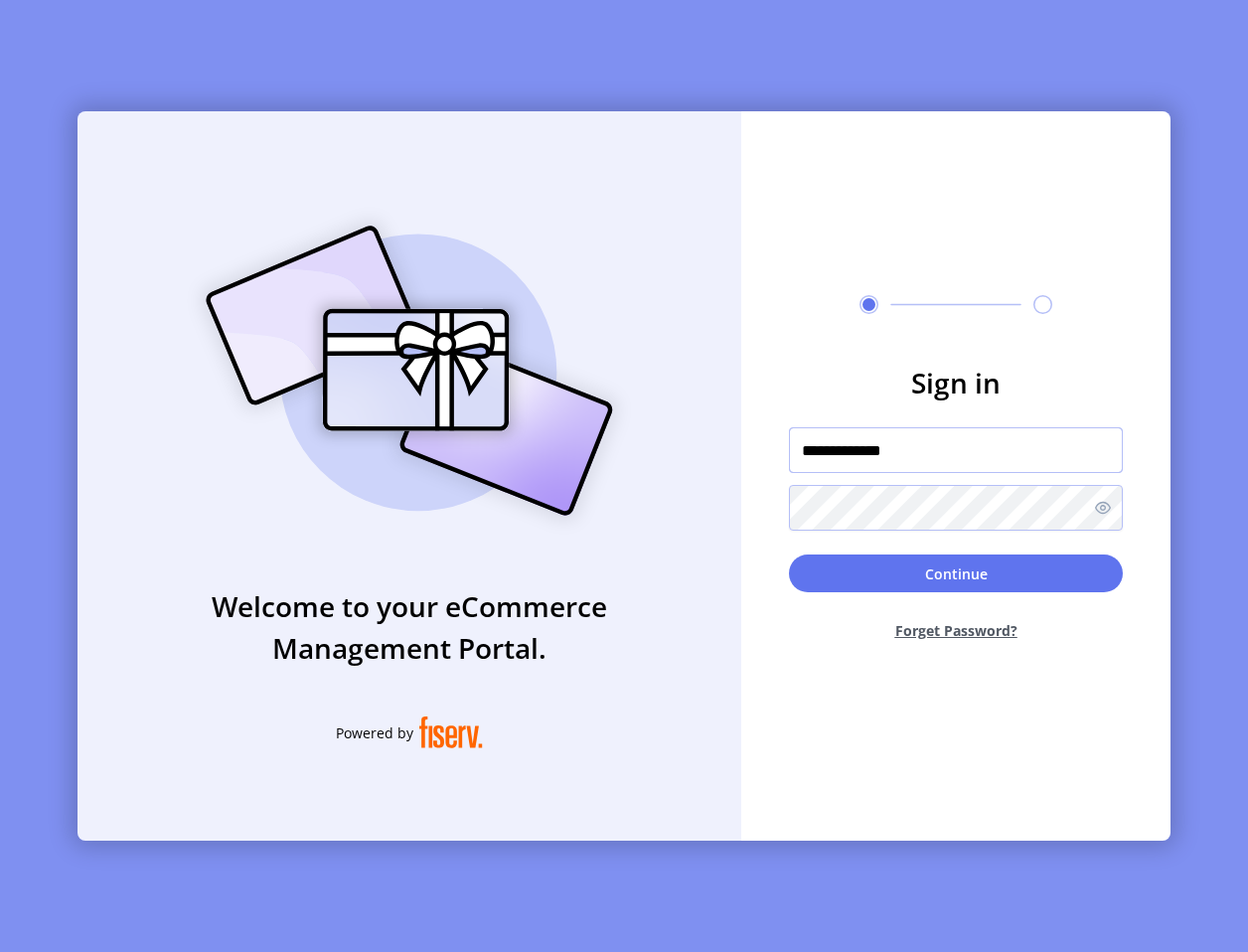 type on "**********" 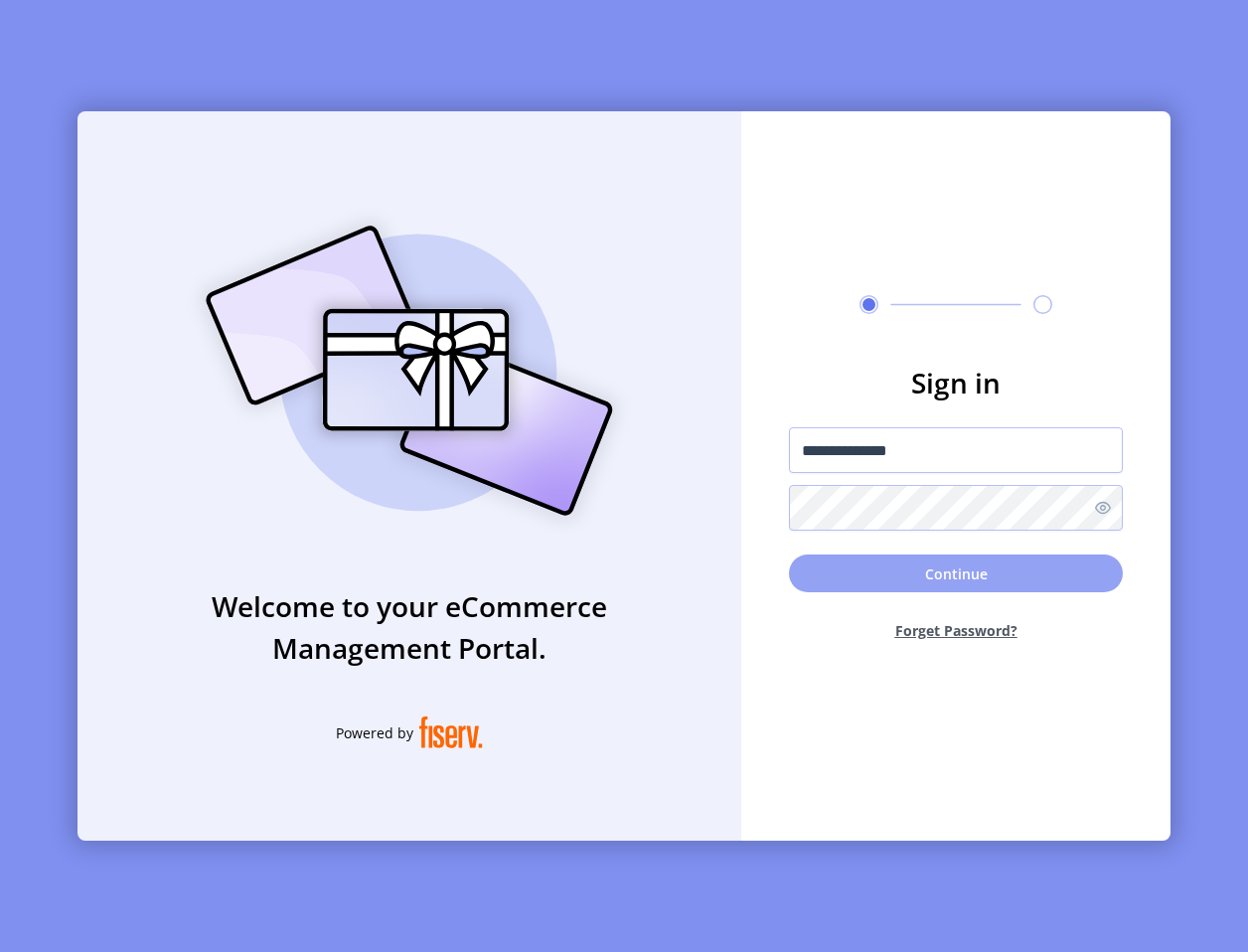 click on "Continue" 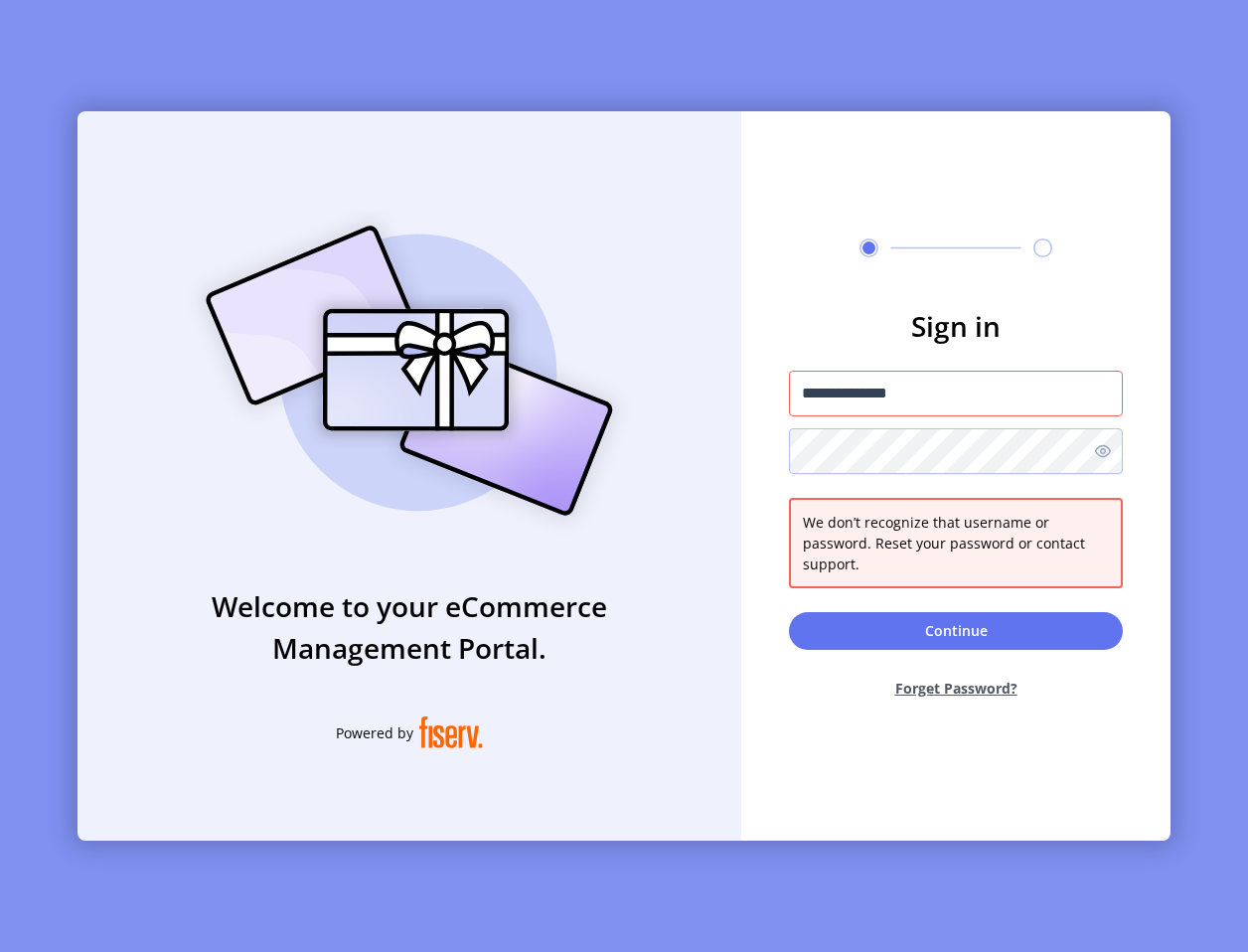 click on "**********" 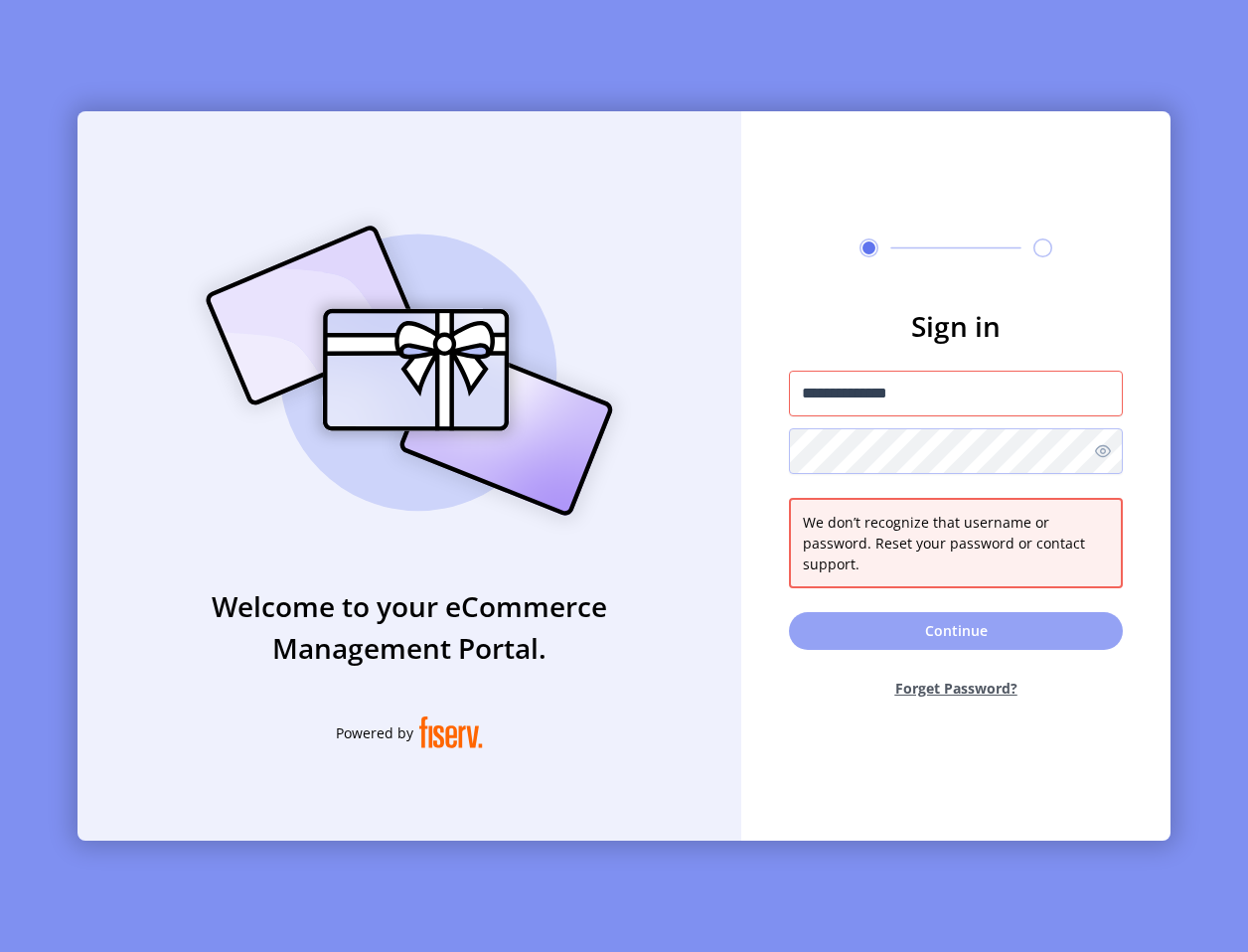 click on "Continue" 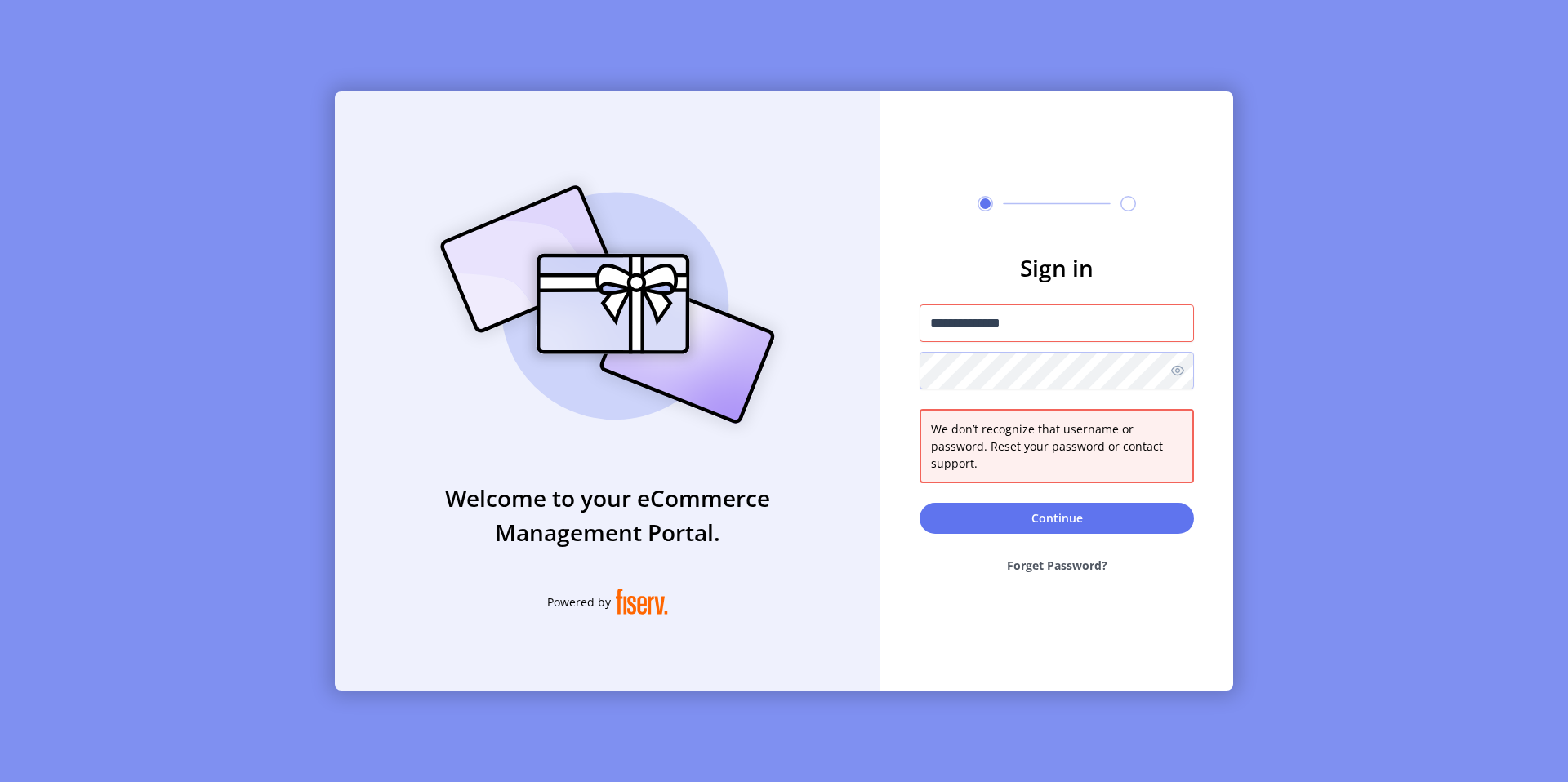 click on "We don’t recognize that username or password. Reset your password or contact support." 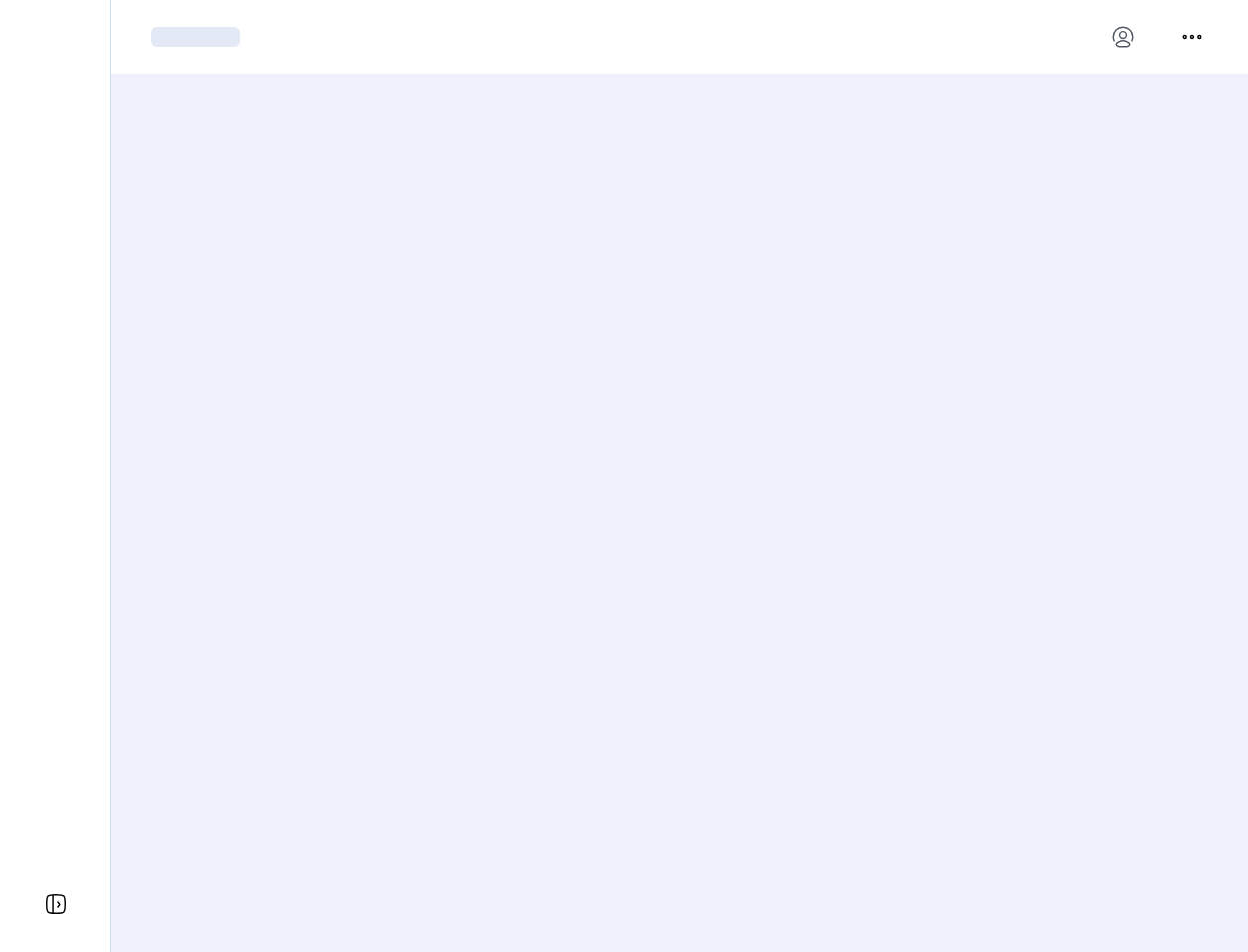 scroll, scrollTop: 0, scrollLeft: 0, axis: both 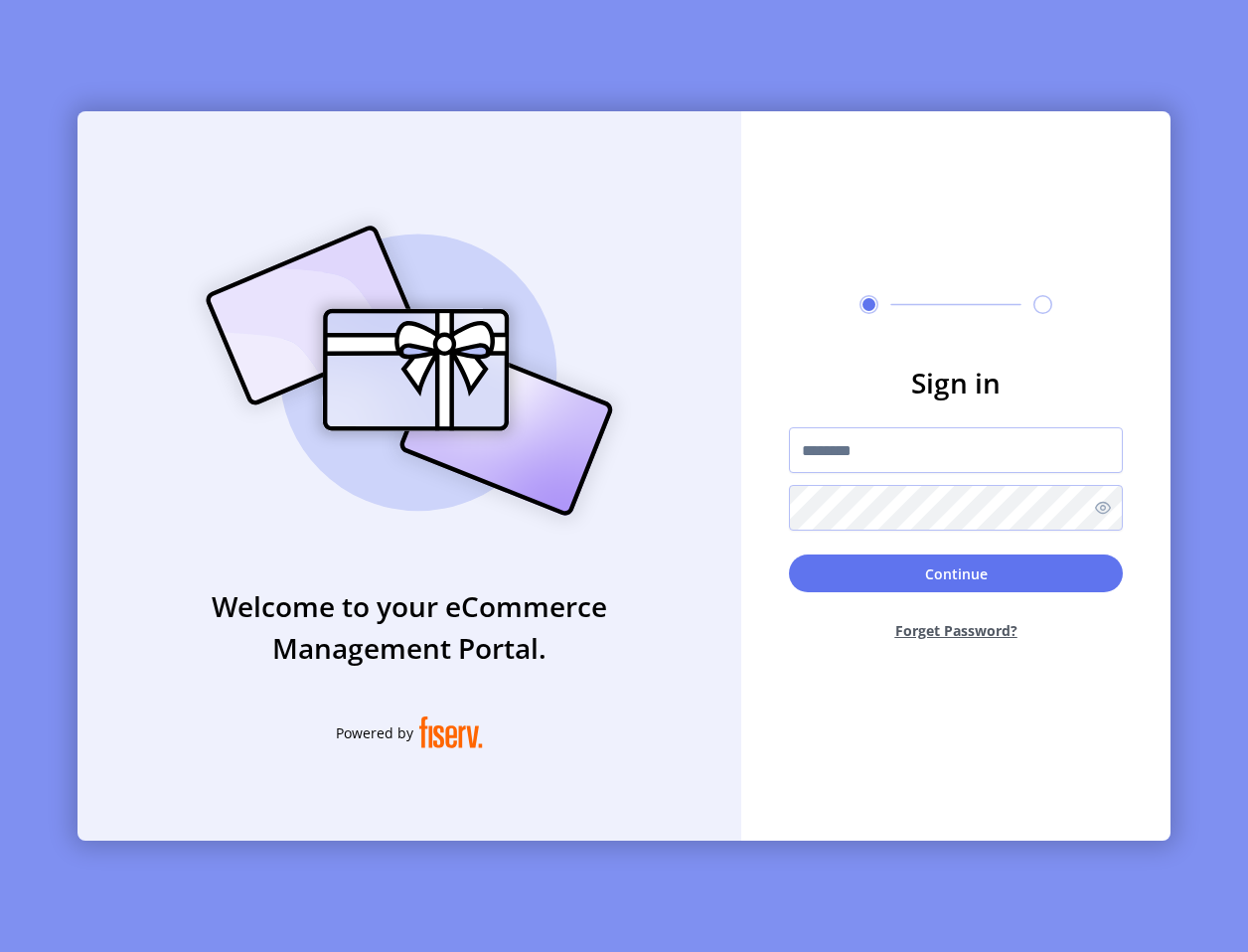 click on "Forget Password?" 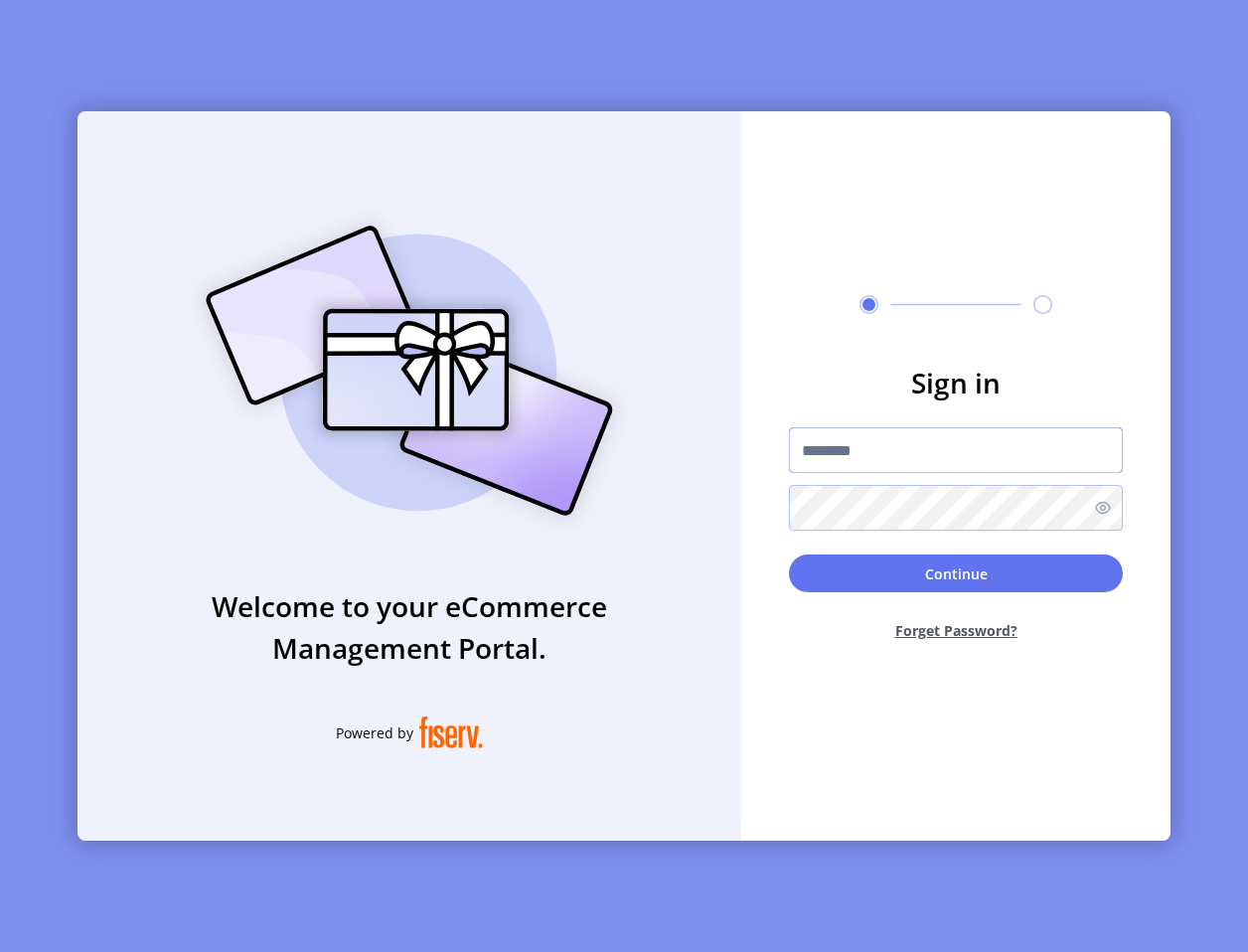click at bounding box center (956, 450) 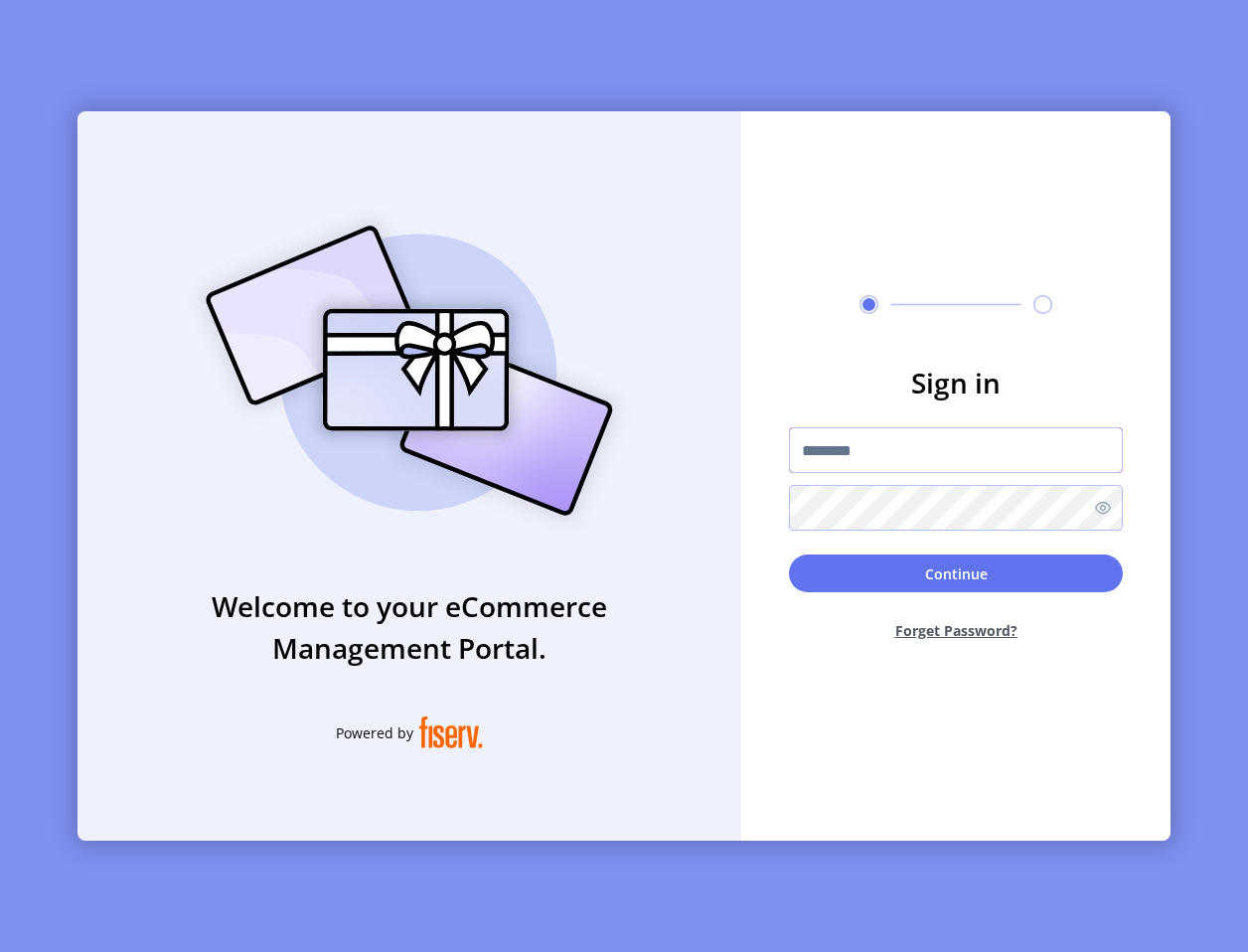 type on "**********" 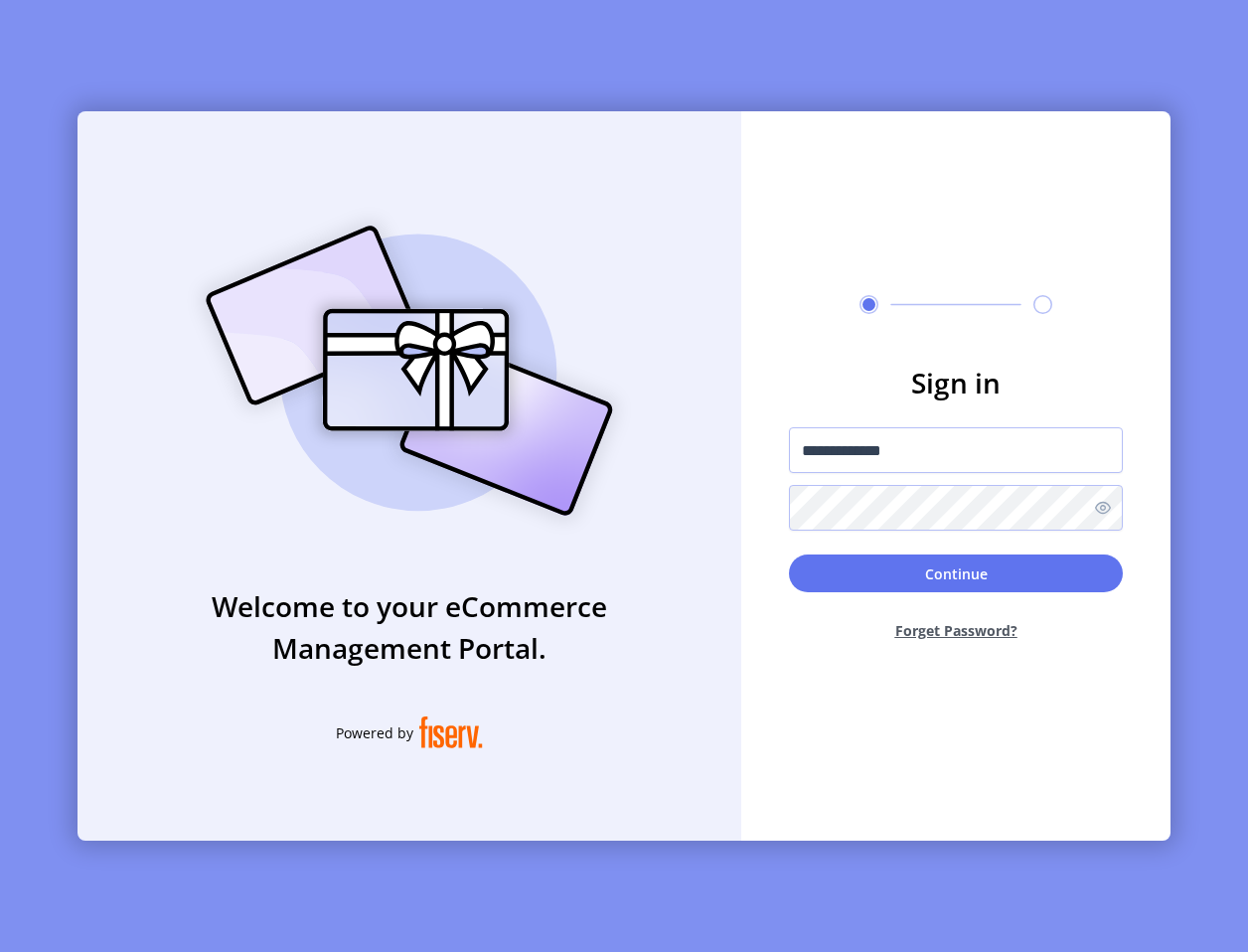click on "Forget Password?" 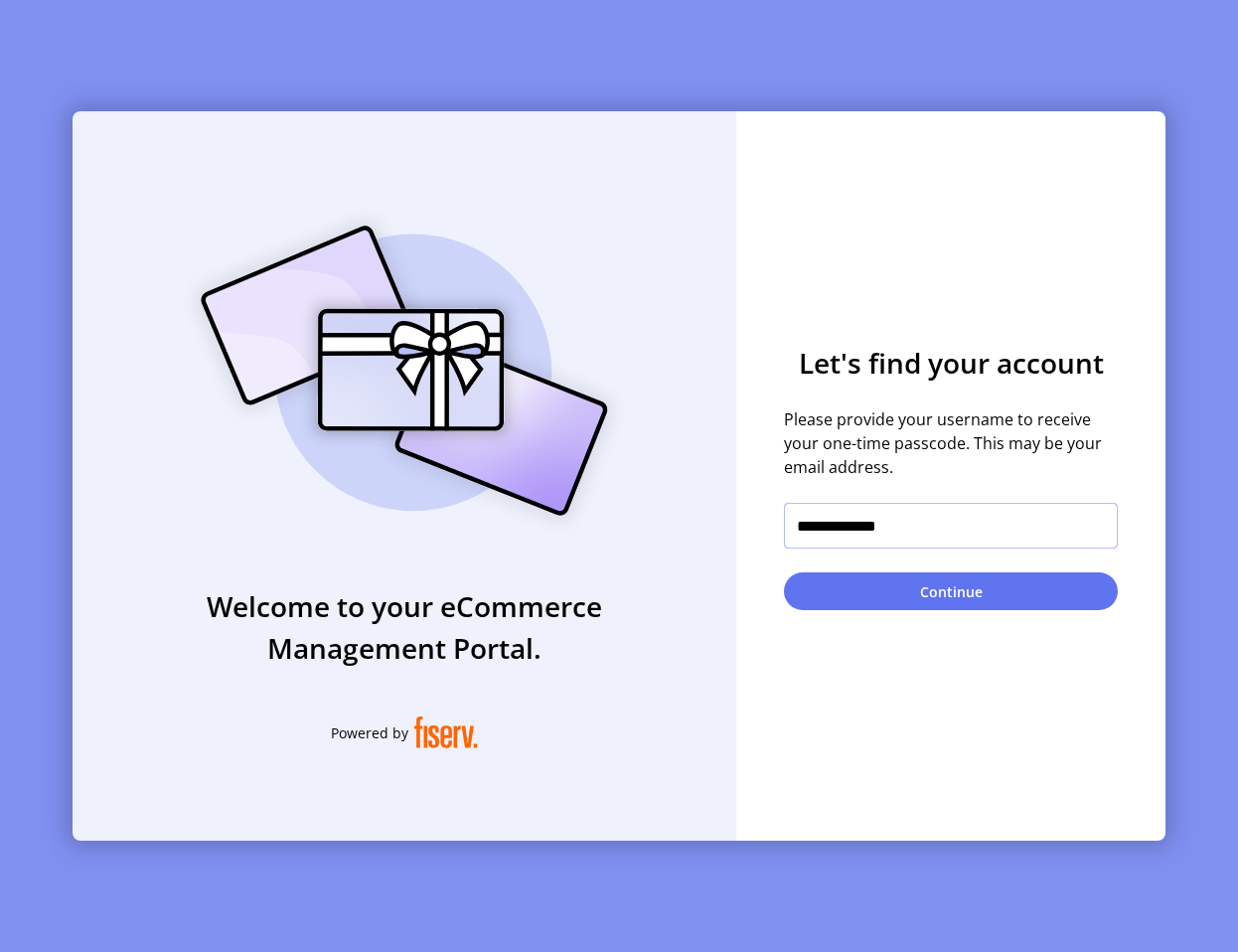 click on "**********" at bounding box center [951, 526] 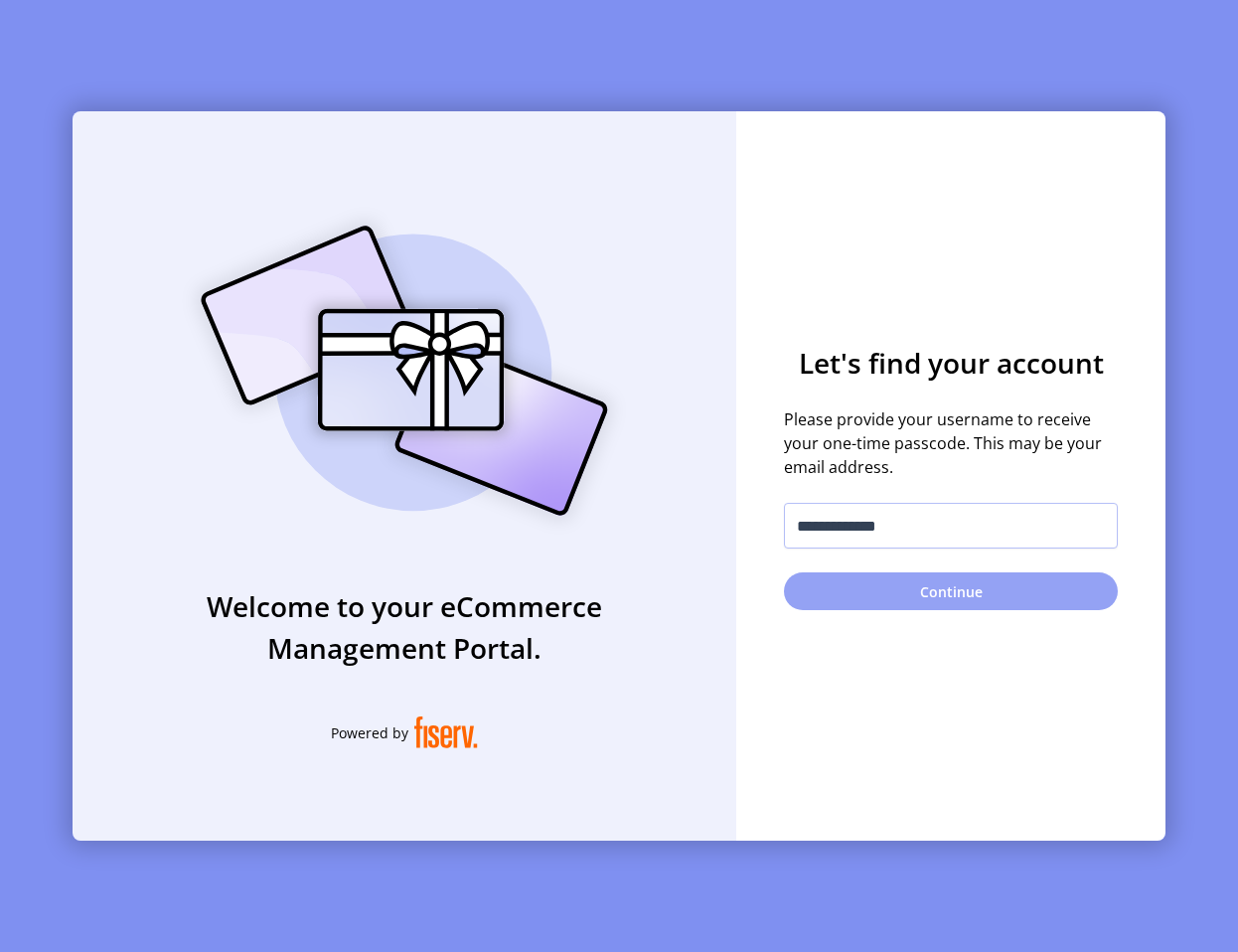 click on "Continue" 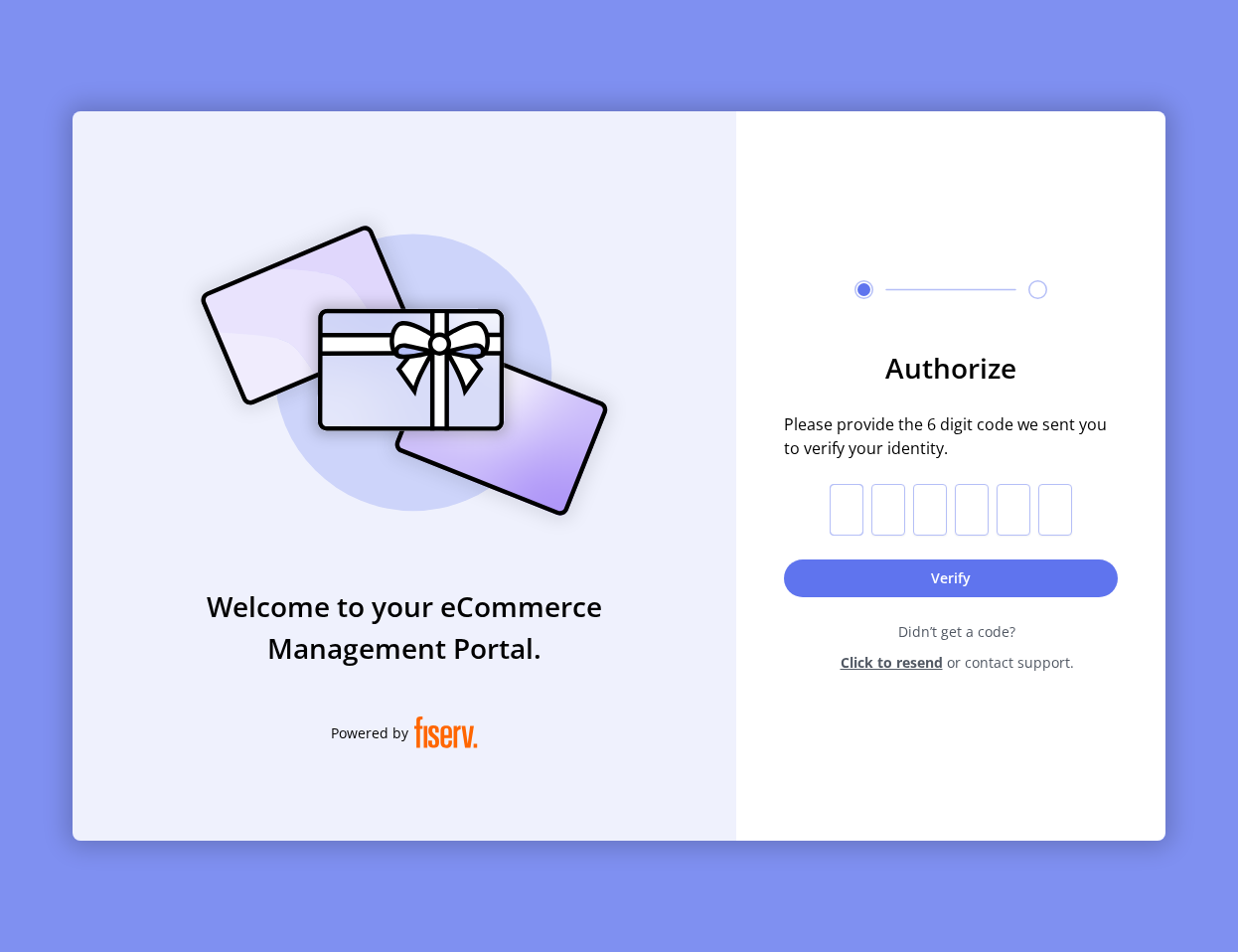 click 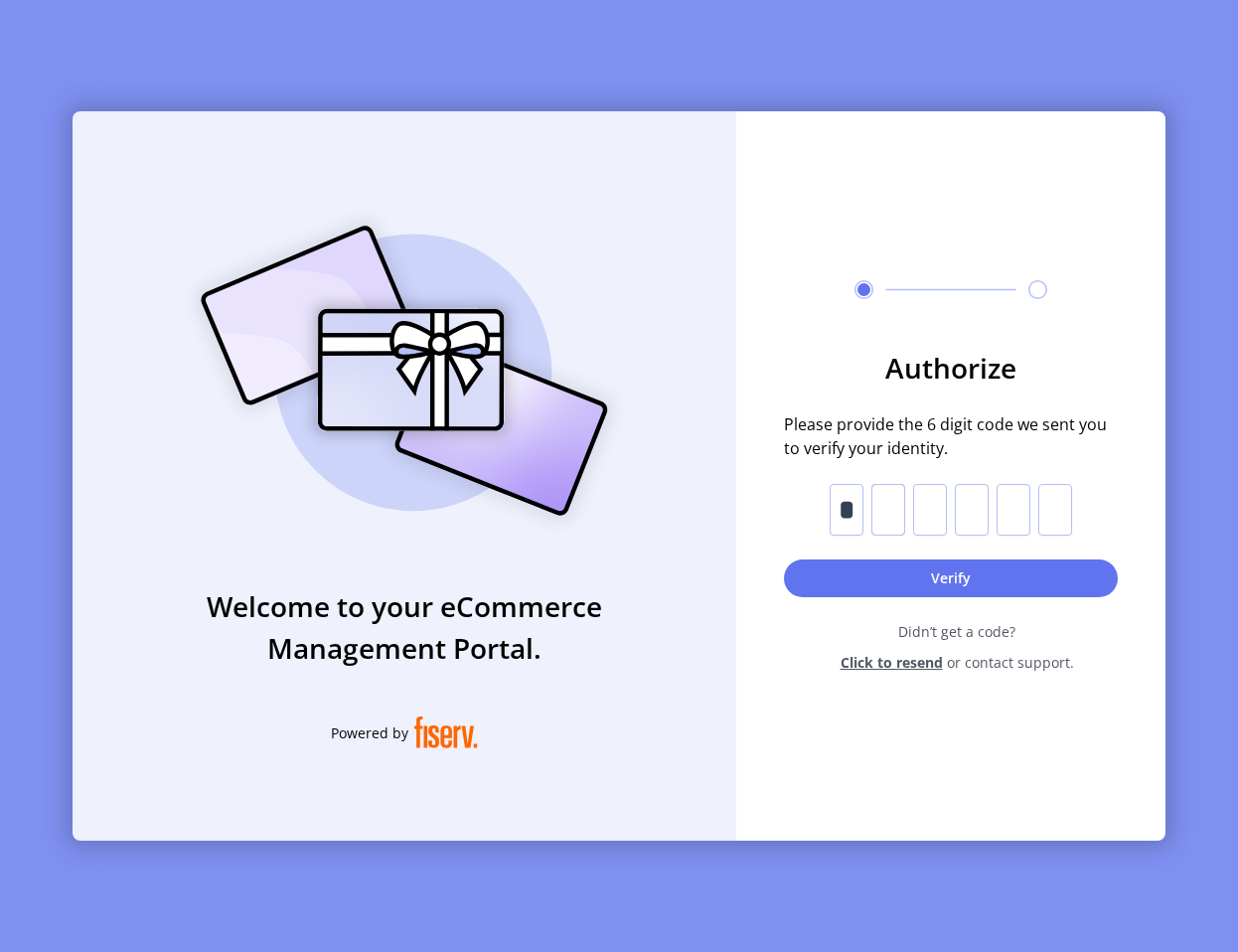 type on "*" 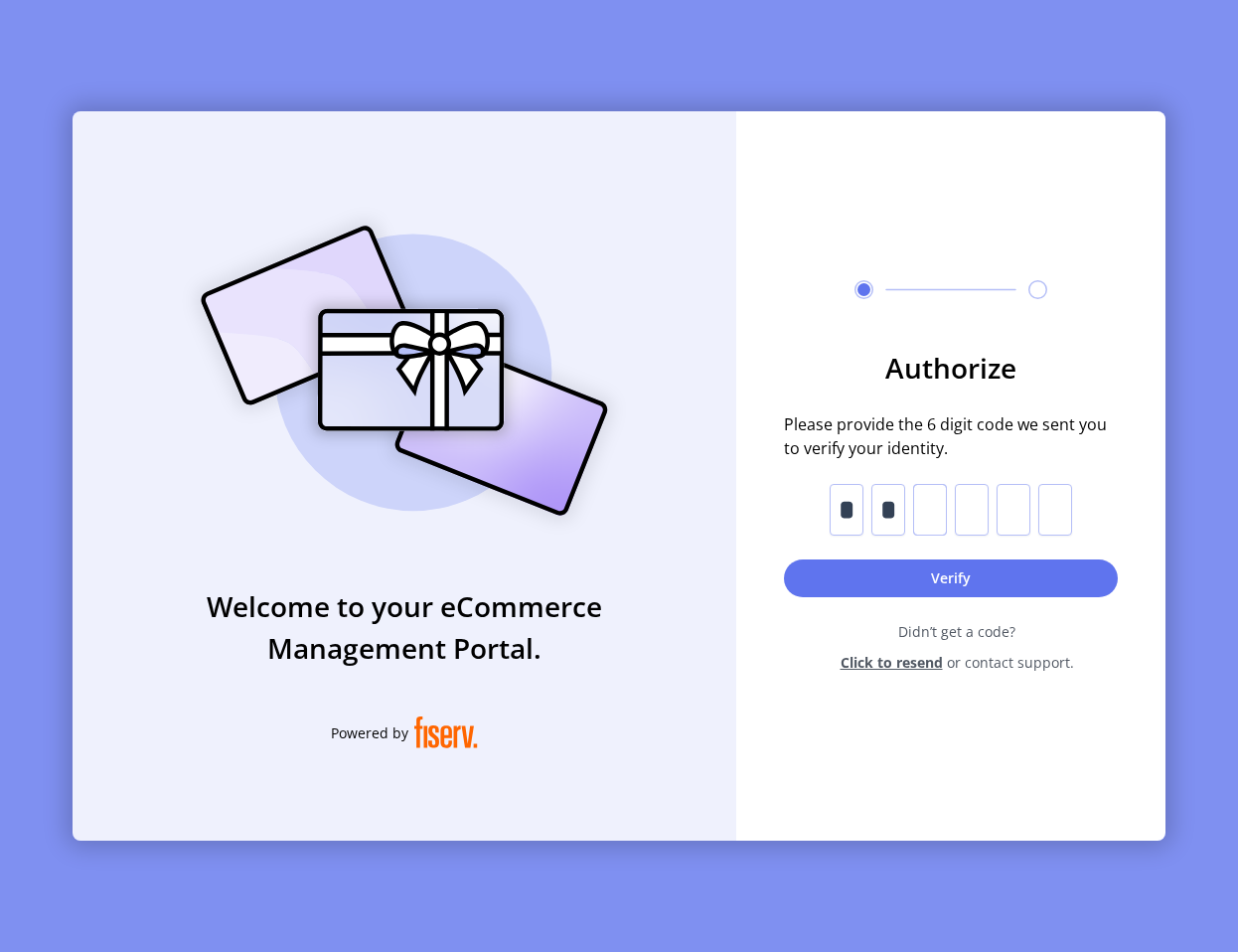 type on "*" 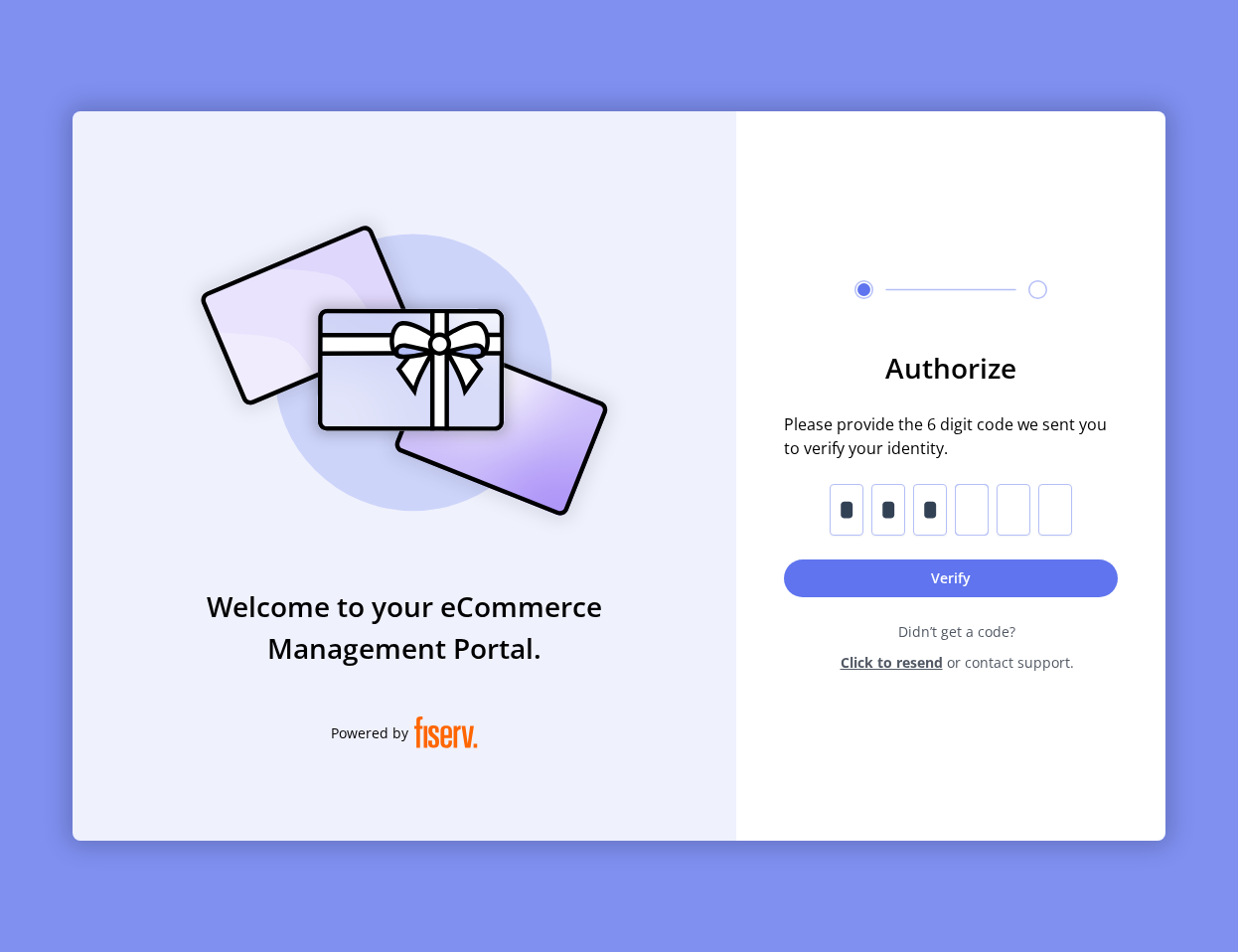 type on "*" 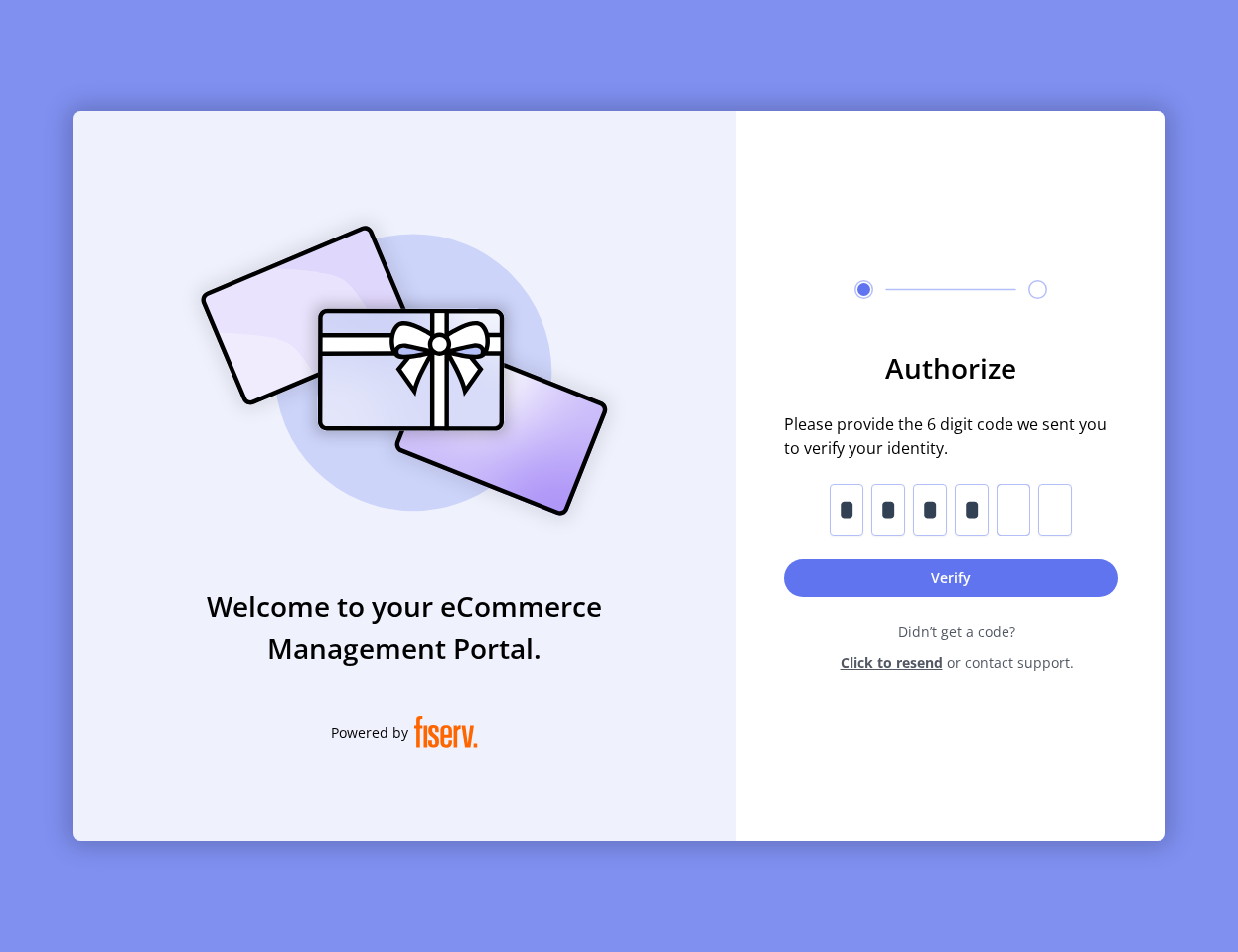 type on "*" 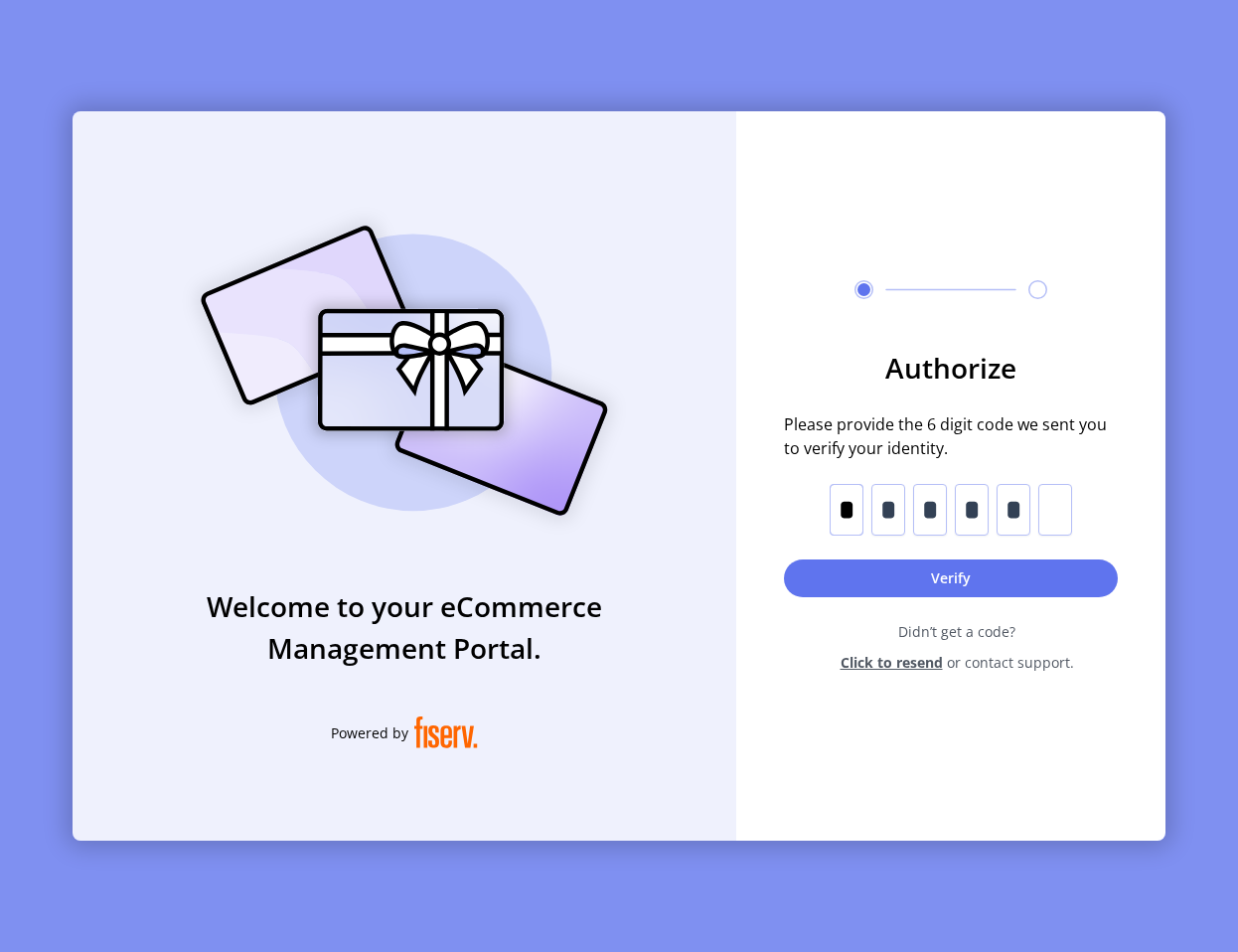drag, startPoint x: 847, startPoint y: 512, endPoint x: 792, endPoint y: 545, distance: 64.14047 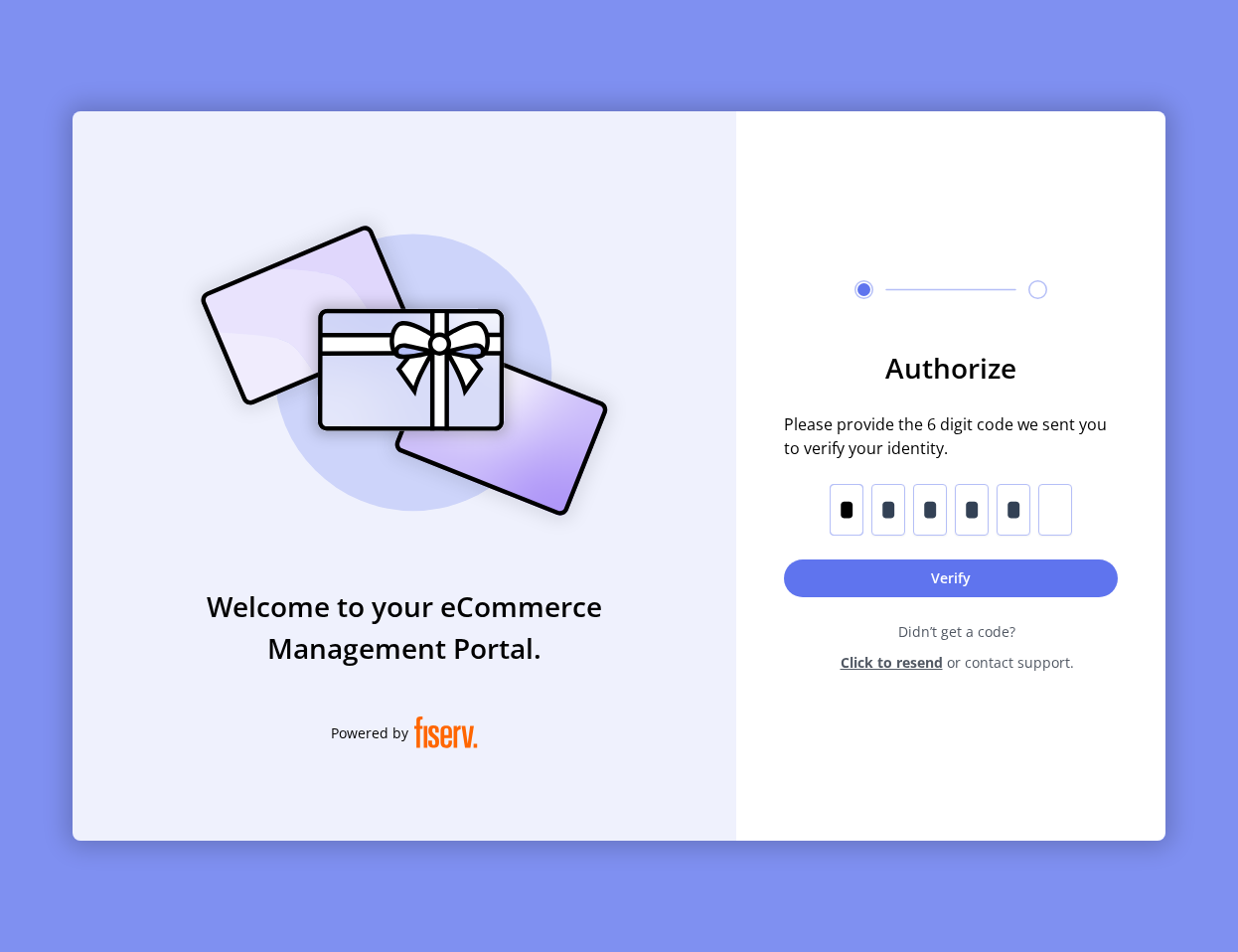 click on "Authorize Please provide the 6 digit code we sent you to verify your identity. * * * * * Verify  Didn’t get a code?  Click to resend or contact support." 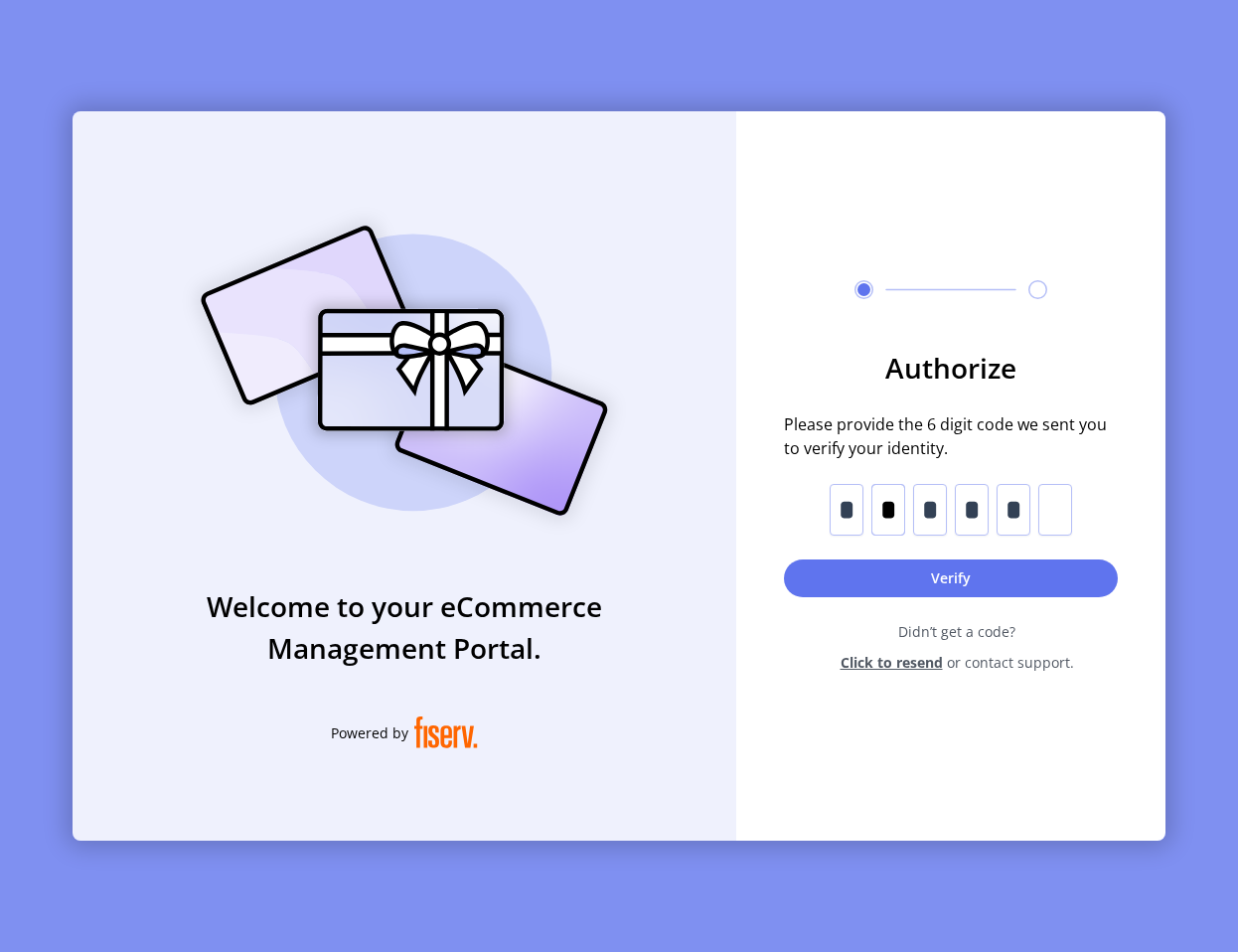 click on "*" 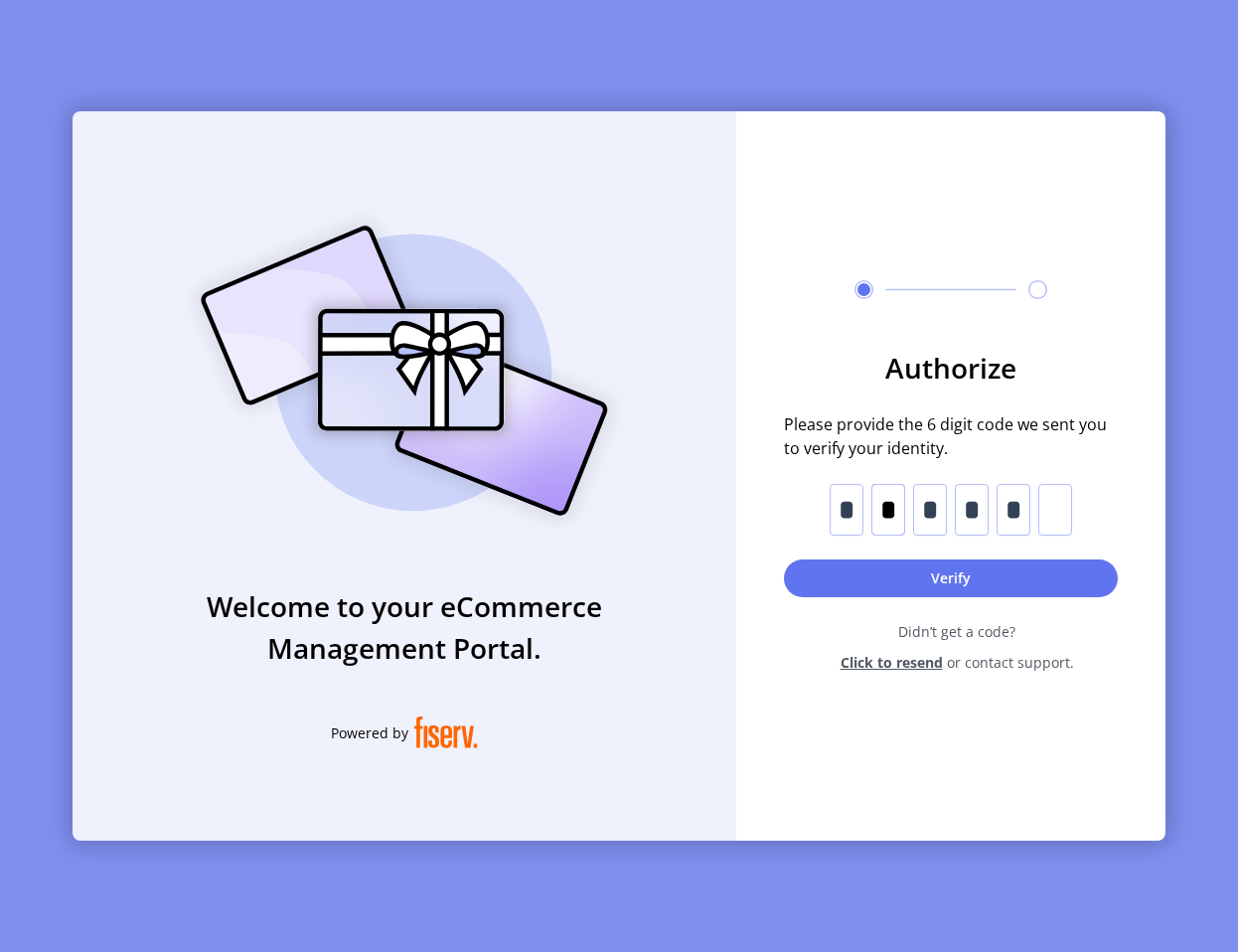 click on "*" 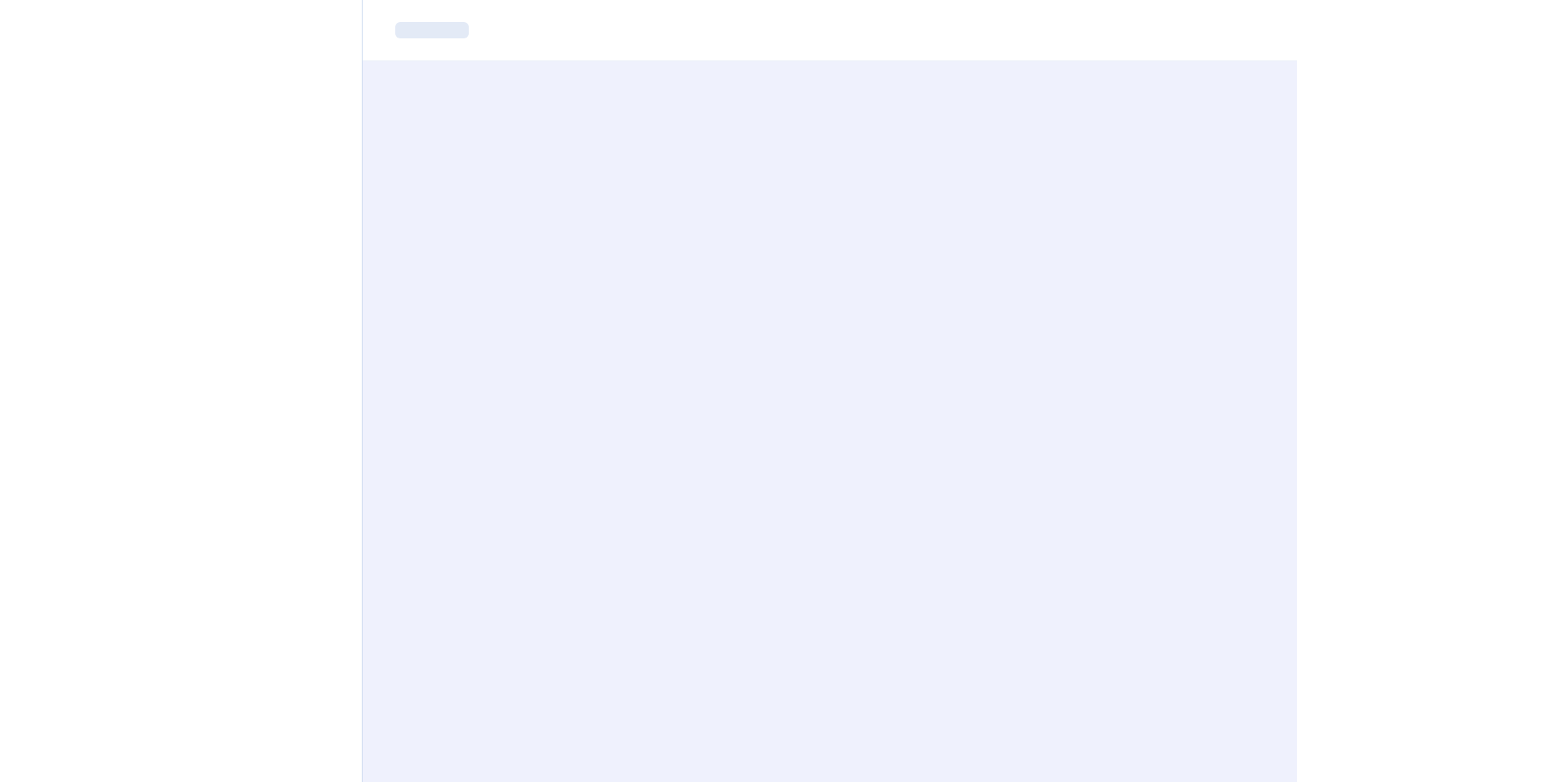 scroll, scrollTop: 0, scrollLeft: 0, axis: both 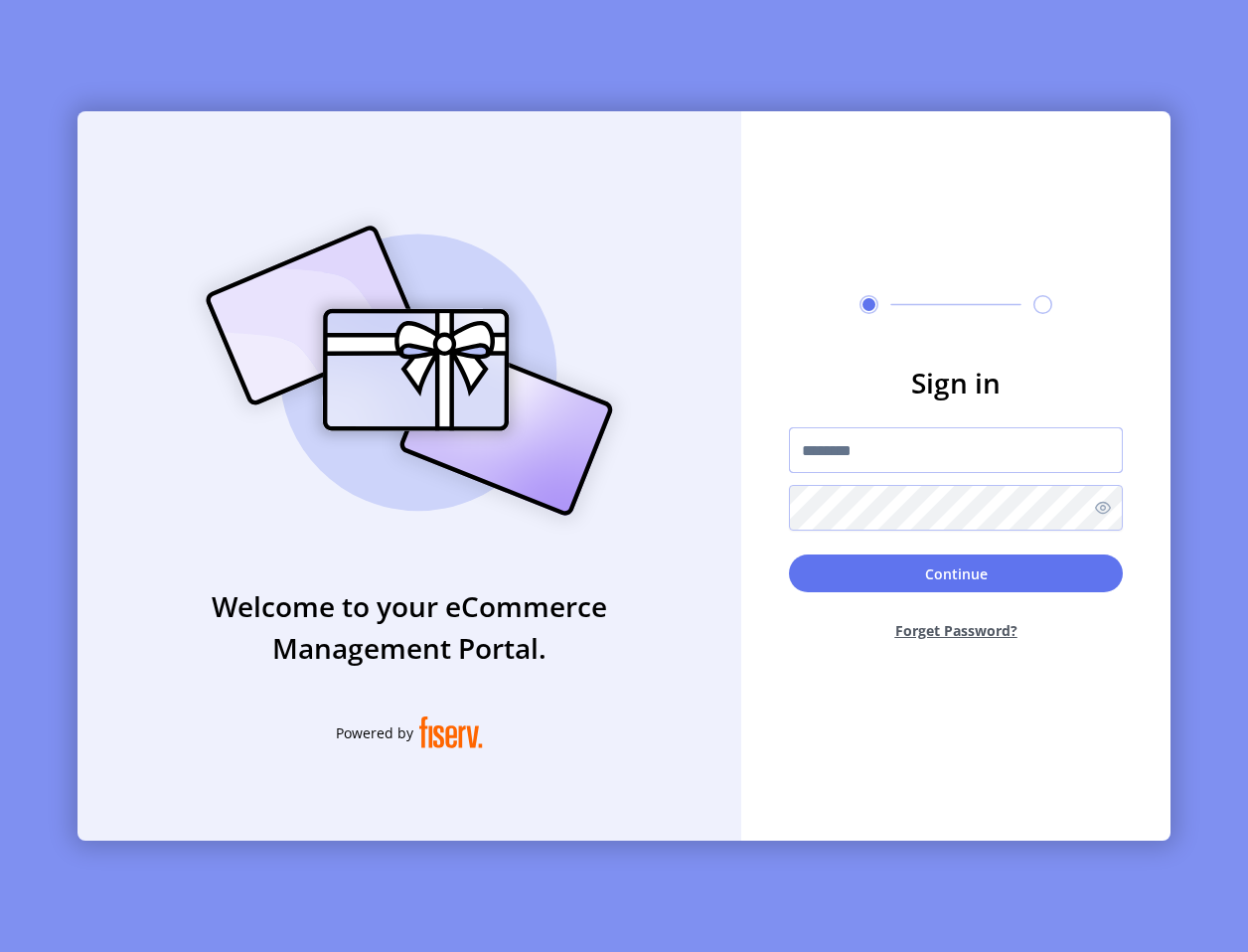 click at bounding box center [956, 450] 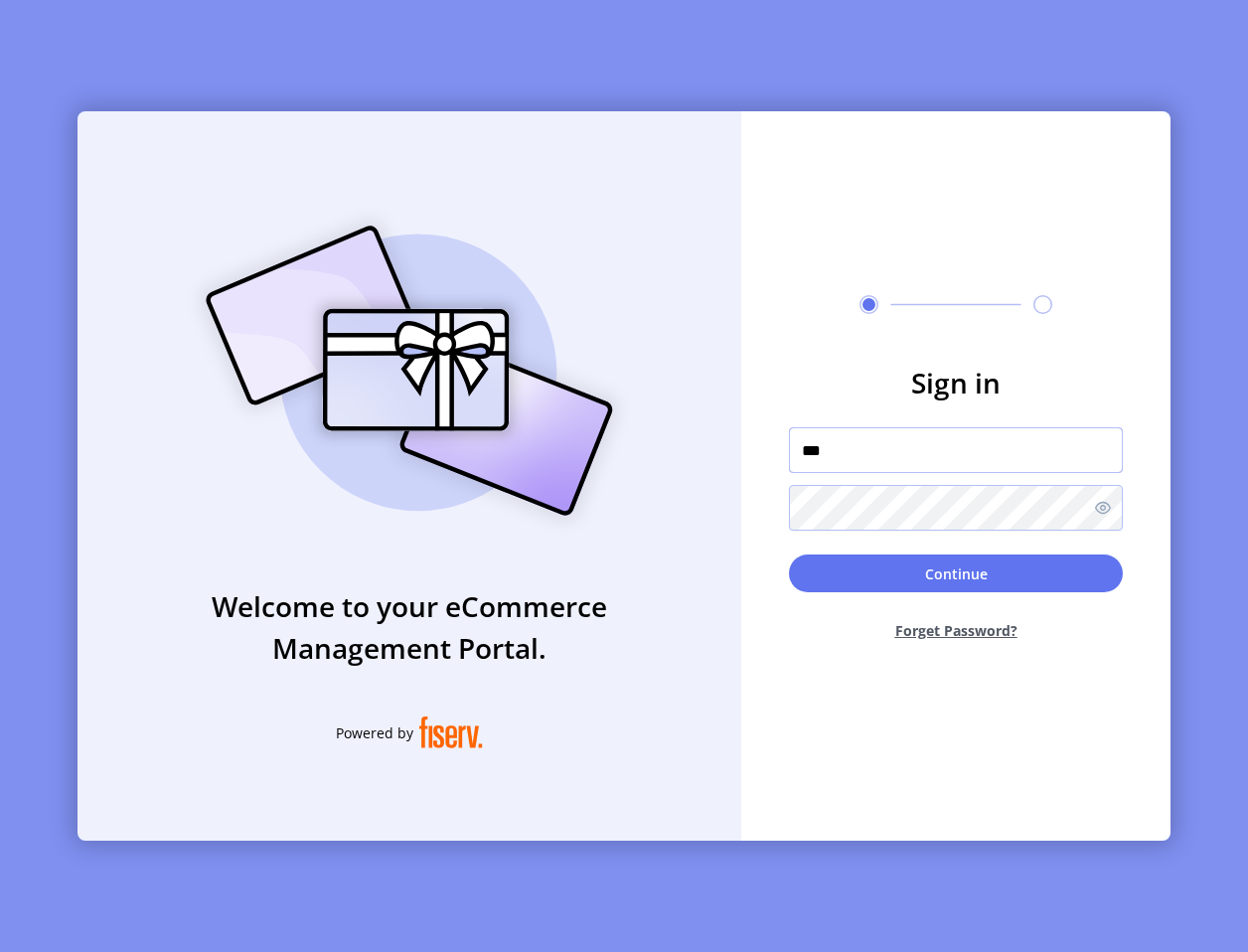 type on "**********" 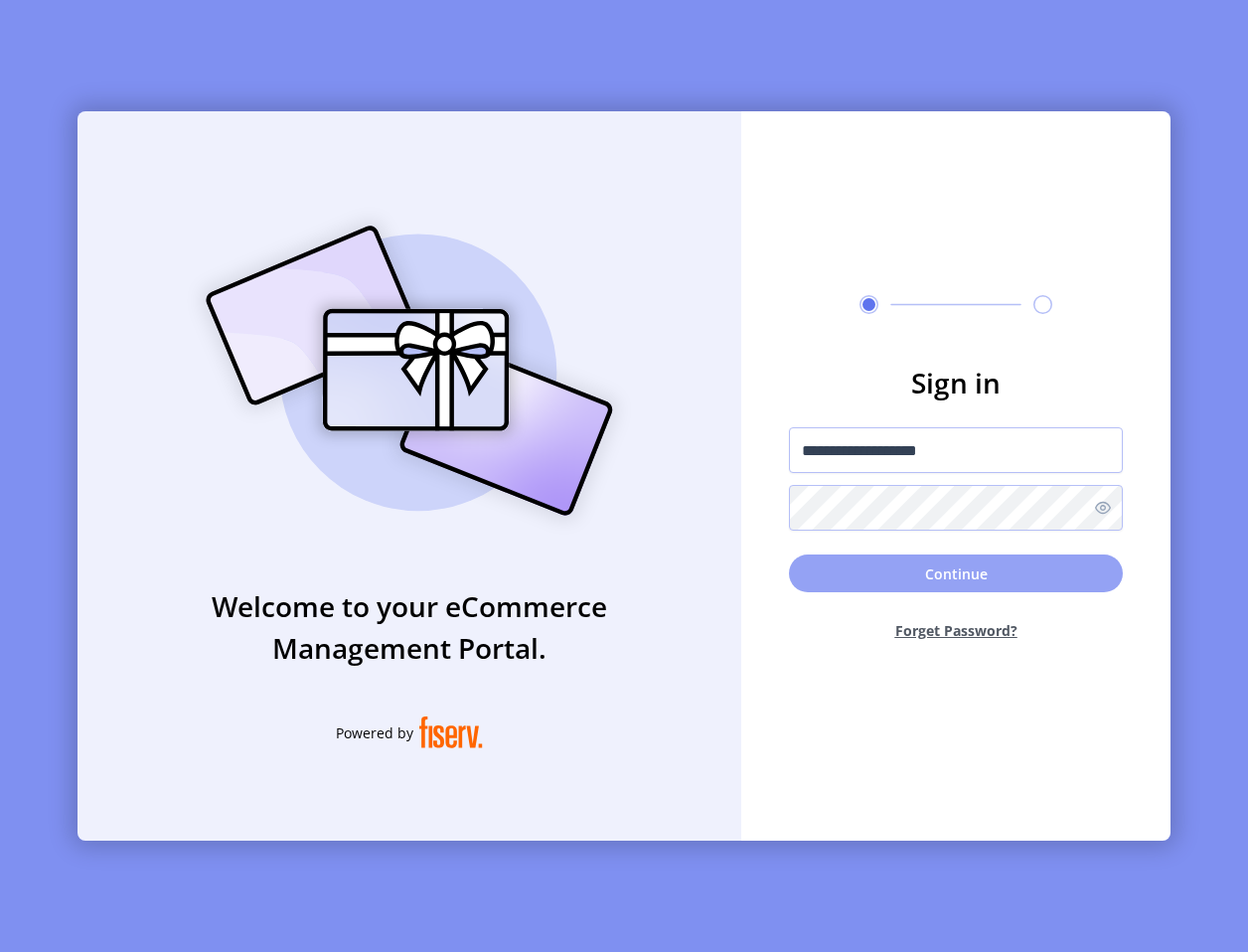click on "Continue" 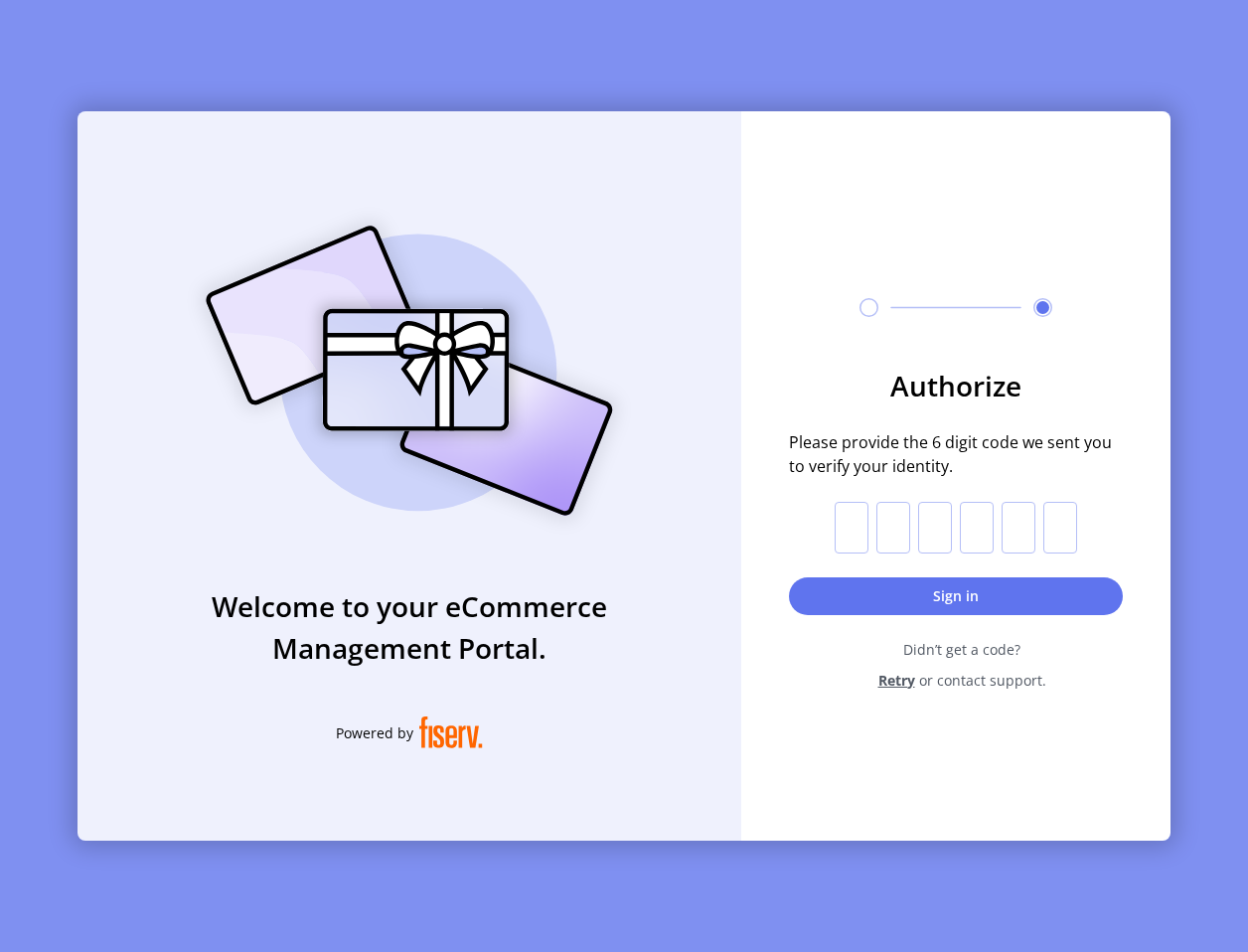 click 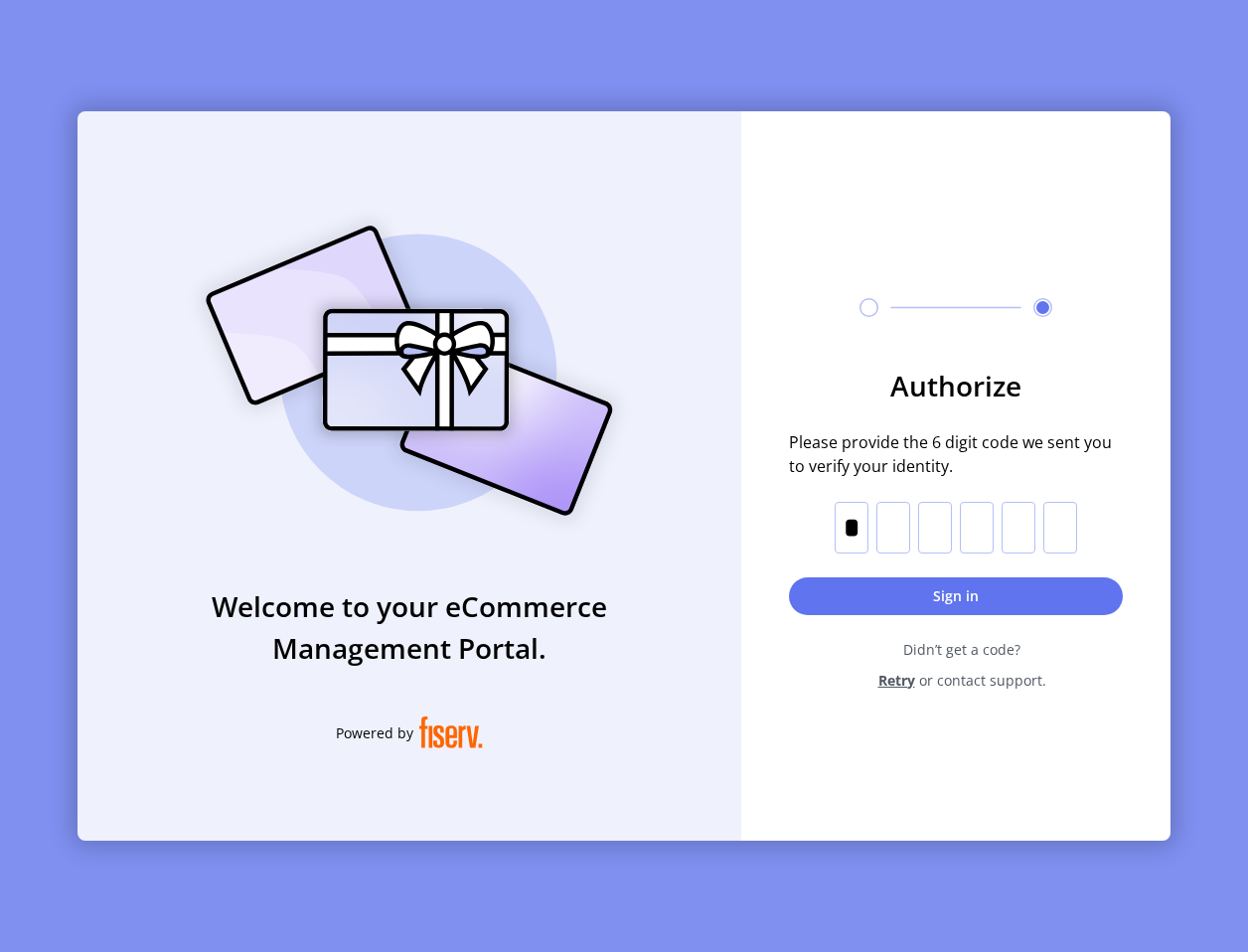 type on "*" 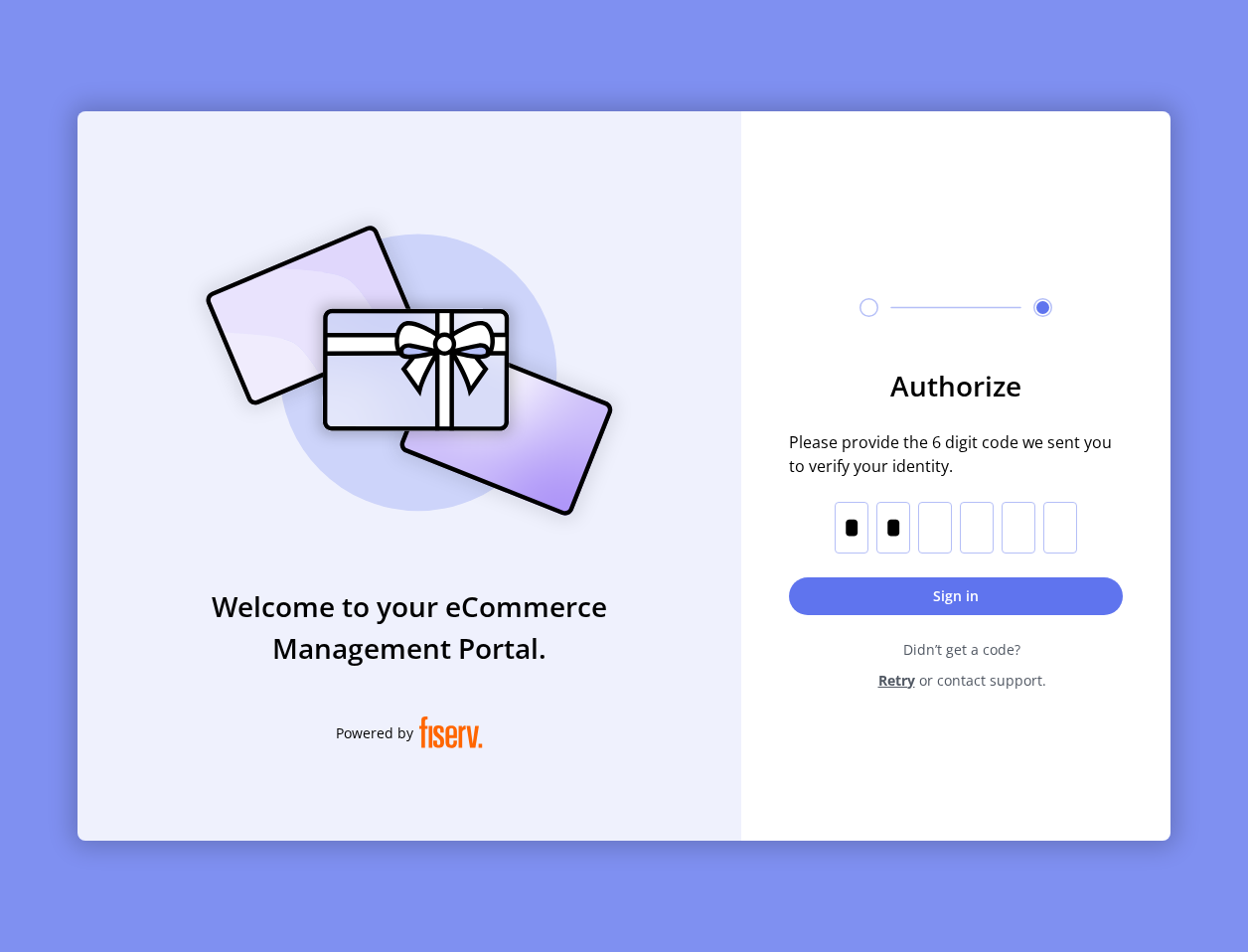 type on "*" 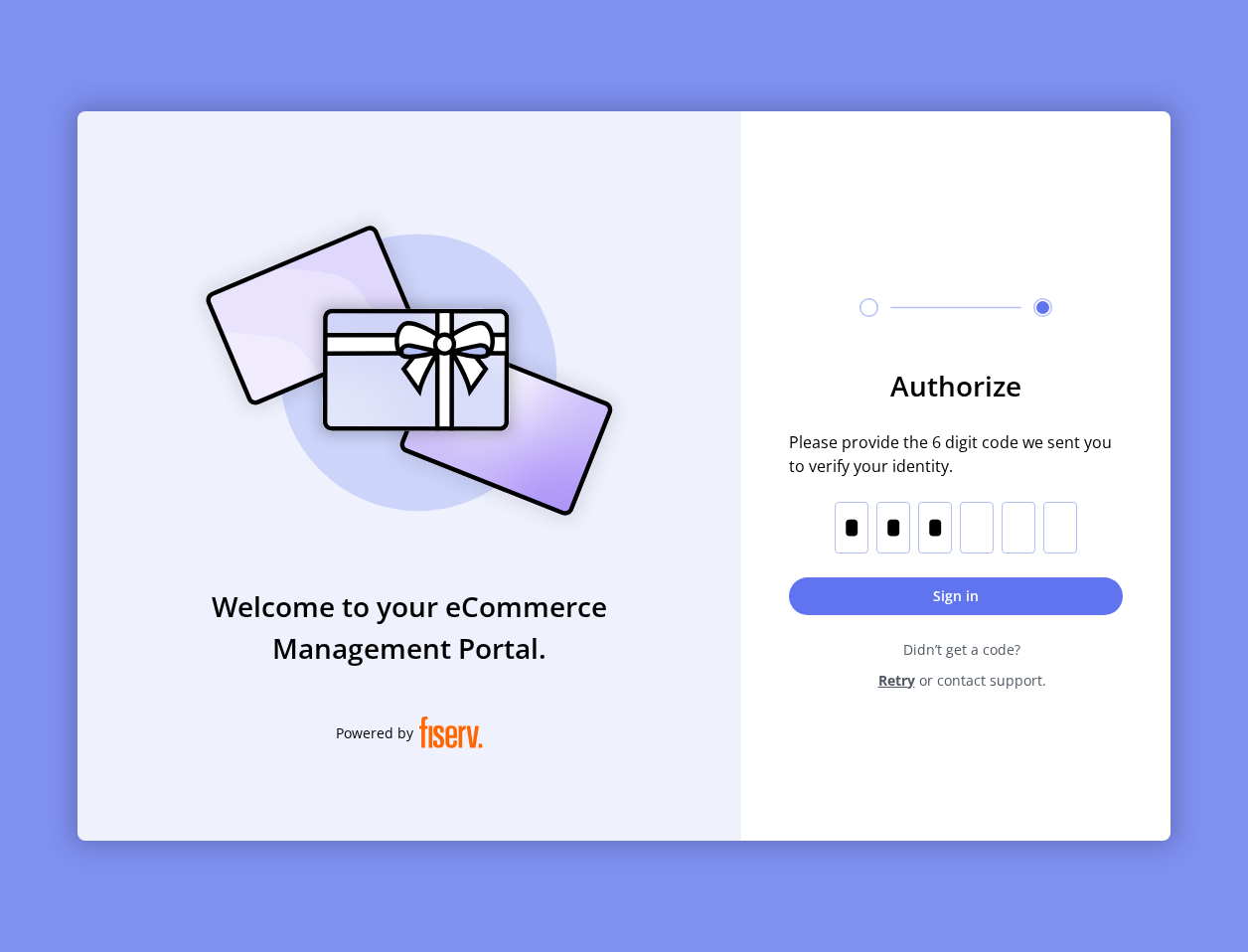 type on "*" 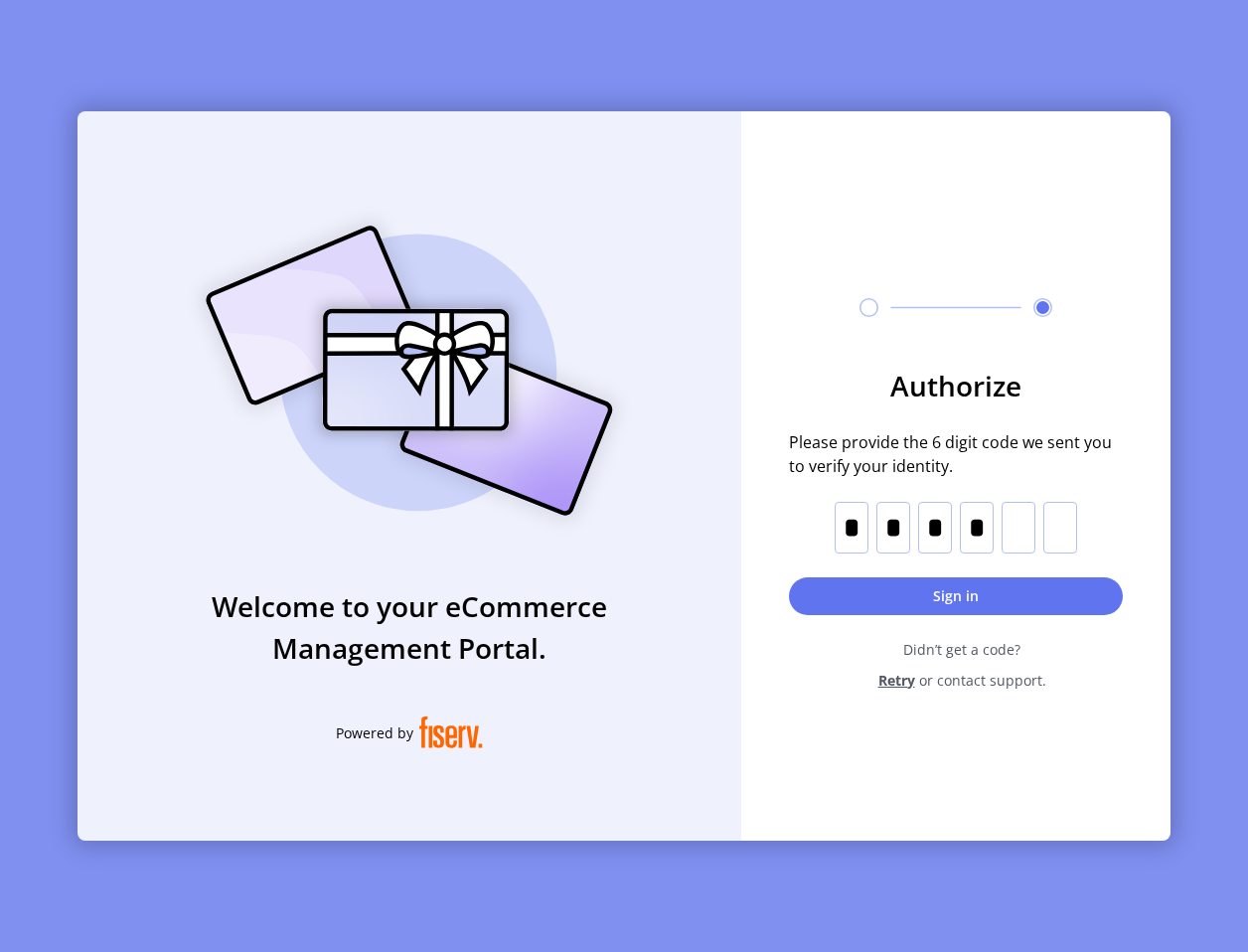 type on "*" 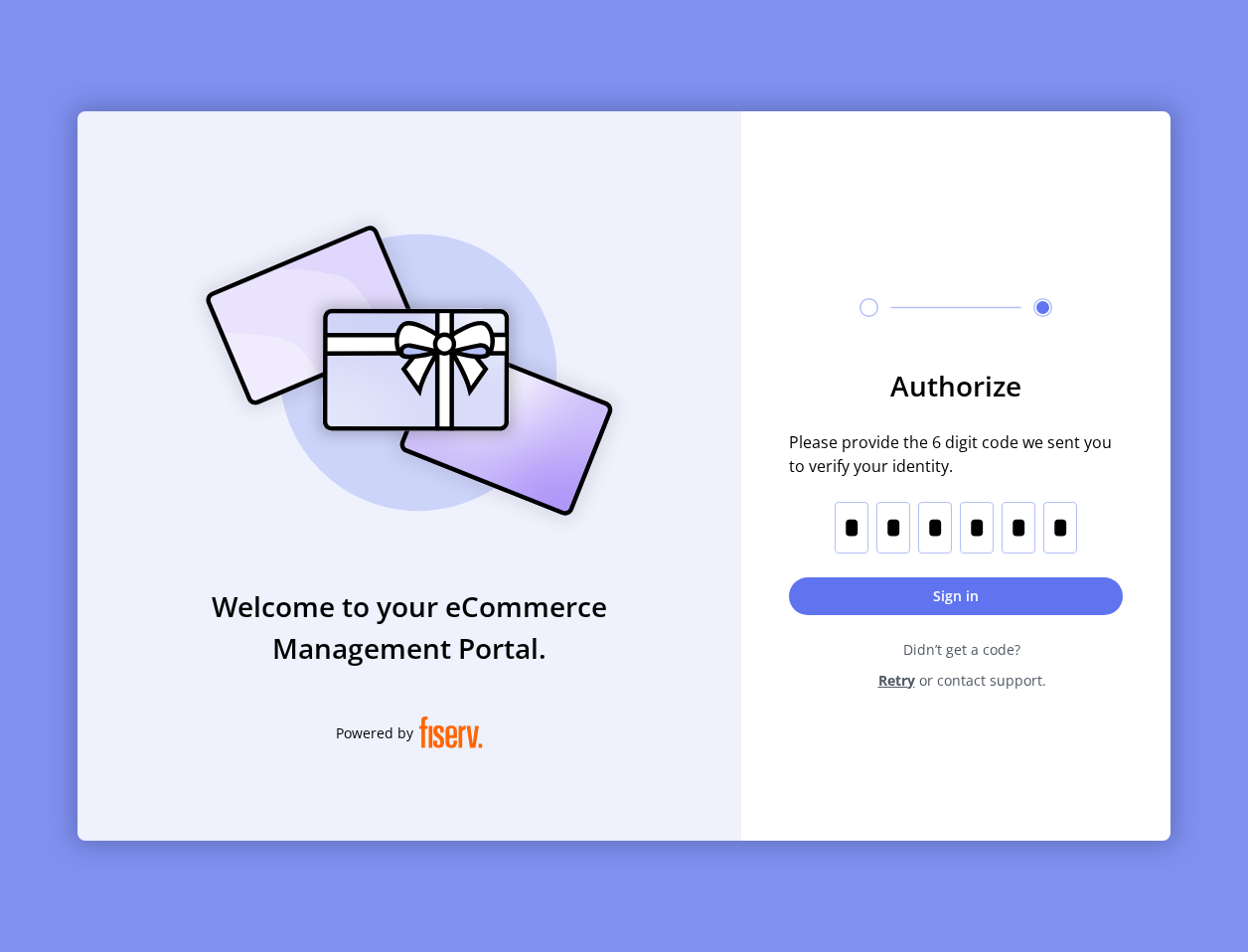 type on "*" 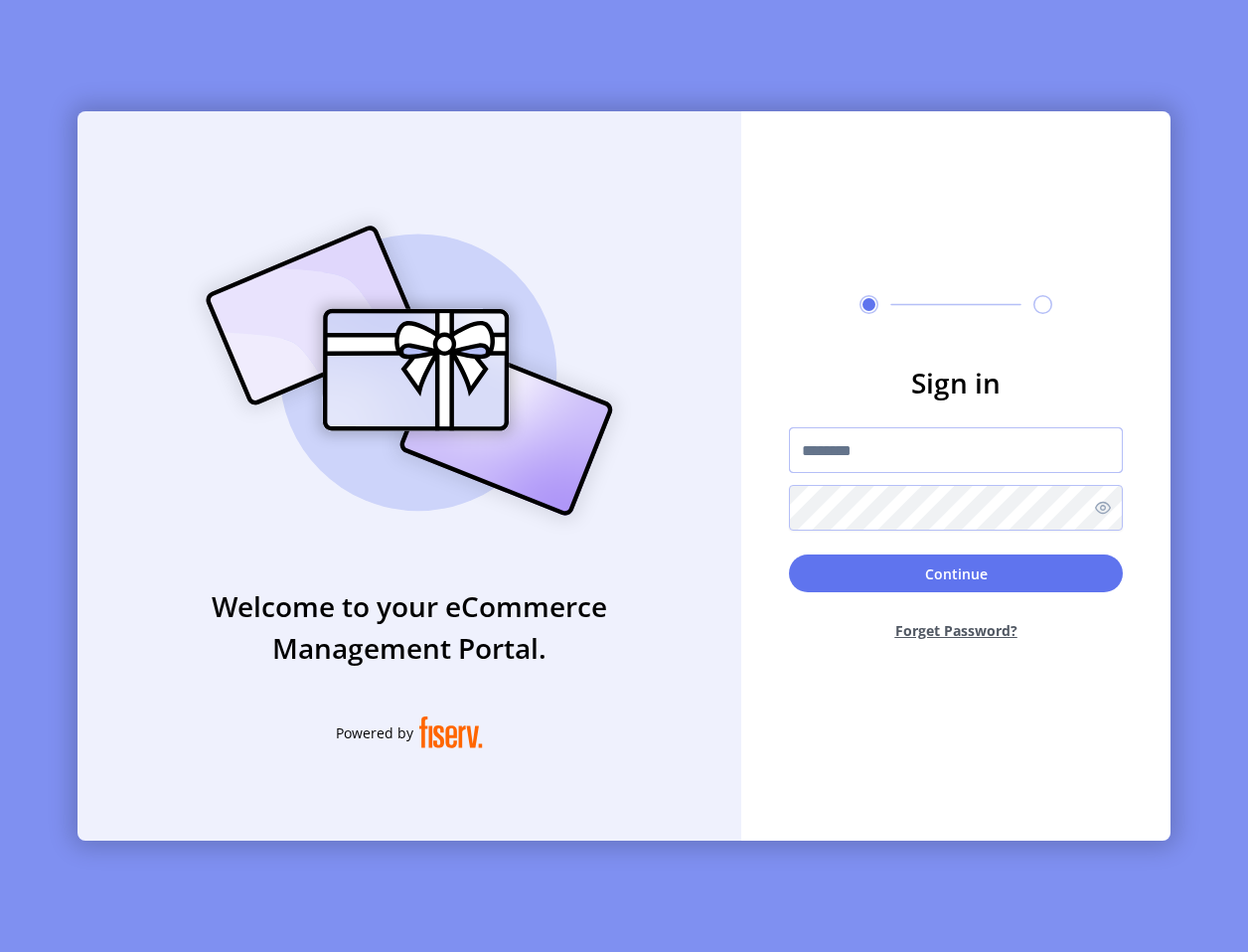 click at bounding box center [956, 450] 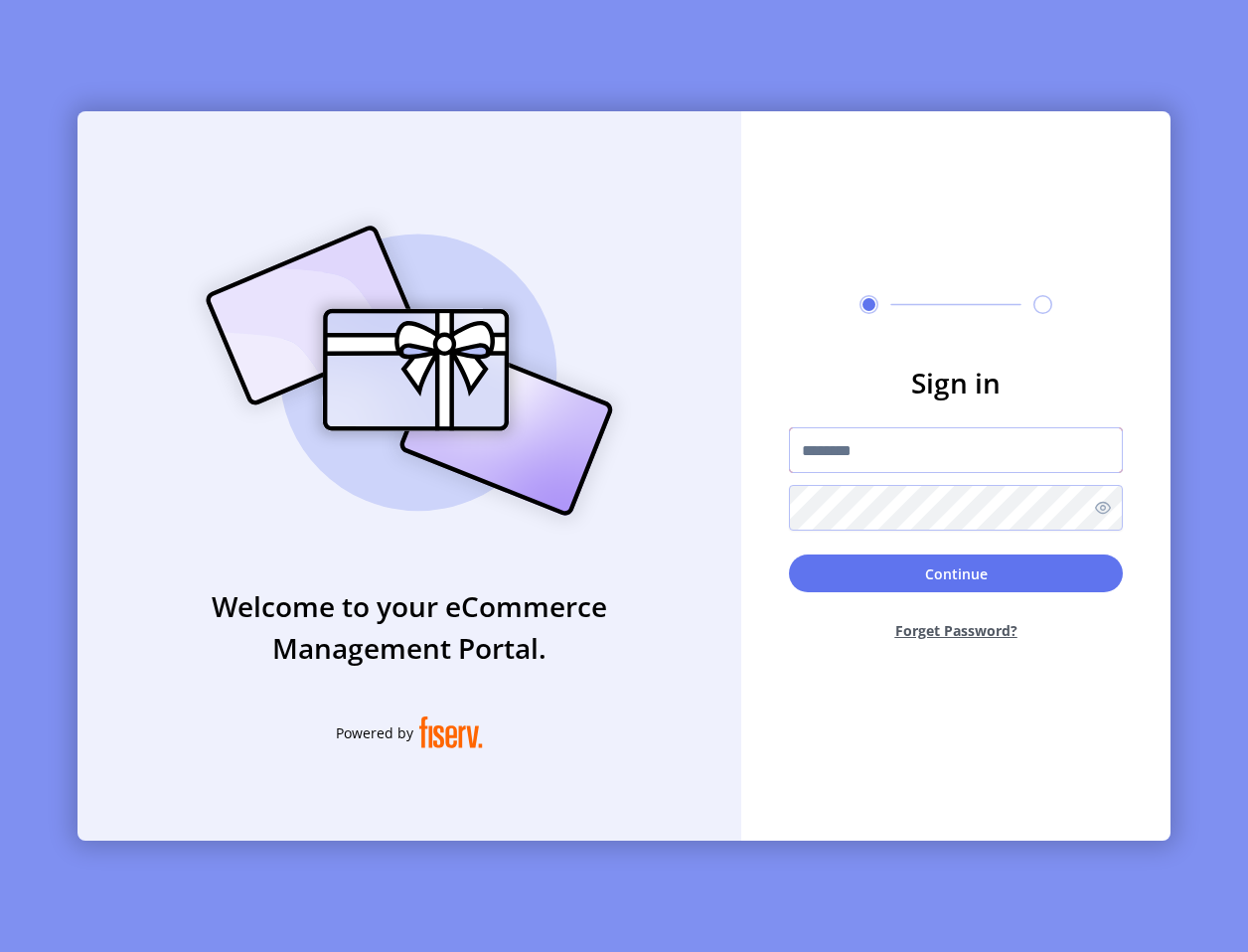 type on "**********" 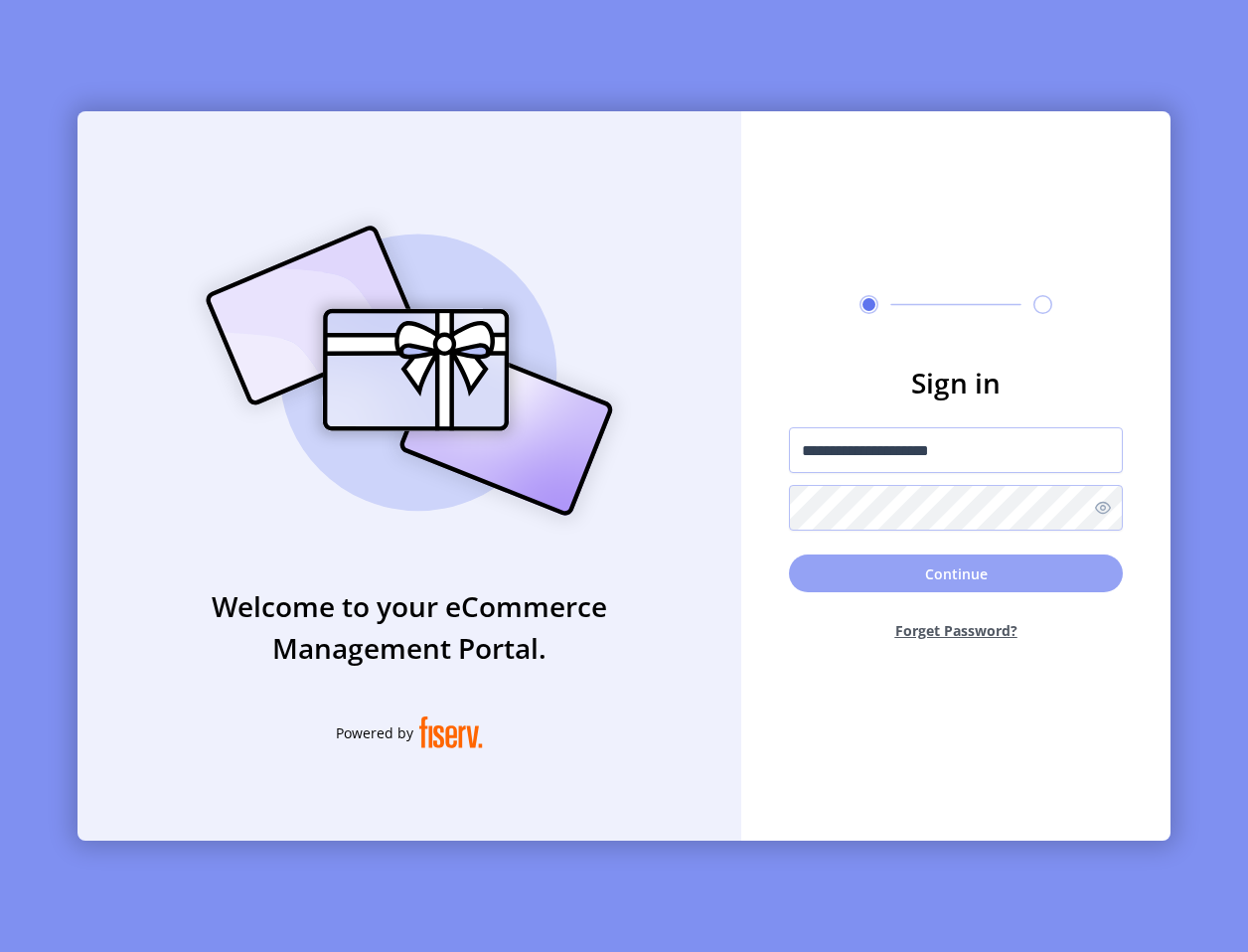 click on "Continue" 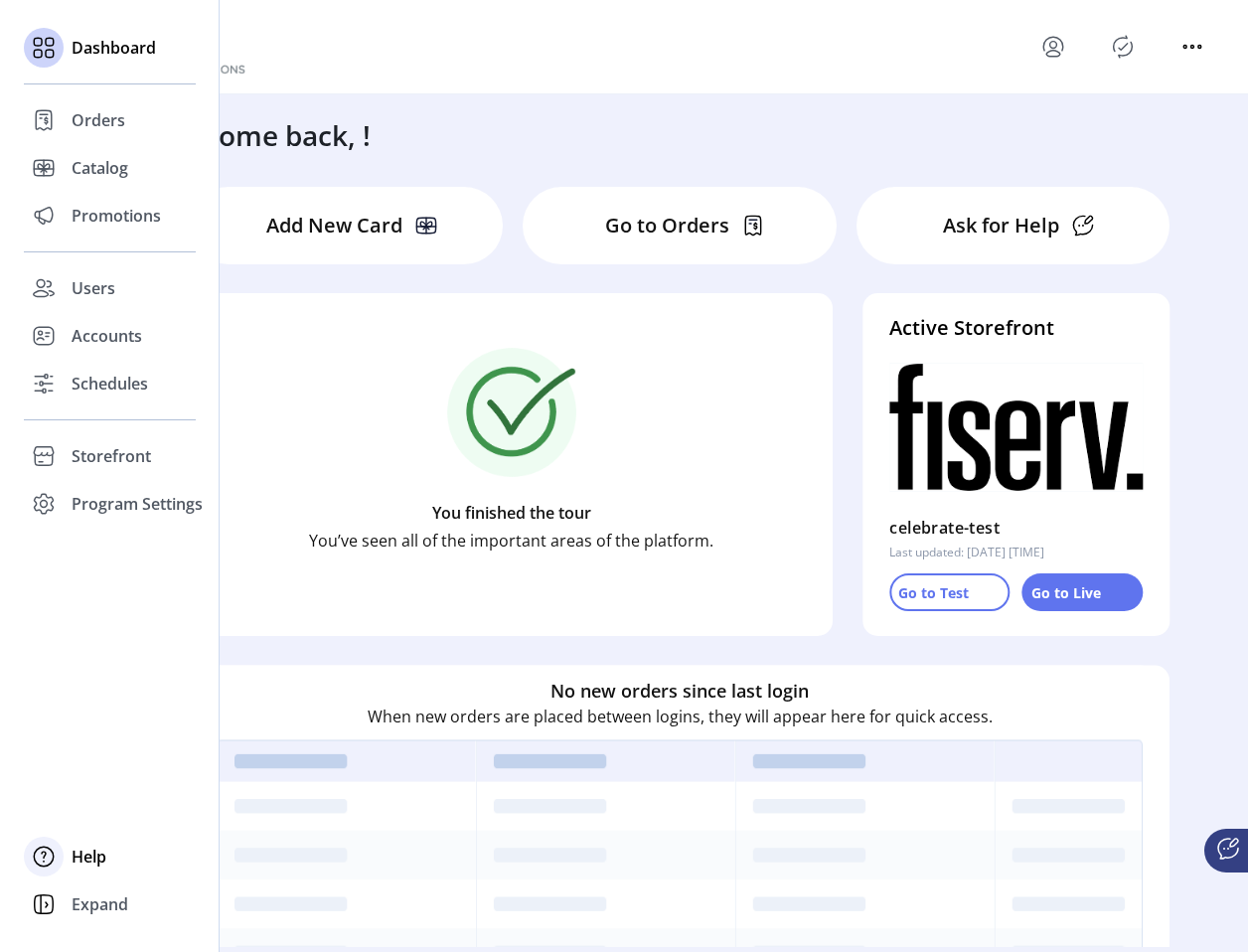 click on "Help" 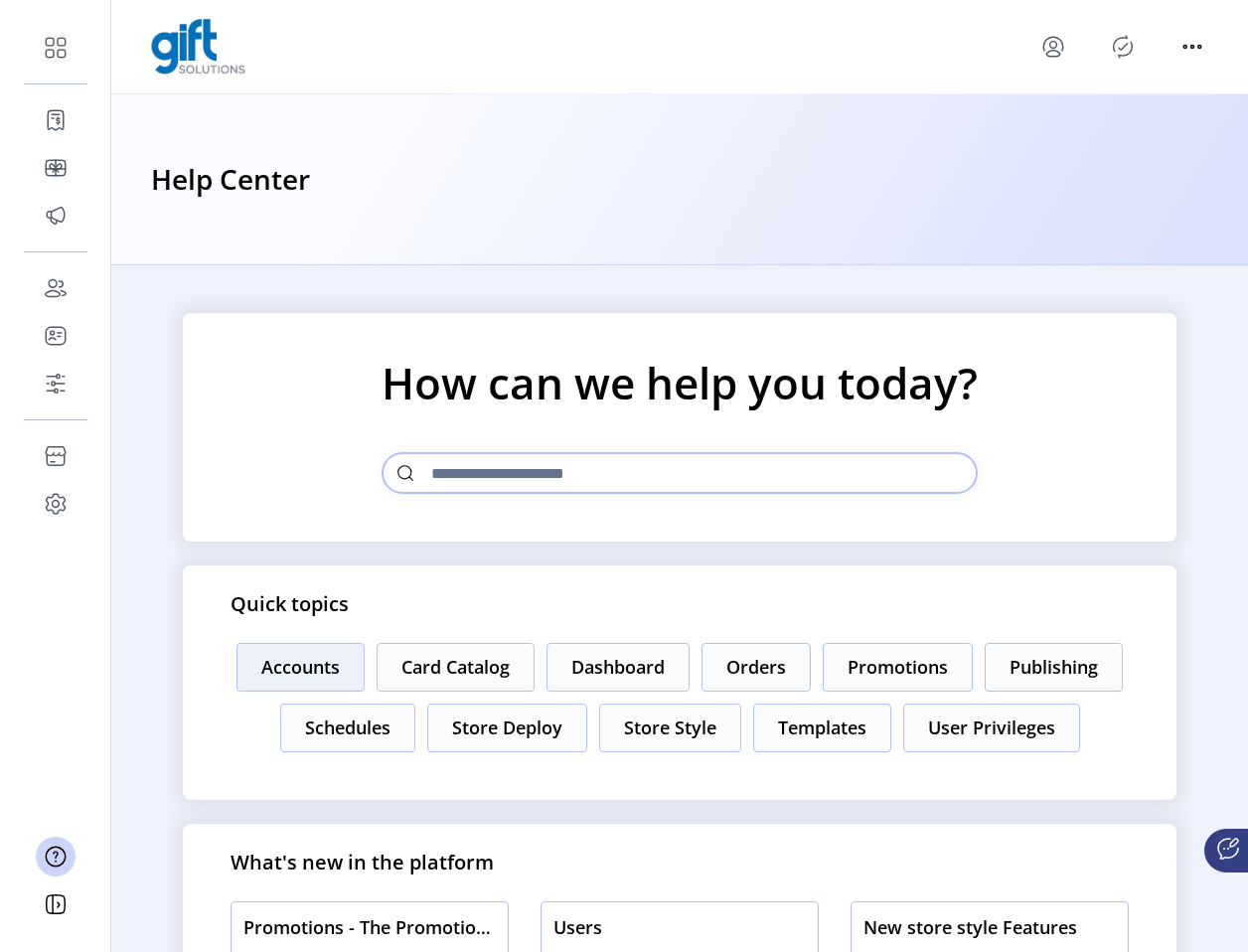 click on "Accounts" 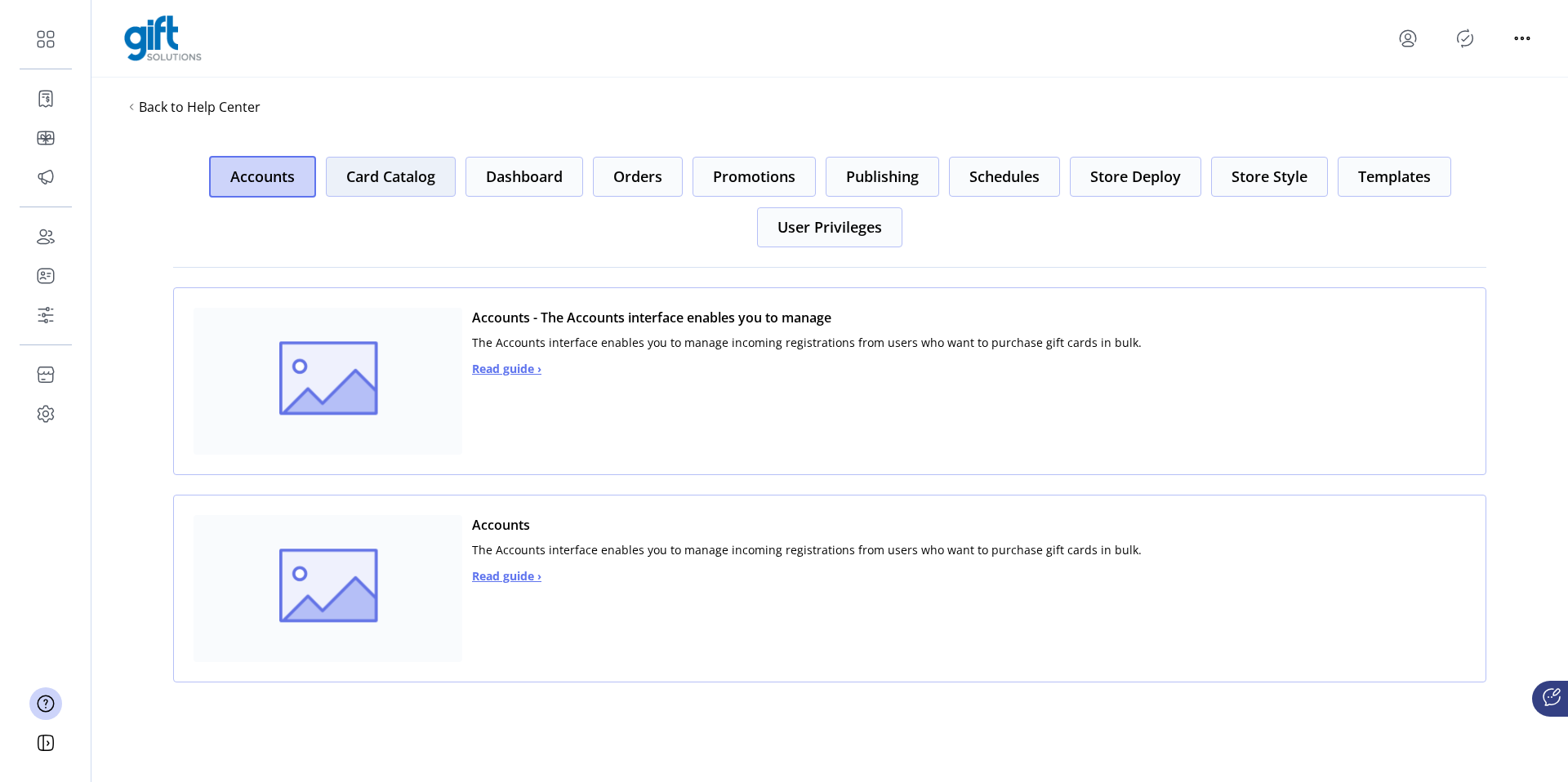 click on "Card Catalog" 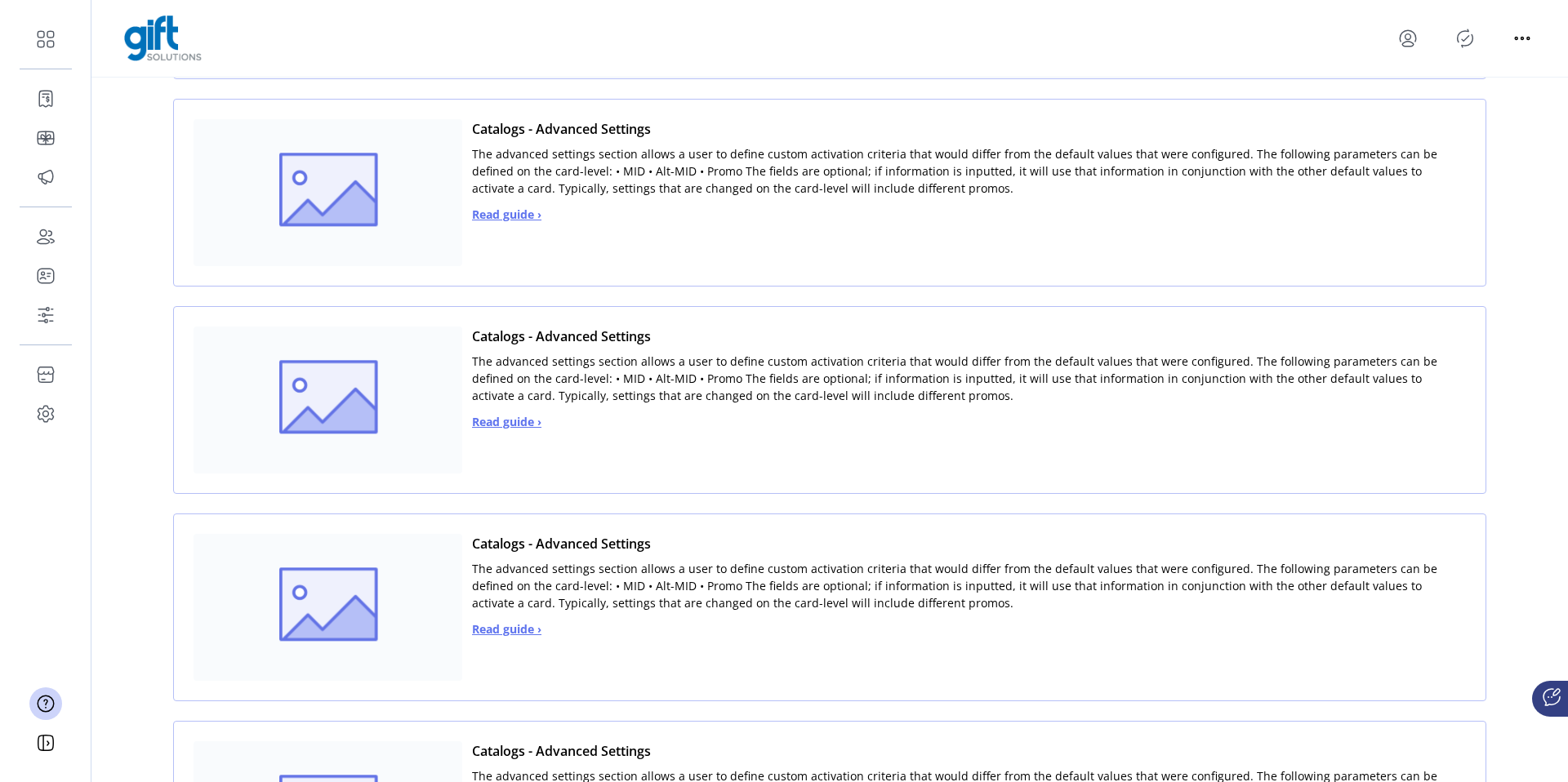 scroll, scrollTop: 0, scrollLeft: 0, axis: both 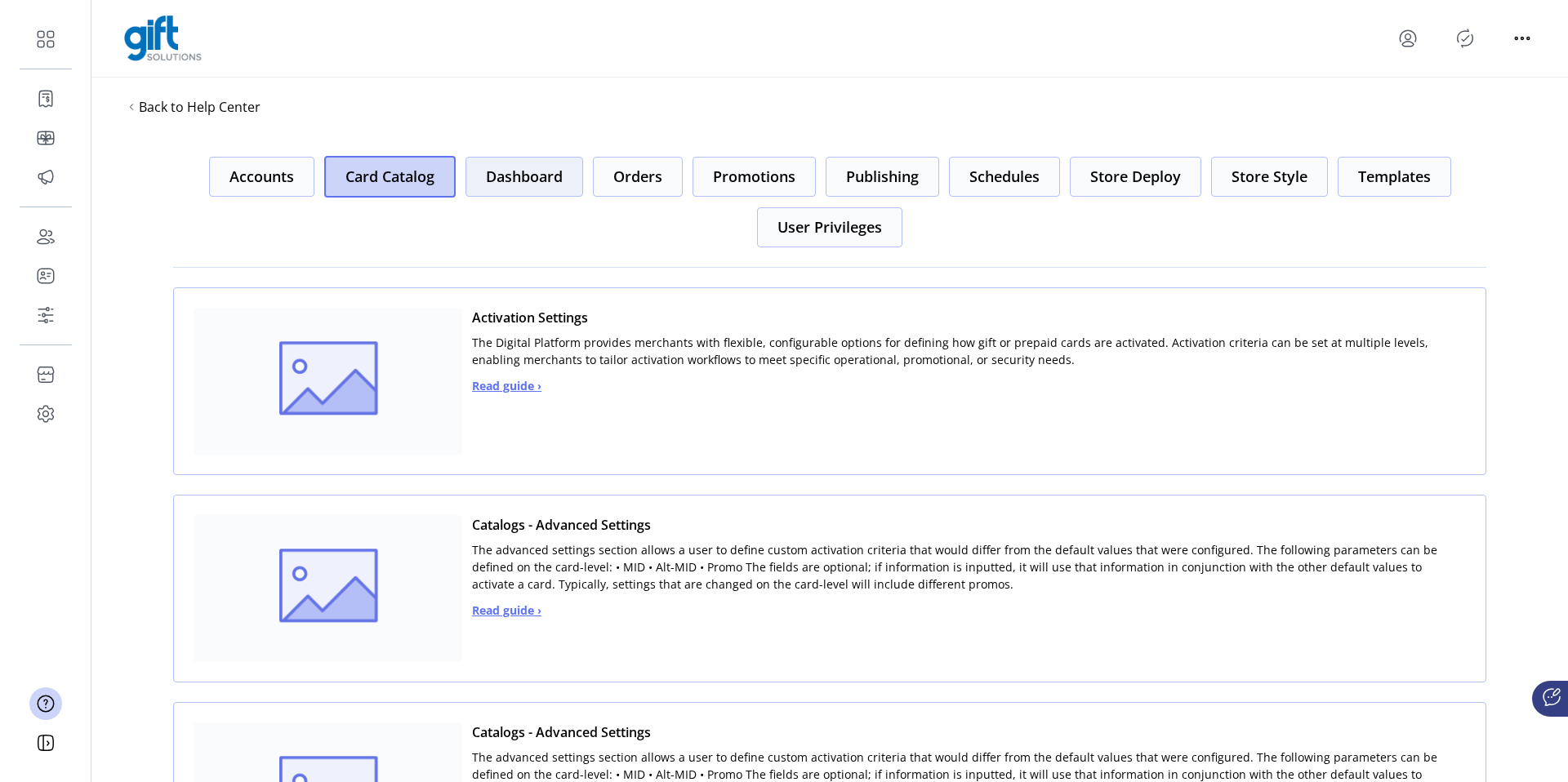 click on "Dashboard" 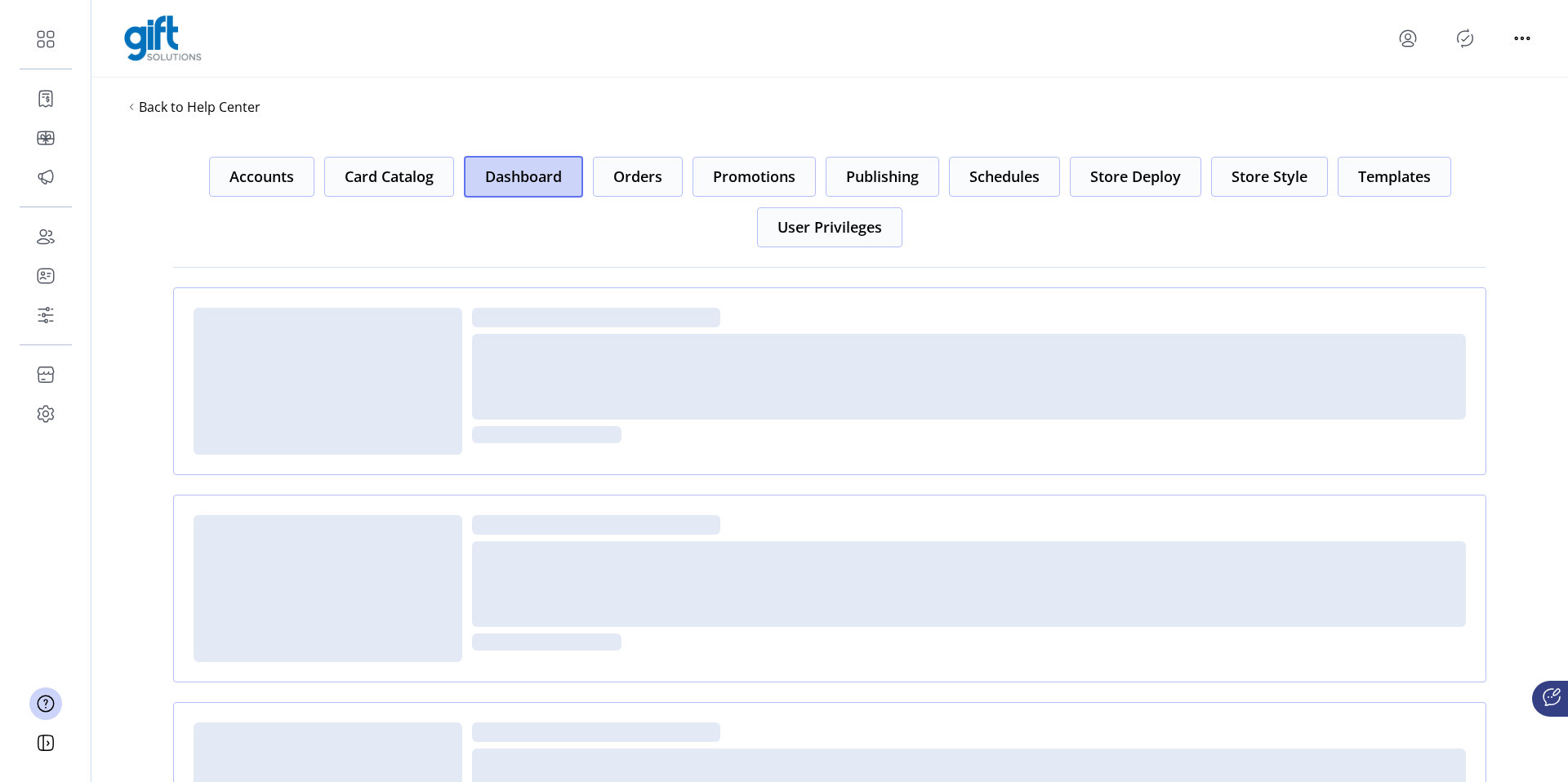 scroll, scrollTop: 0, scrollLeft: 0, axis: both 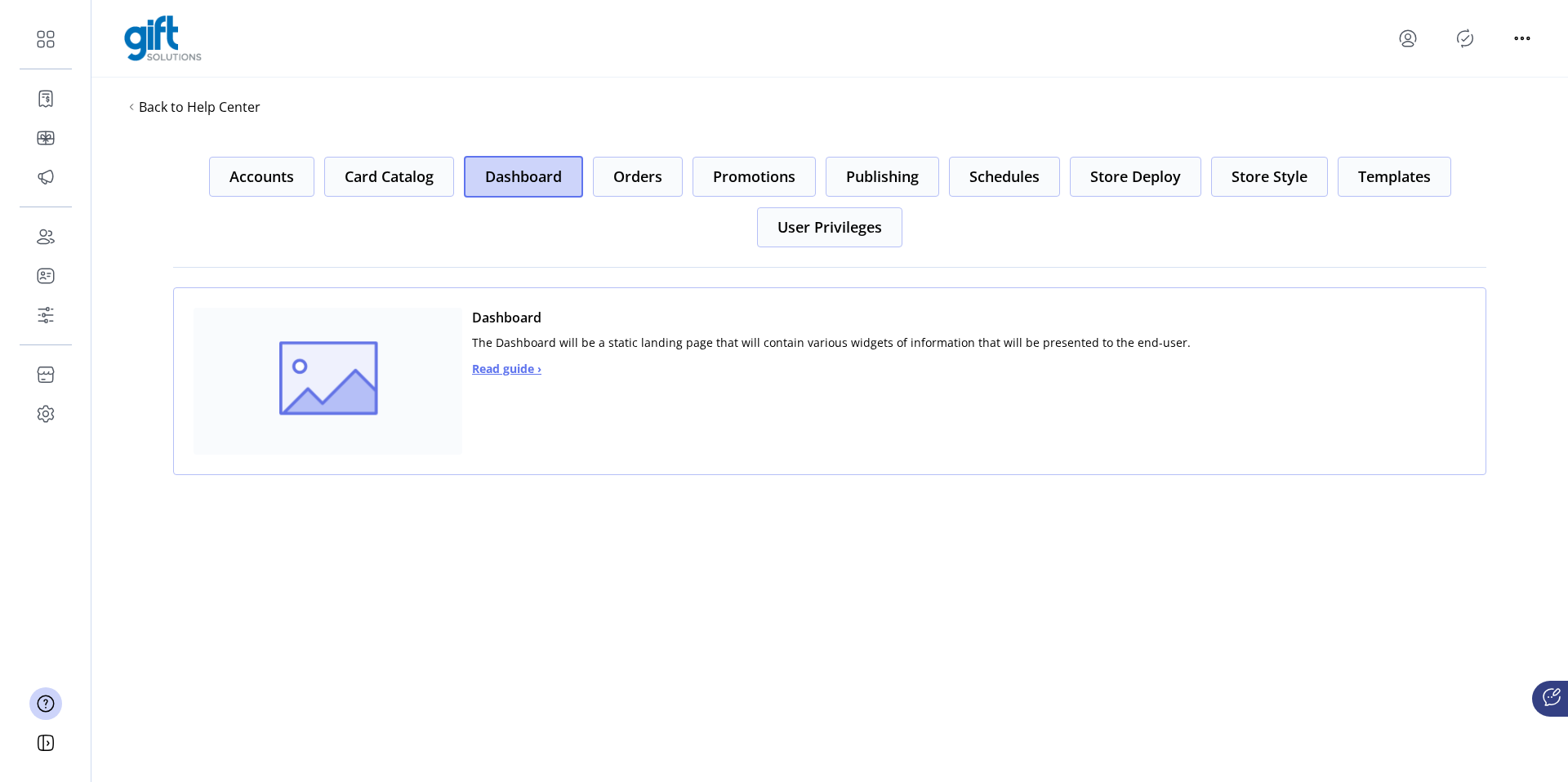 type 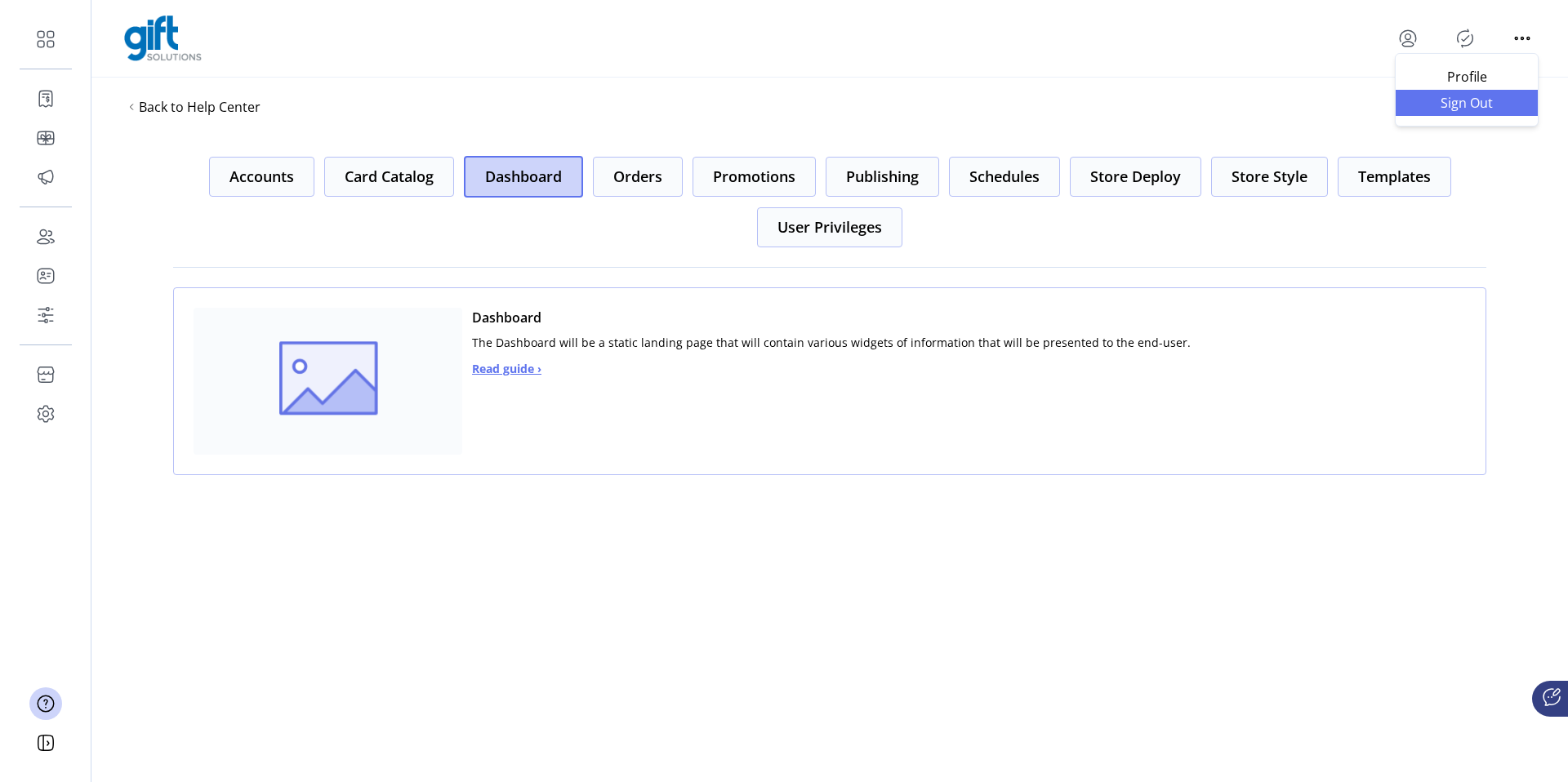 click on "Sign Out" at bounding box center [1467, 103] 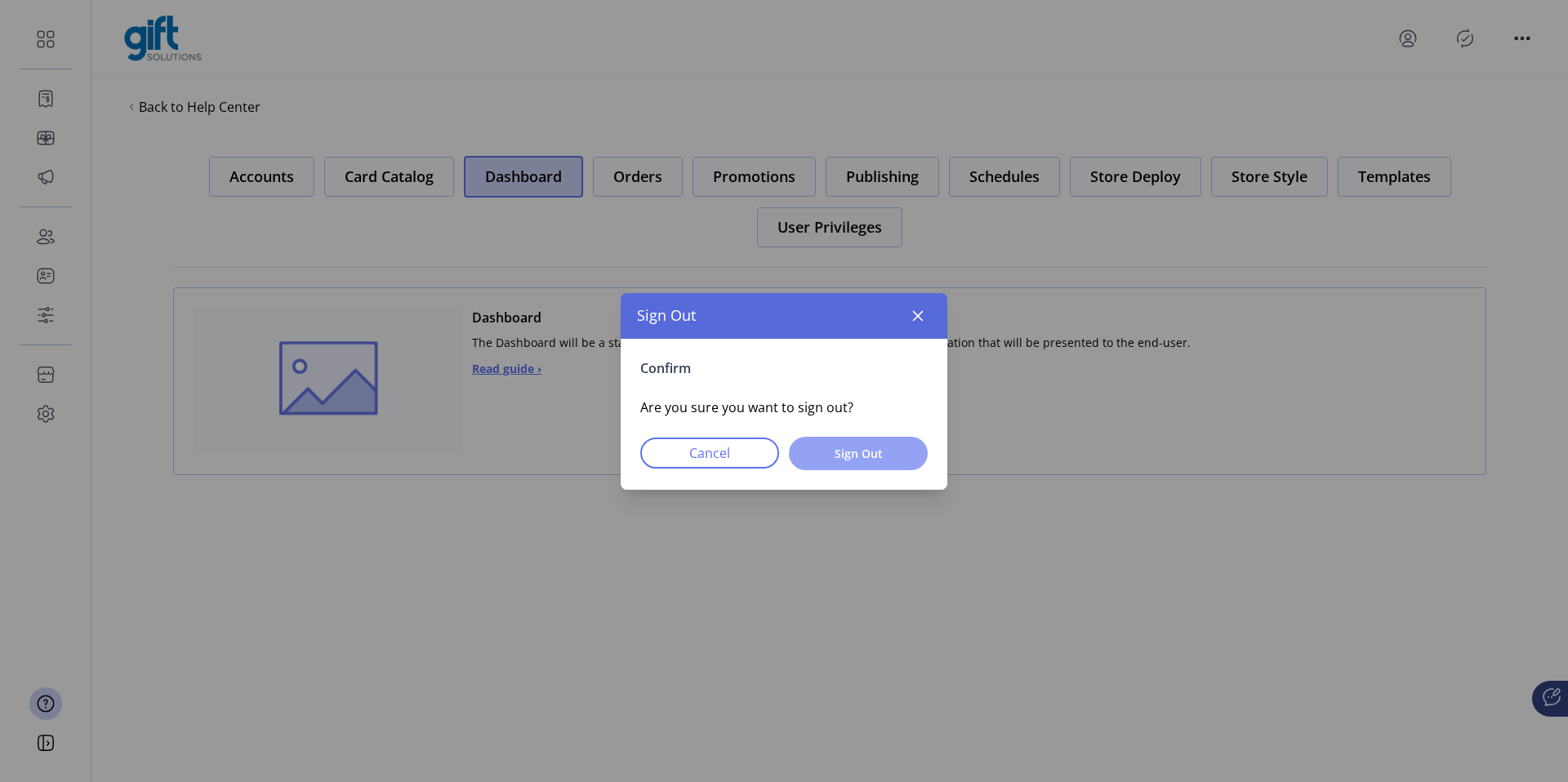click on "Sign Out" at bounding box center [858, 453] 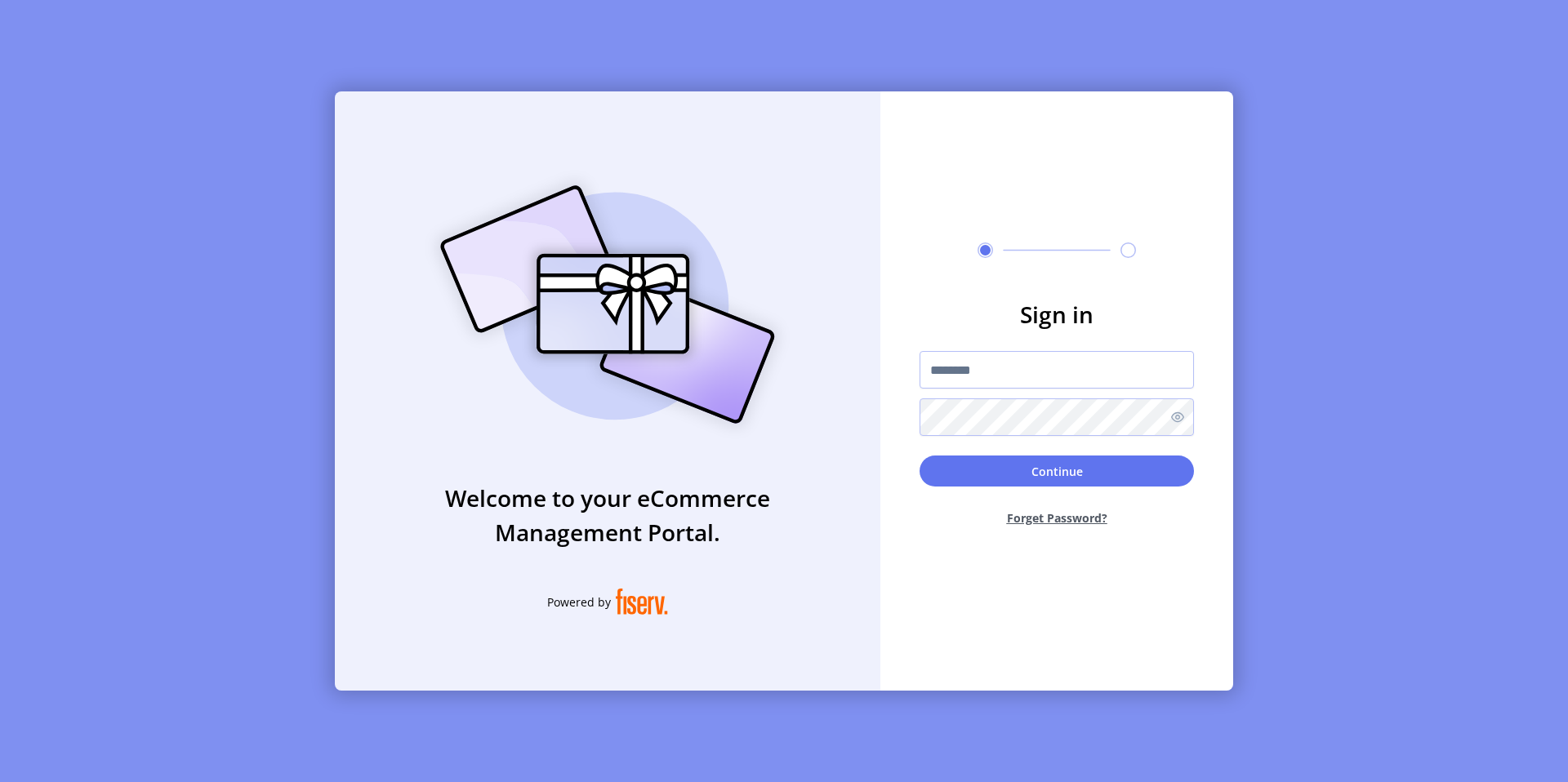 click on "Sign in  Continue  Forget Password?" 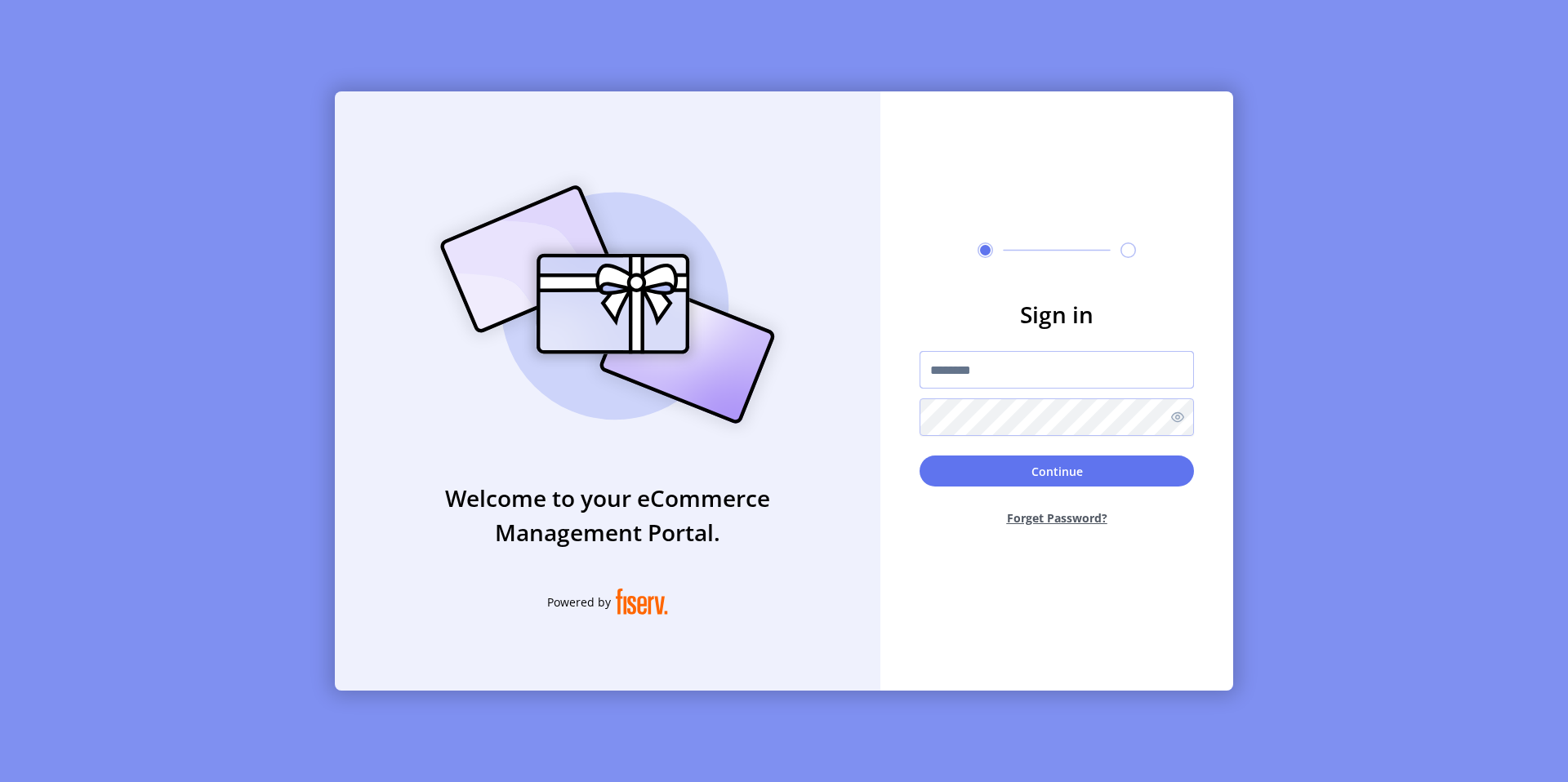 click at bounding box center [1057, 370] 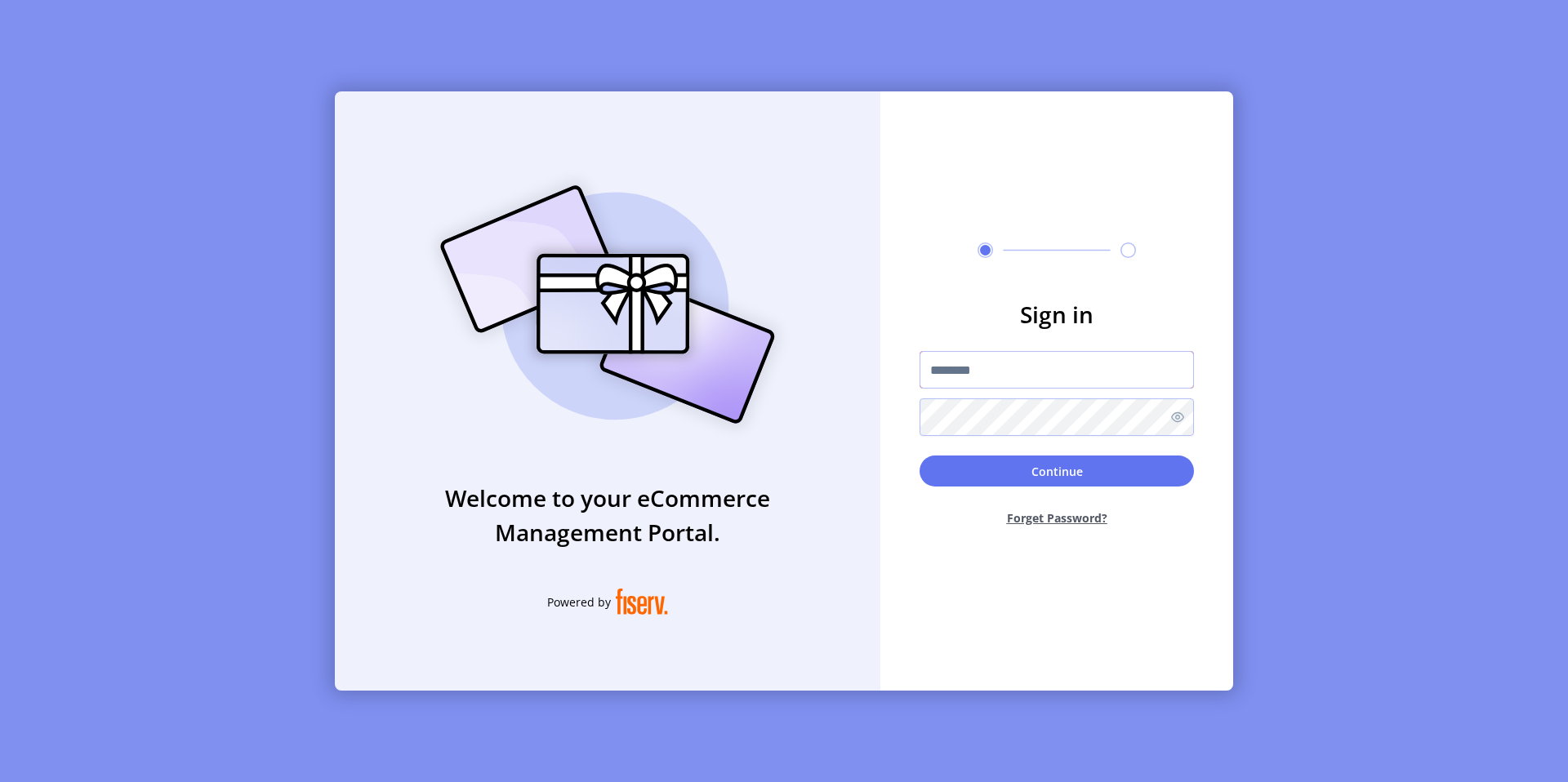 type on "**********" 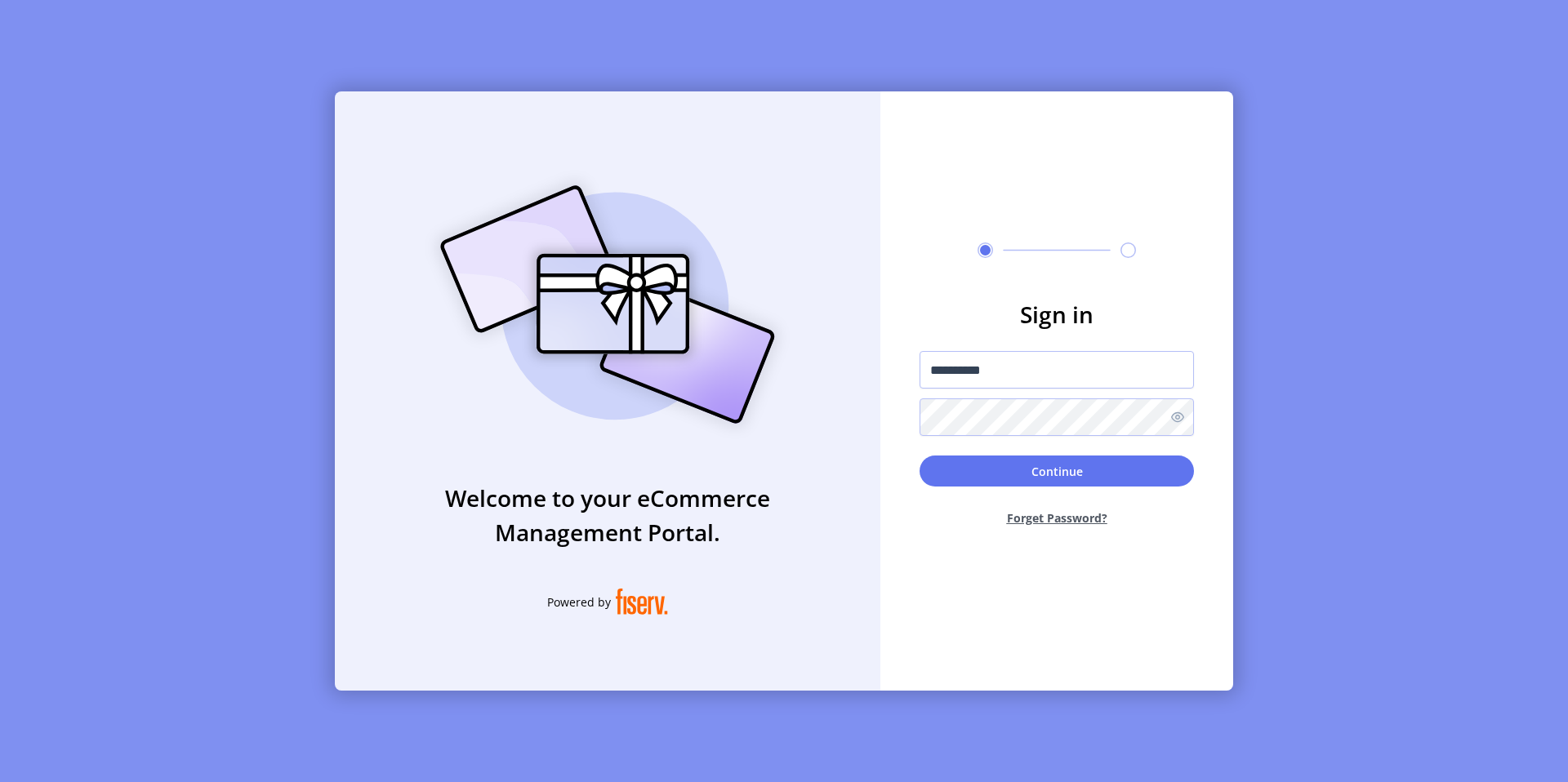 click on "**********" 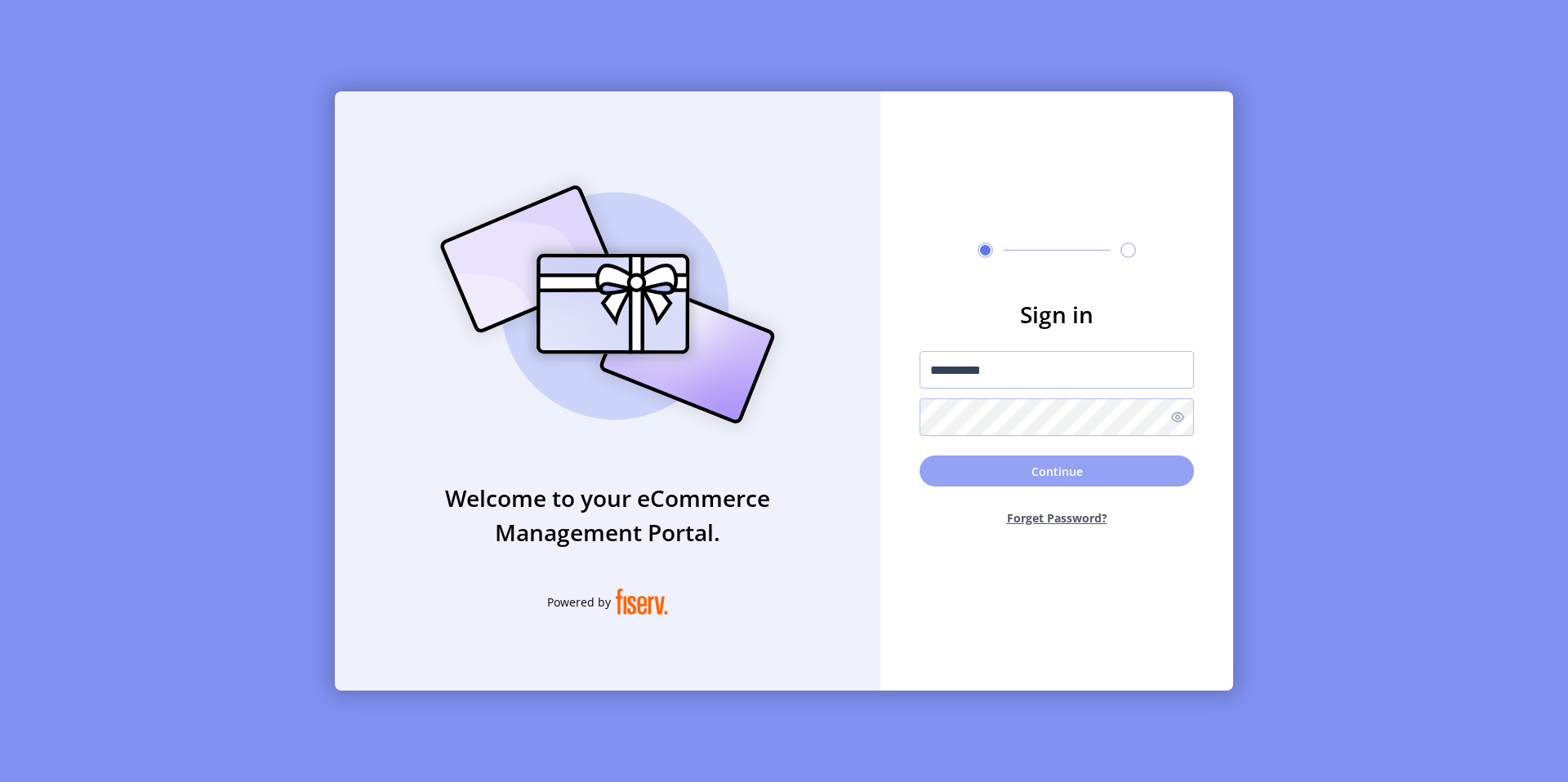 click on "Continue" 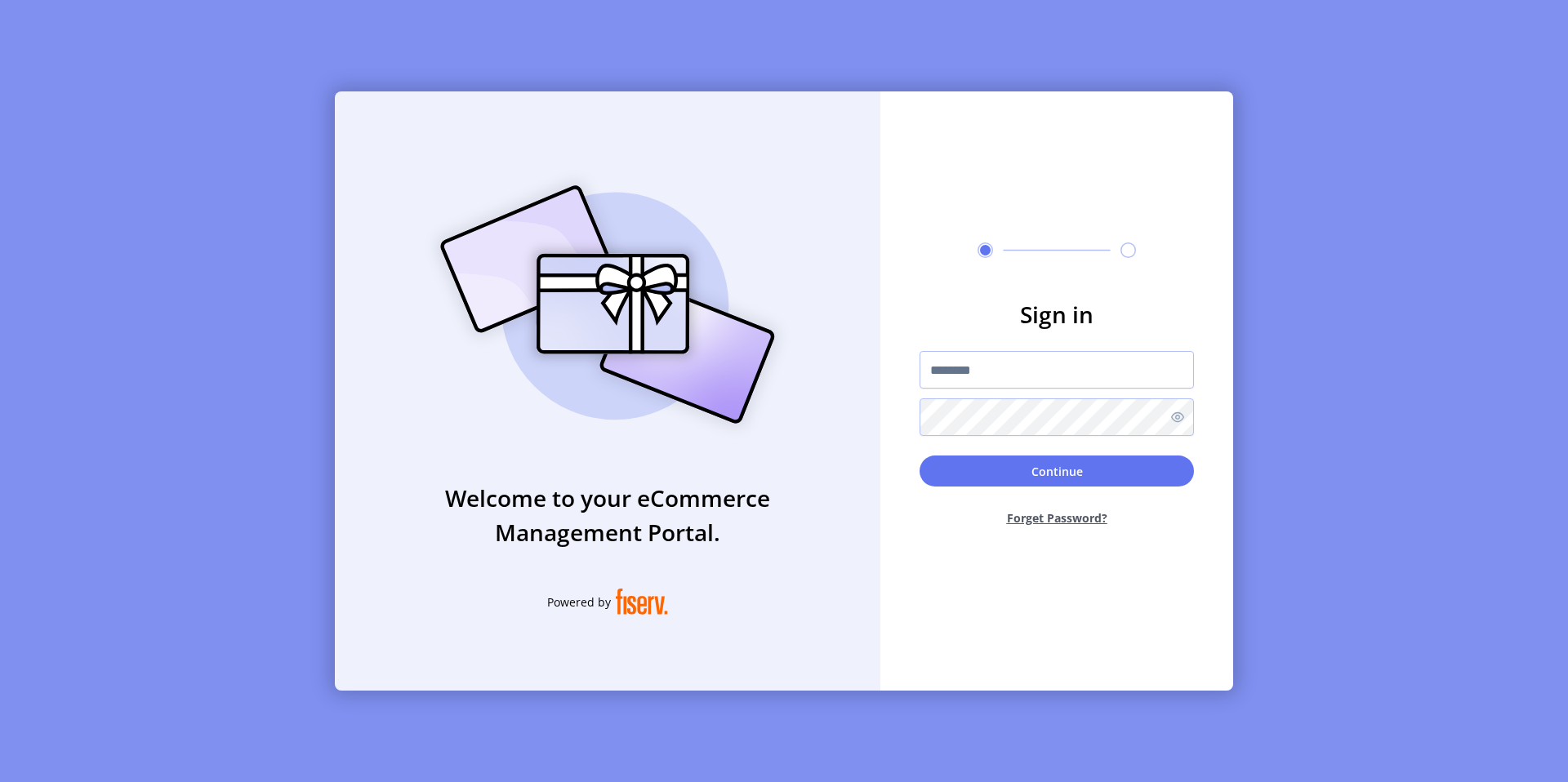 scroll, scrollTop: 0, scrollLeft: 0, axis: both 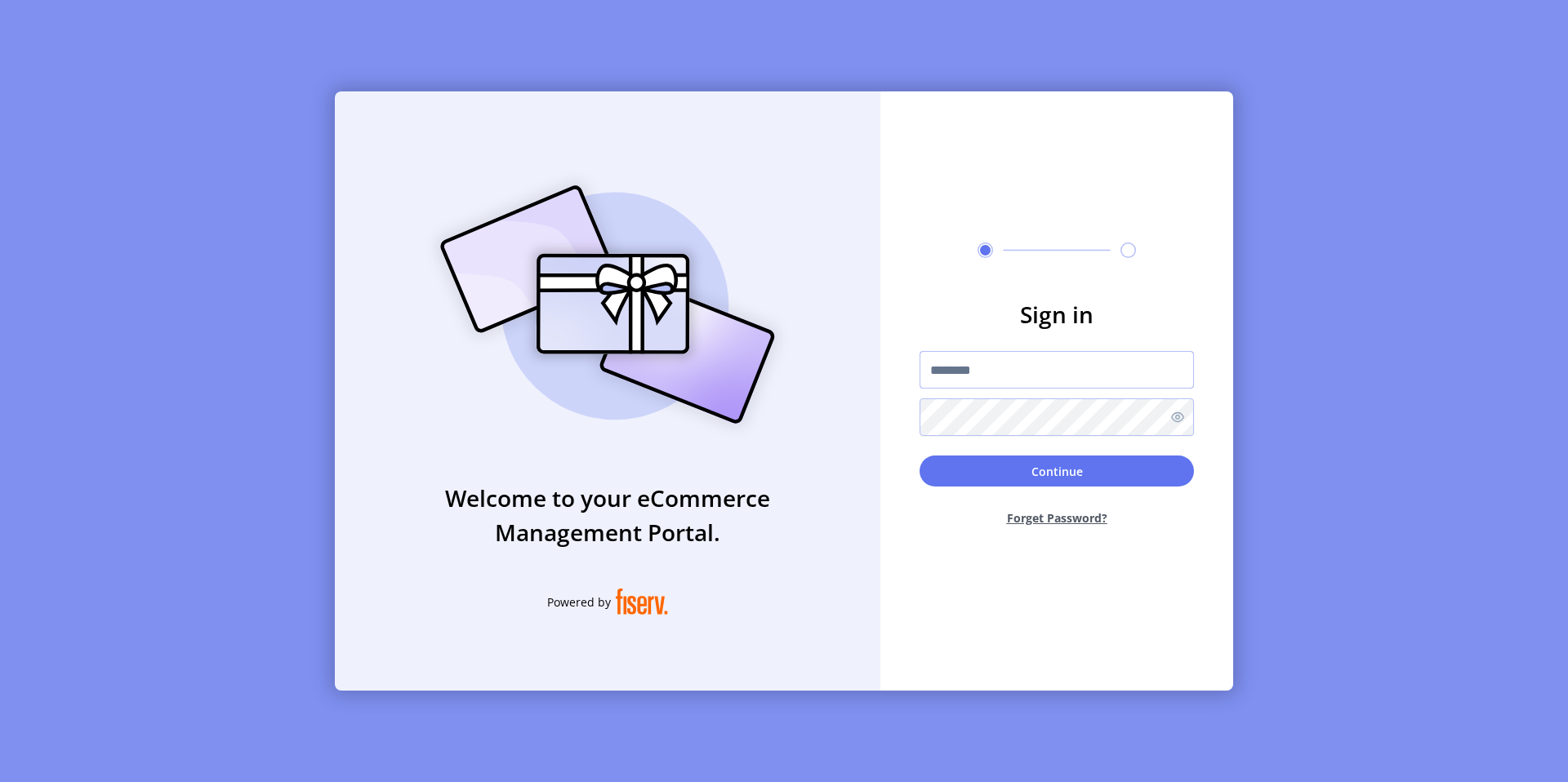 click at bounding box center (1057, 370) 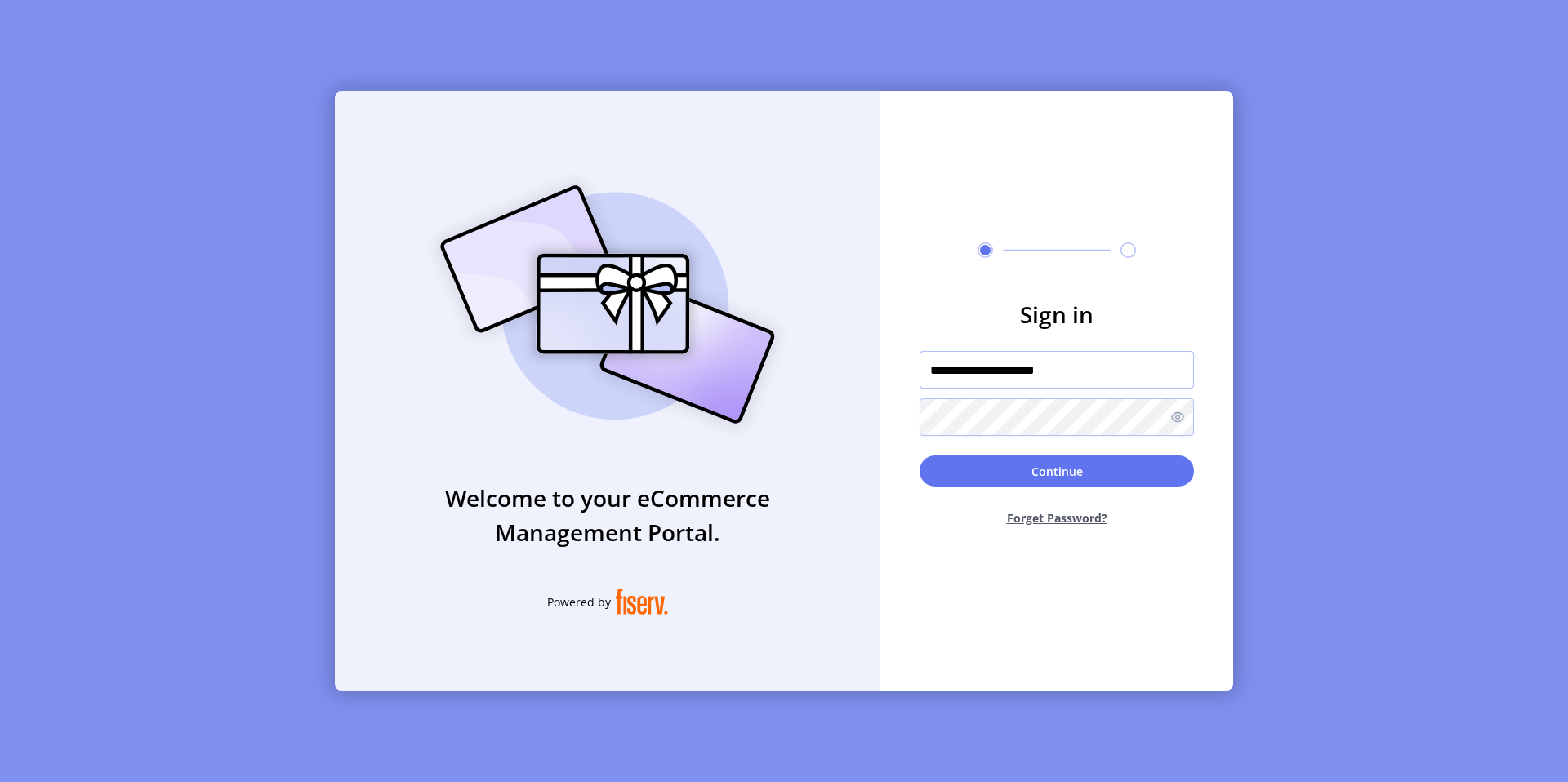 click on "**********" at bounding box center (1057, 370) 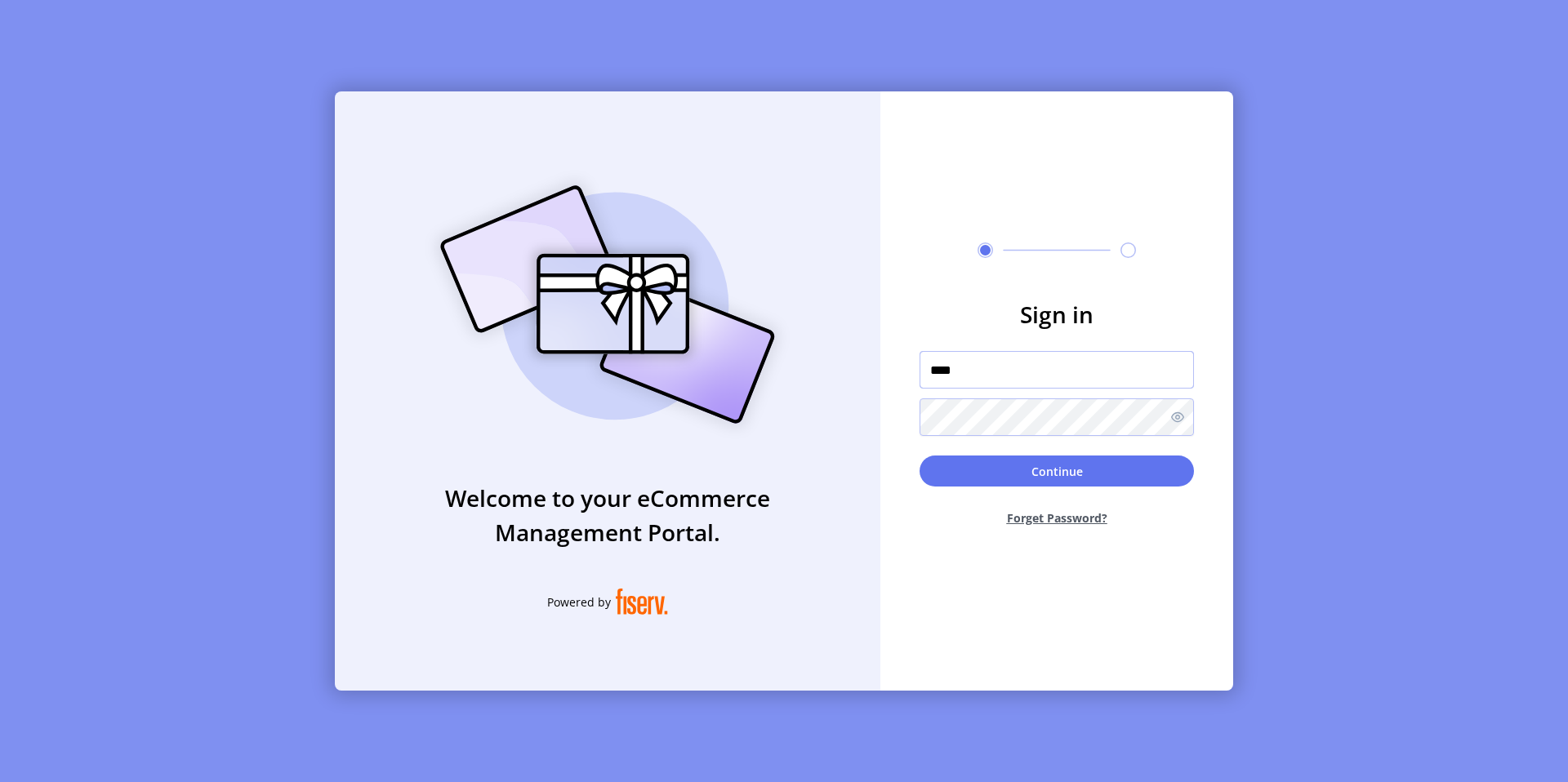 type on "**********" 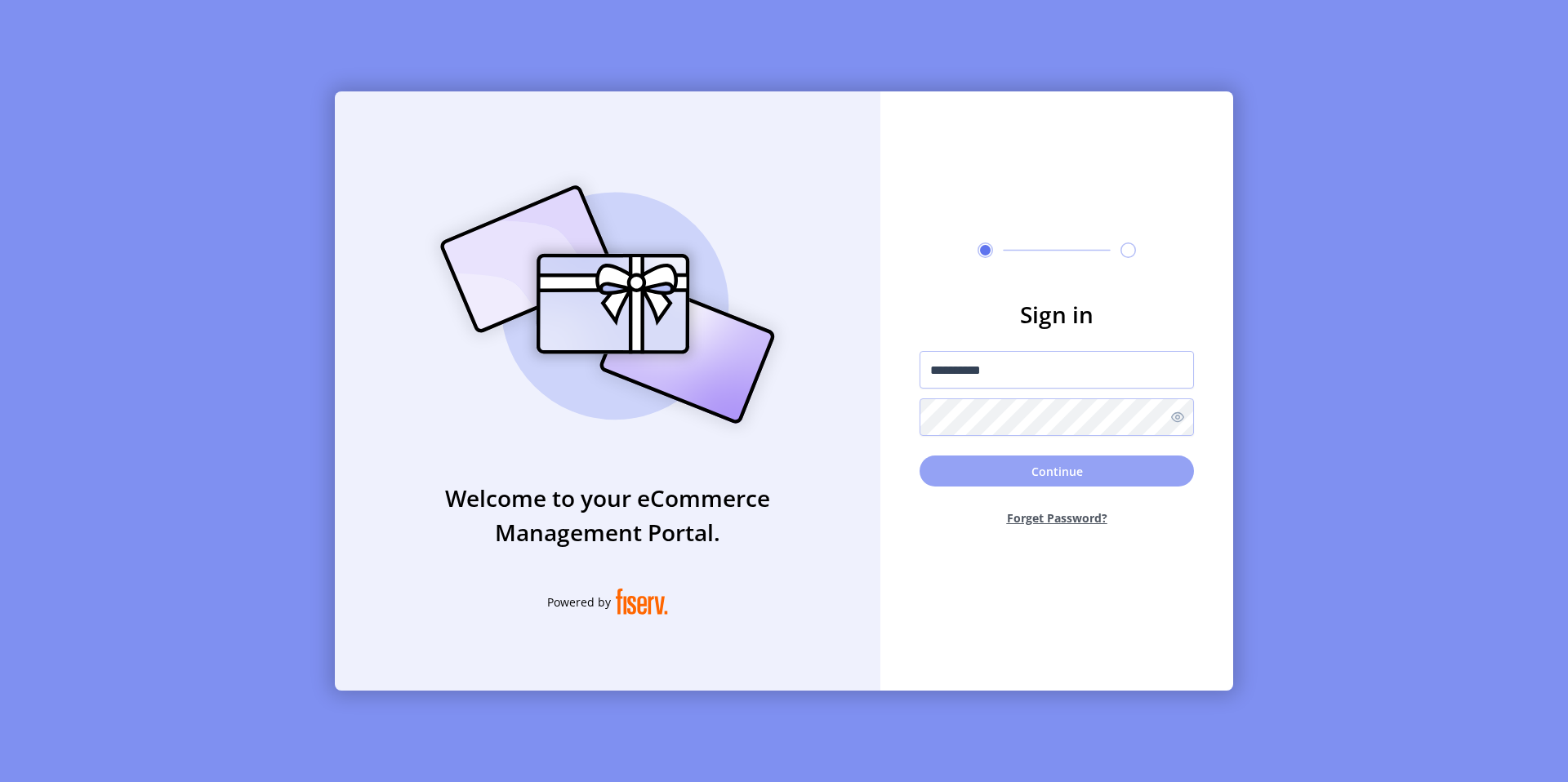 click on "Continue" 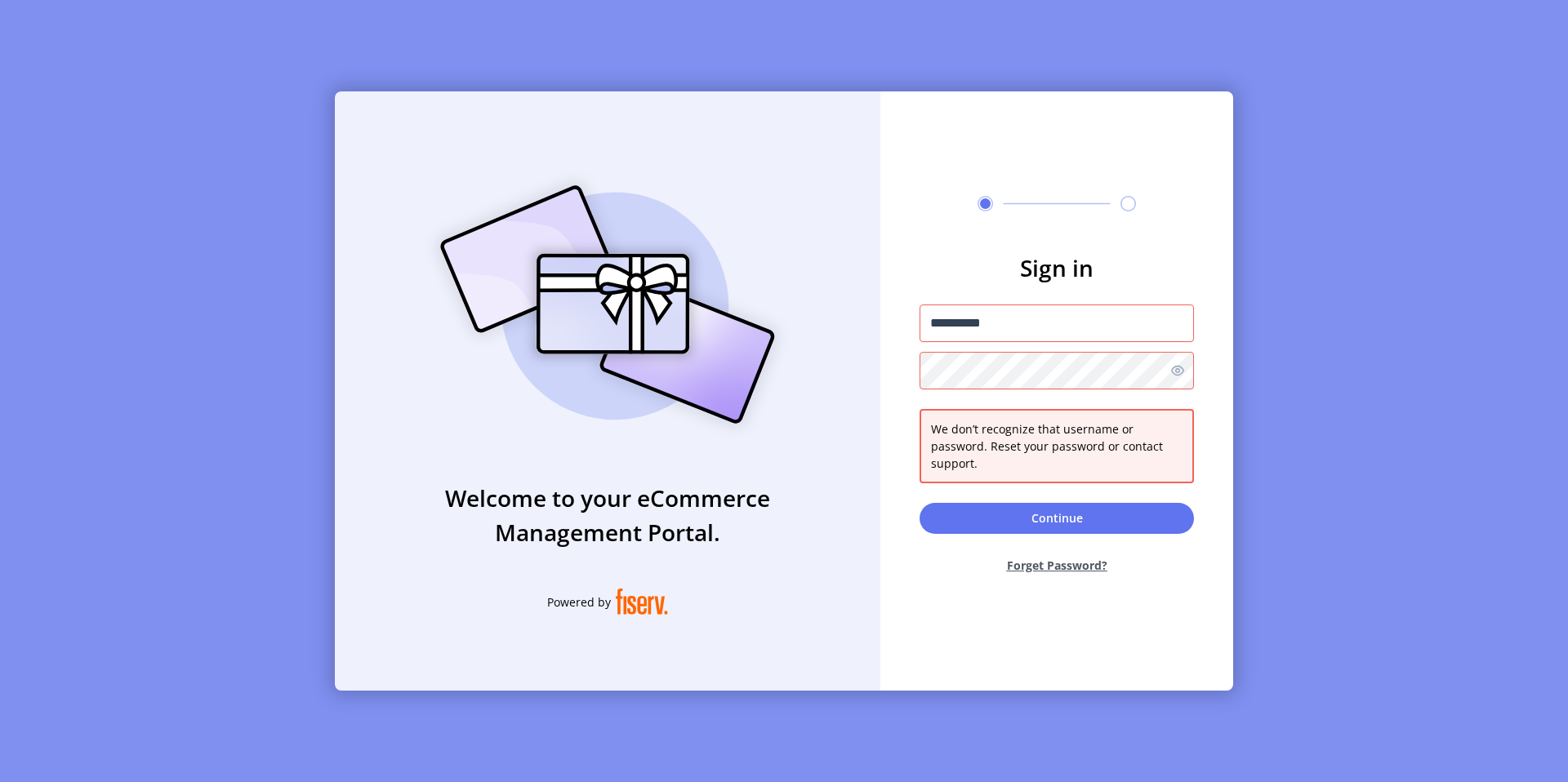 drag, startPoint x: 82, startPoint y: 71, endPoint x: 79, endPoint y: 45, distance: 26.1725 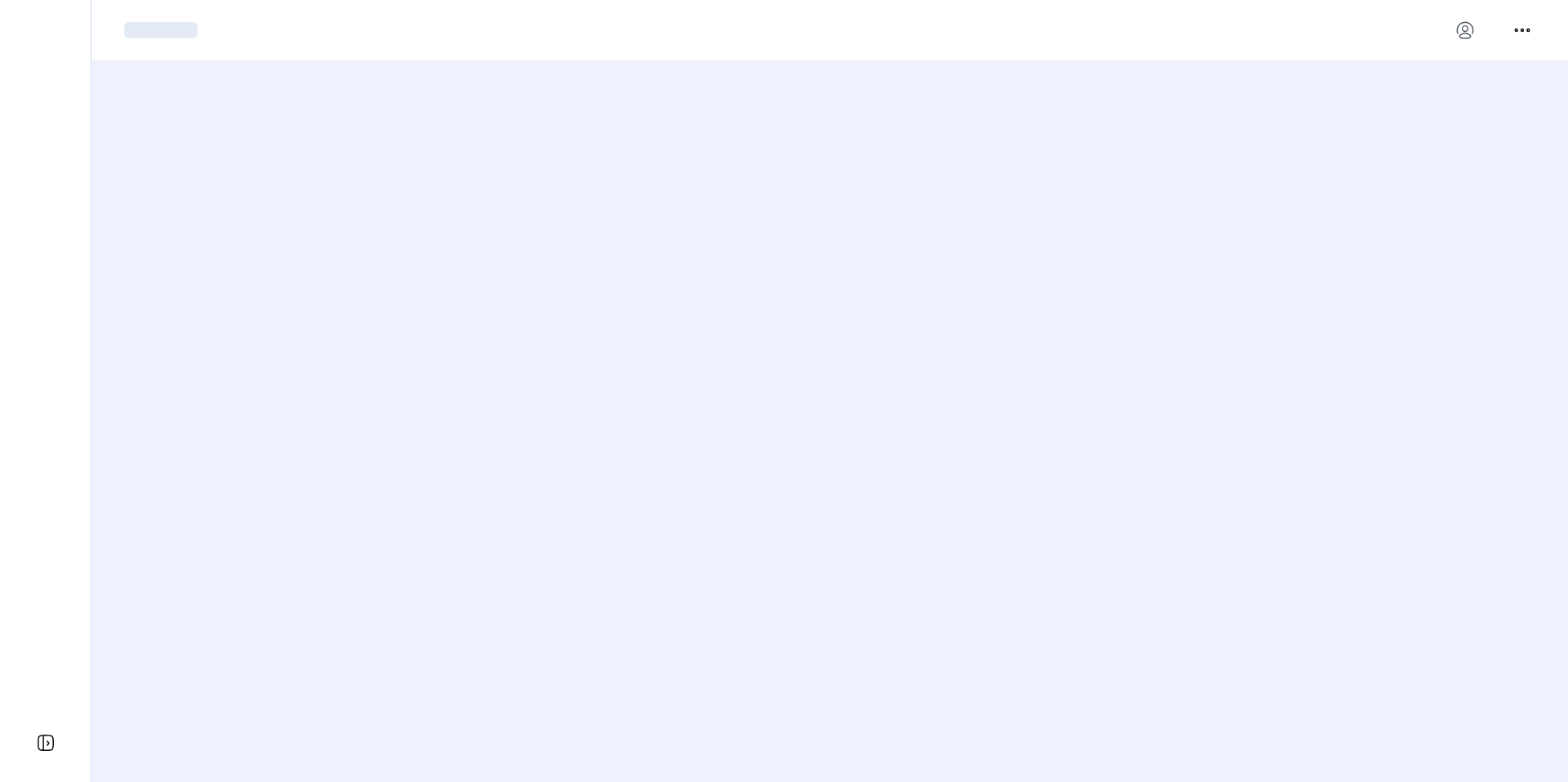 scroll, scrollTop: 0, scrollLeft: 0, axis: both 